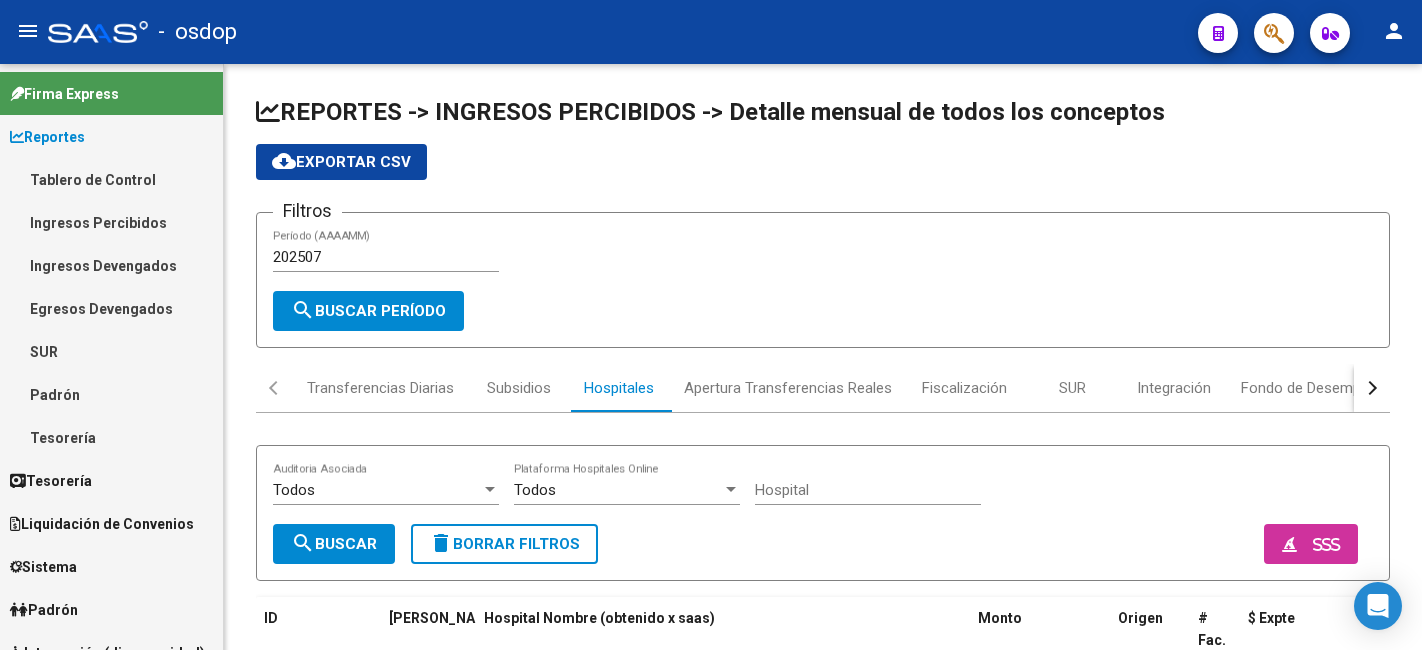 scroll, scrollTop: 0, scrollLeft: 0, axis: both 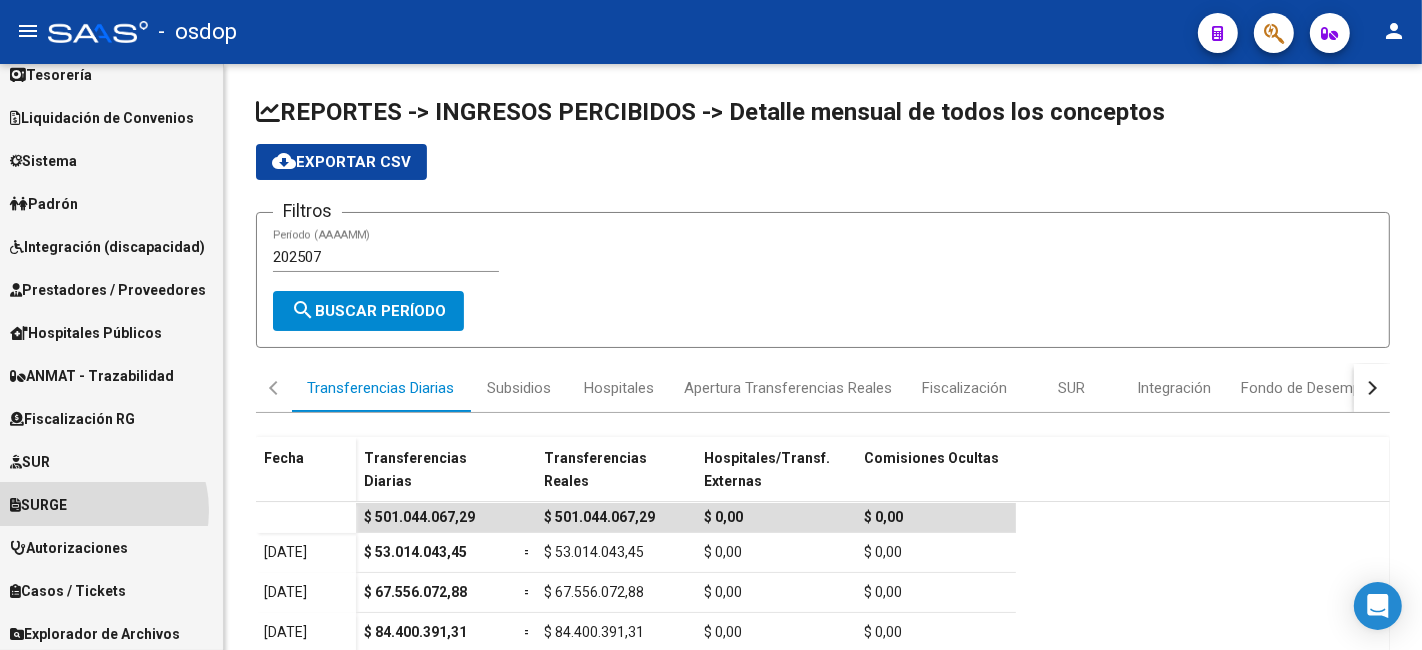 click on "SURGE" at bounding box center [111, 504] 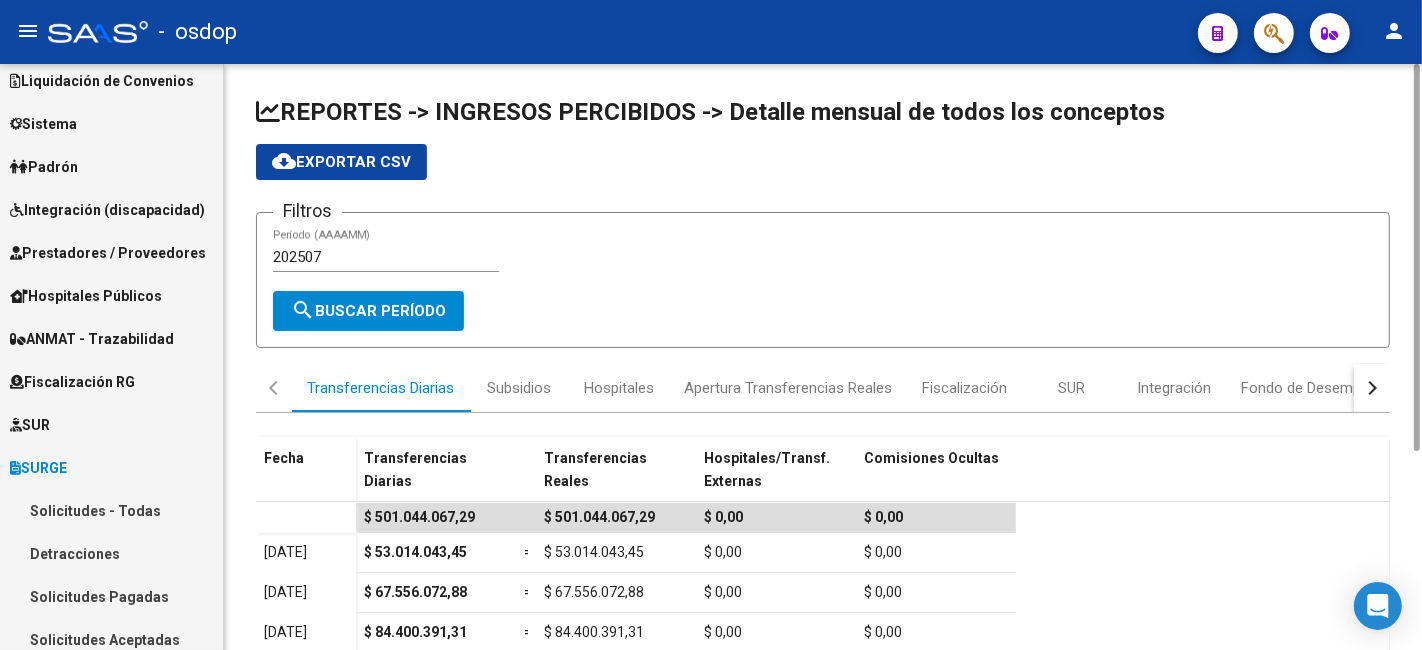 scroll, scrollTop: 105, scrollLeft: 0, axis: vertical 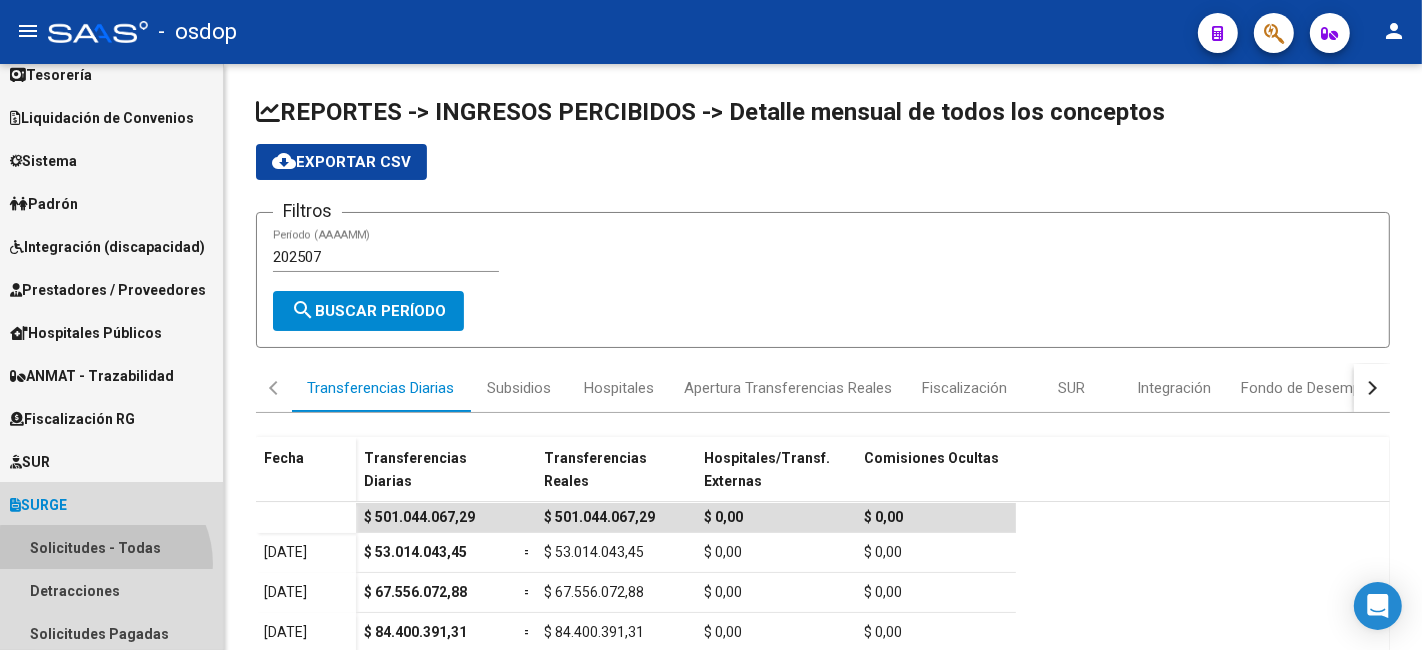 click on "Solicitudes - Todas" at bounding box center (111, 547) 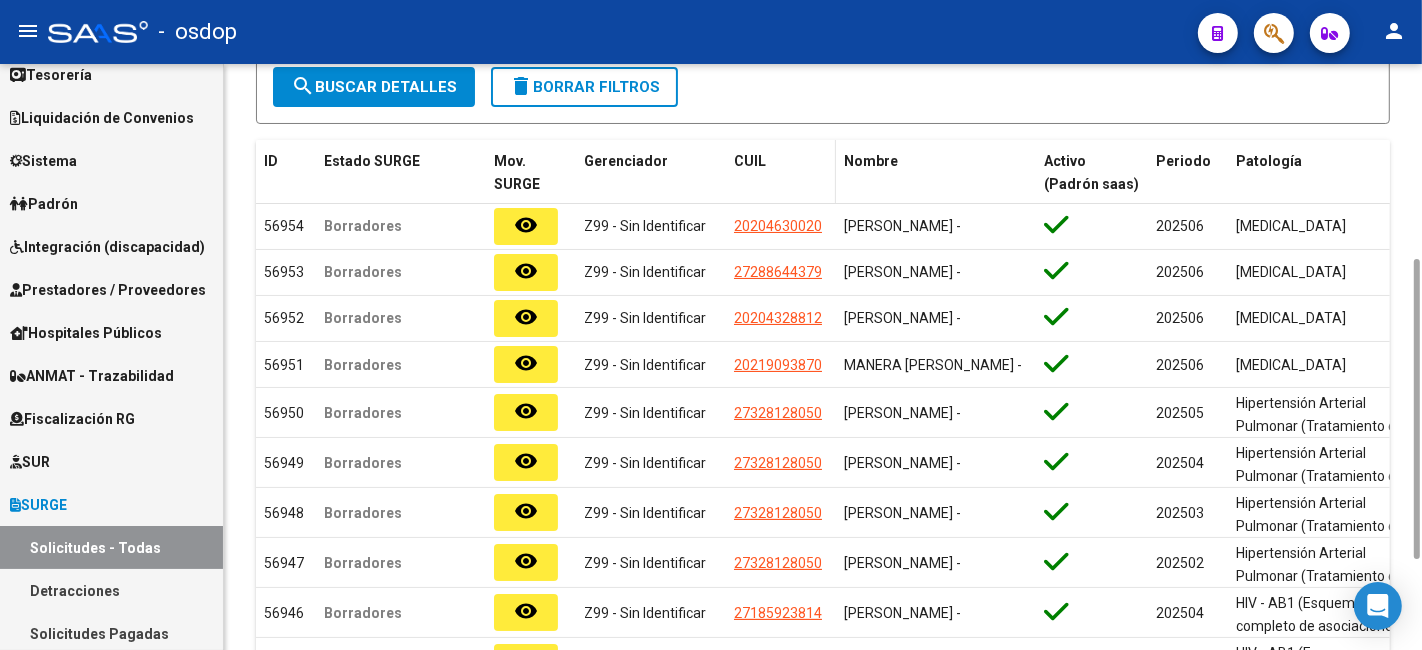 scroll, scrollTop: 560, scrollLeft: 0, axis: vertical 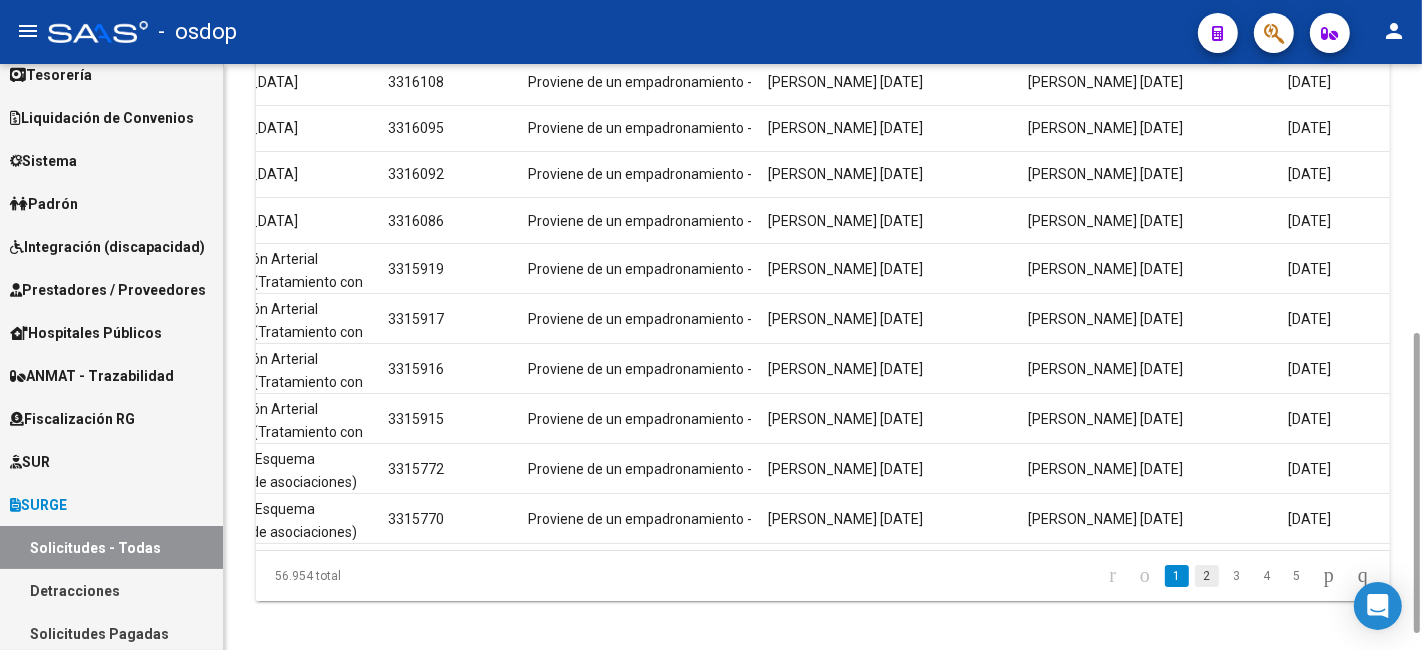 click on "2" 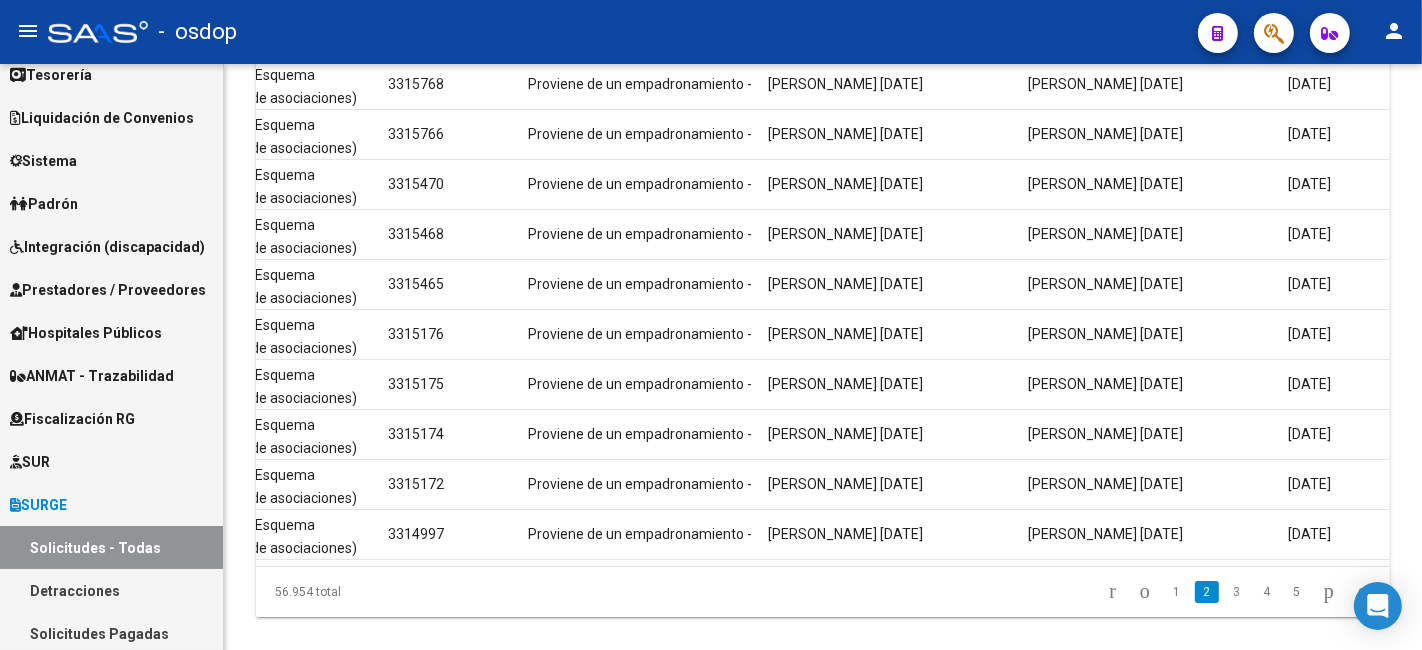 scroll, scrollTop: 0, scrollLeft: 0, axis: both 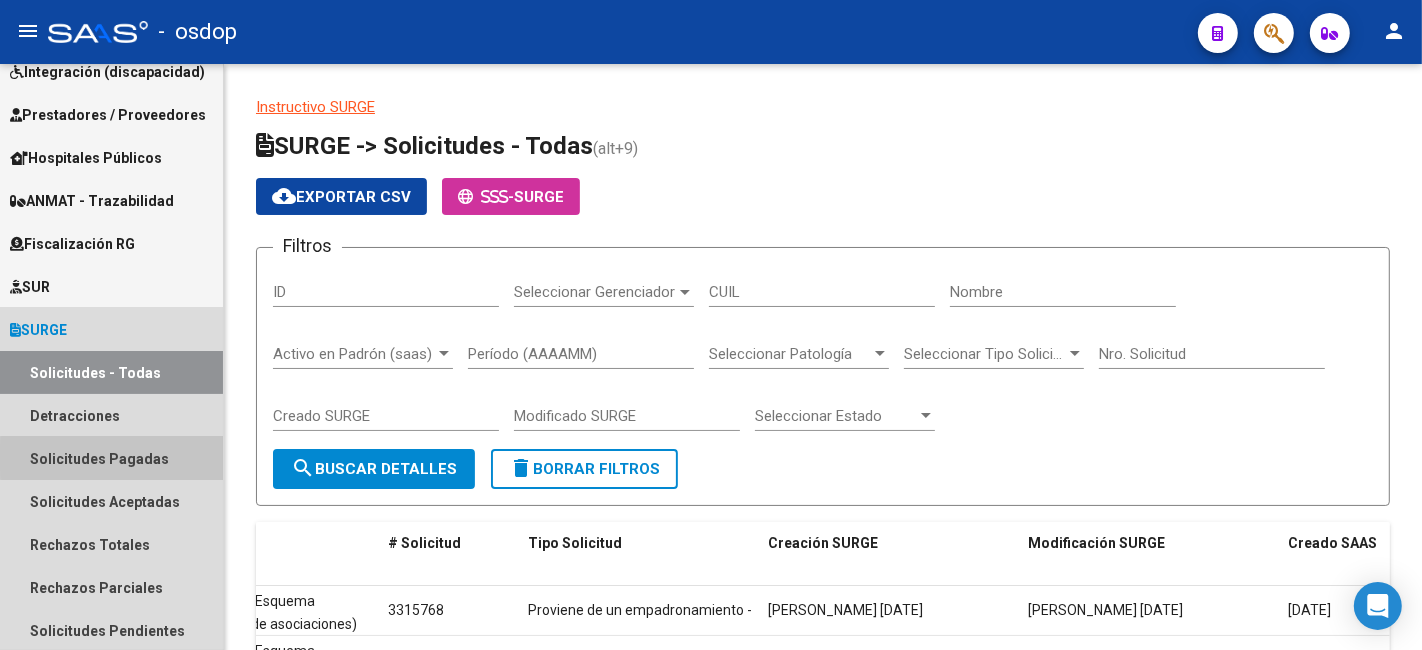 click on "Solicitudes Pagadas" at bounding box center (111, 458) 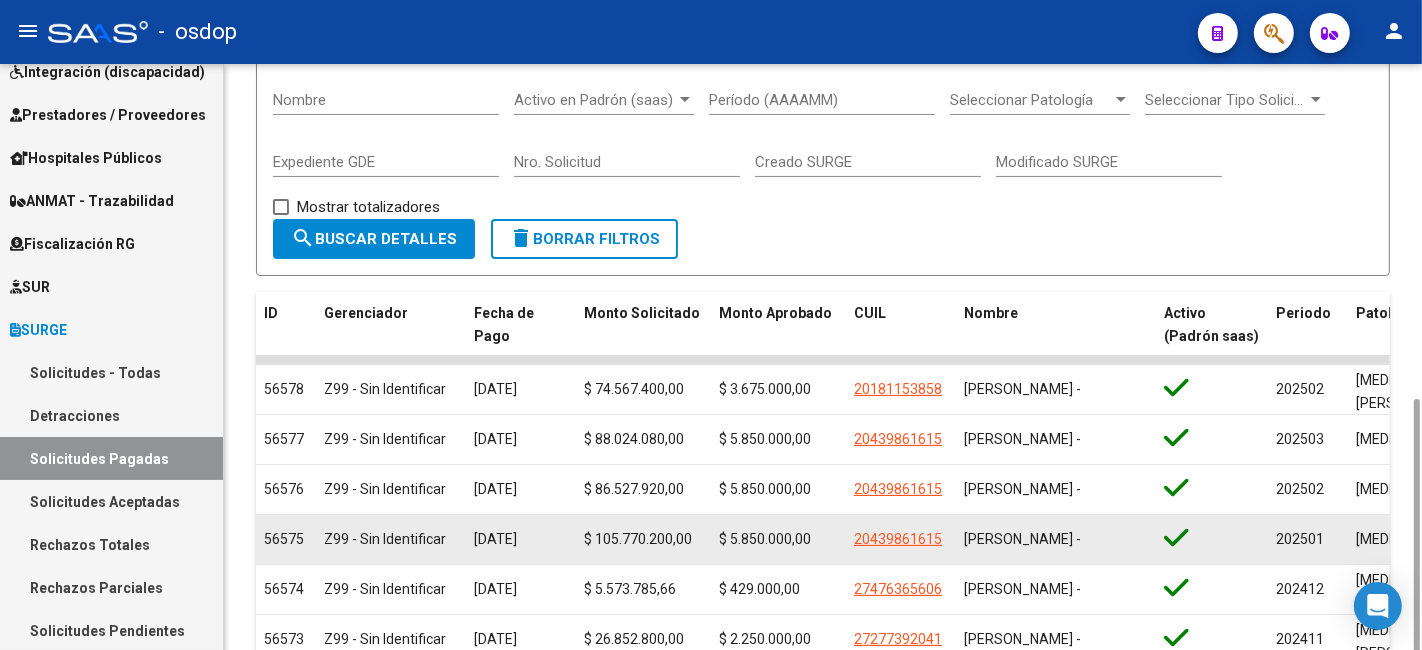 scroll, scrollTop: 554, scrollLeft: 0, axis: vertical 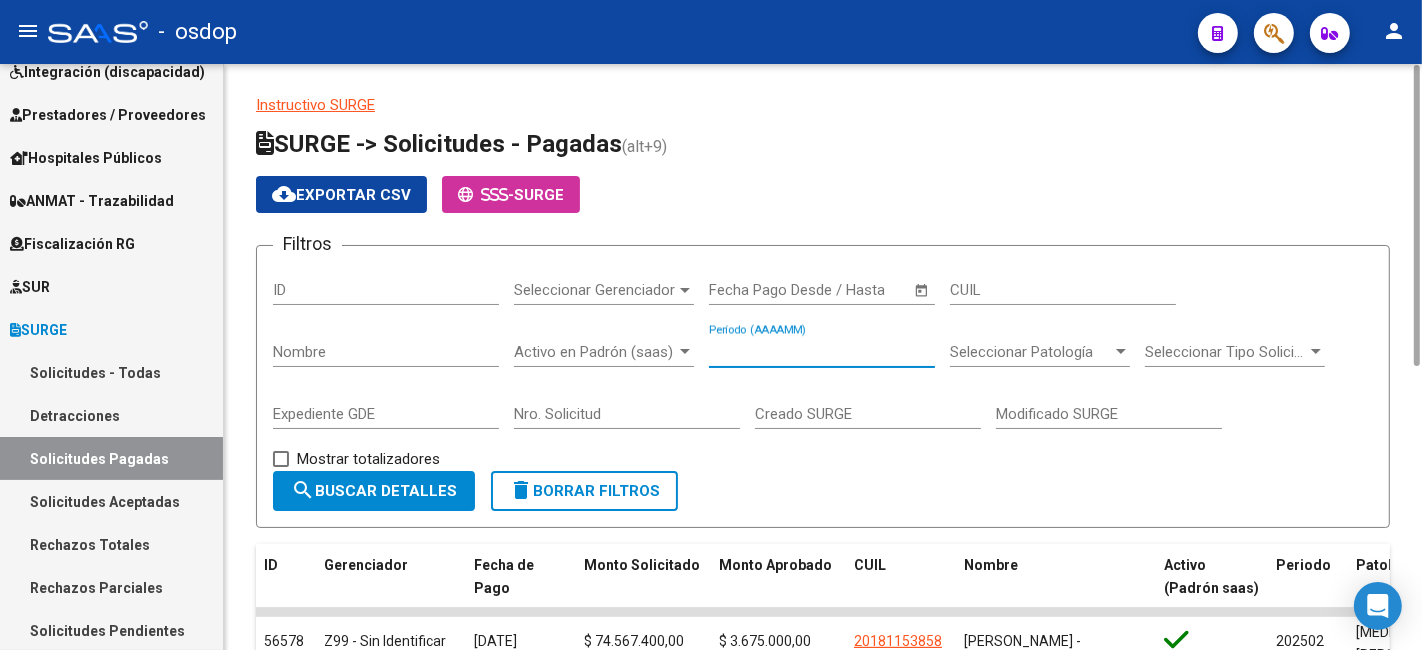 click on "Período (AAAAMM)" at bounding box center [822, 352] 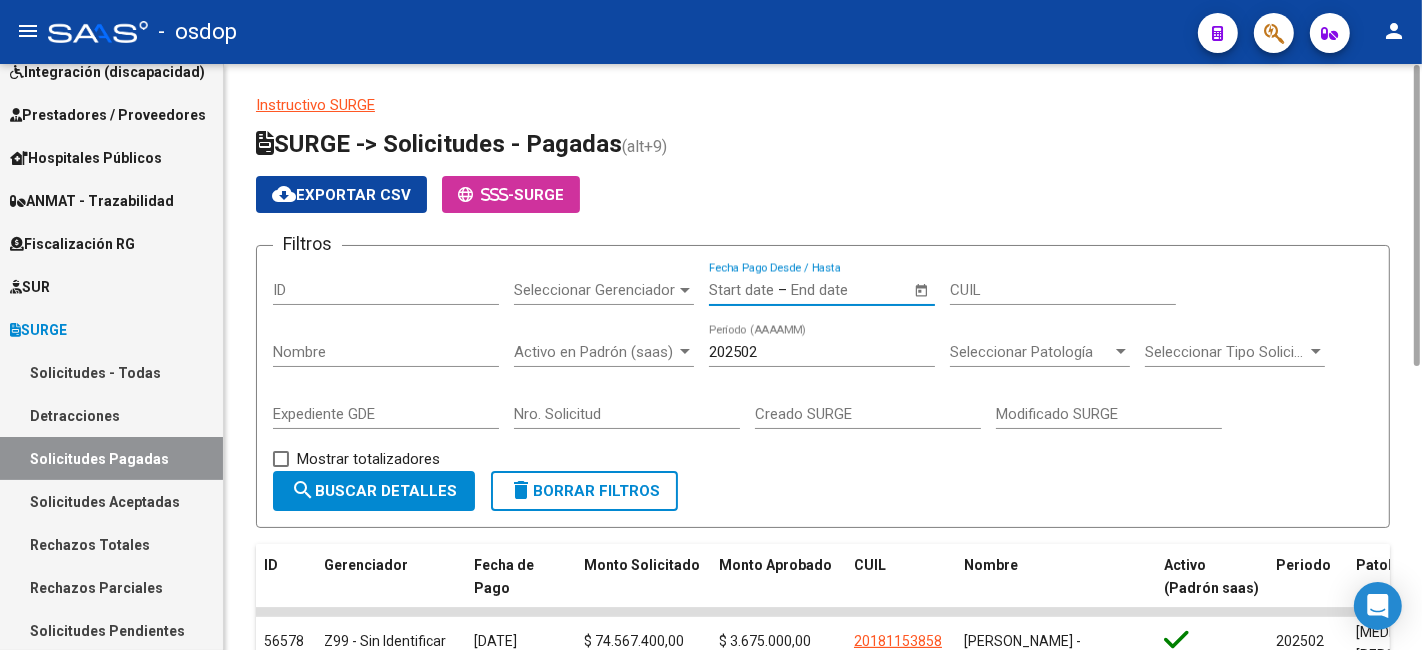 click 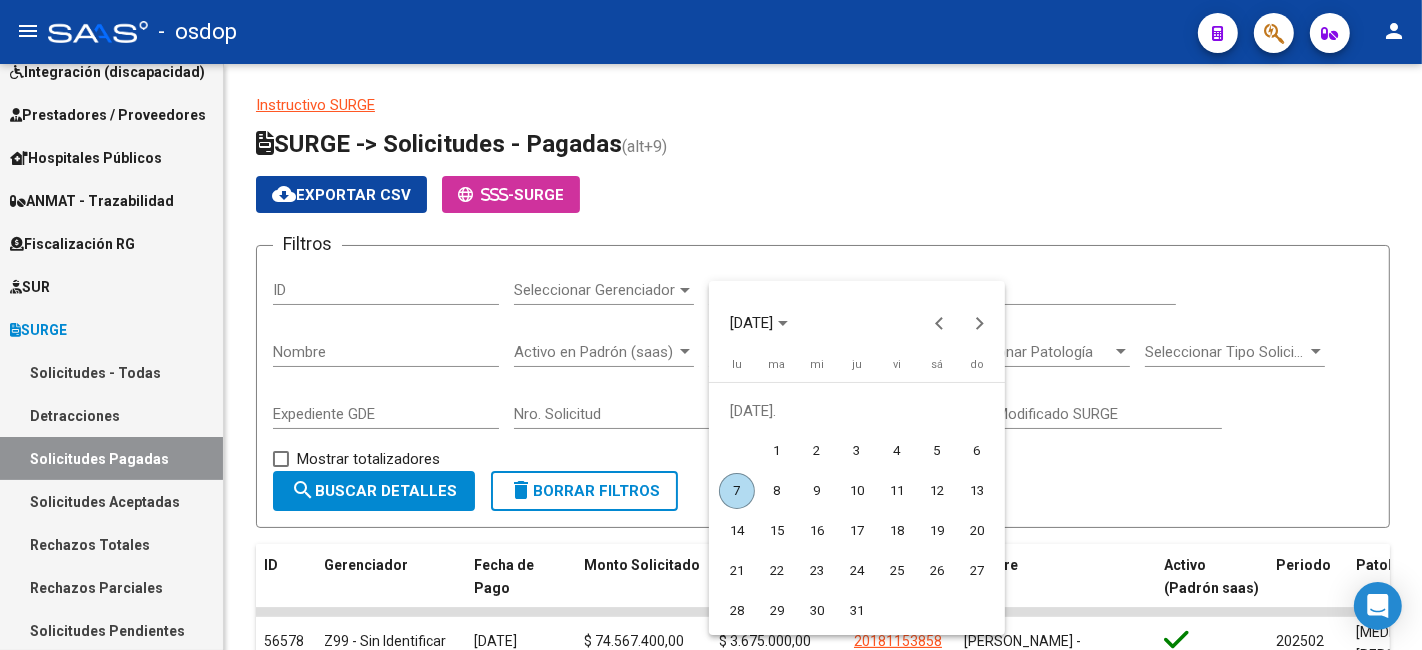 click at bounding box center [711, 325] 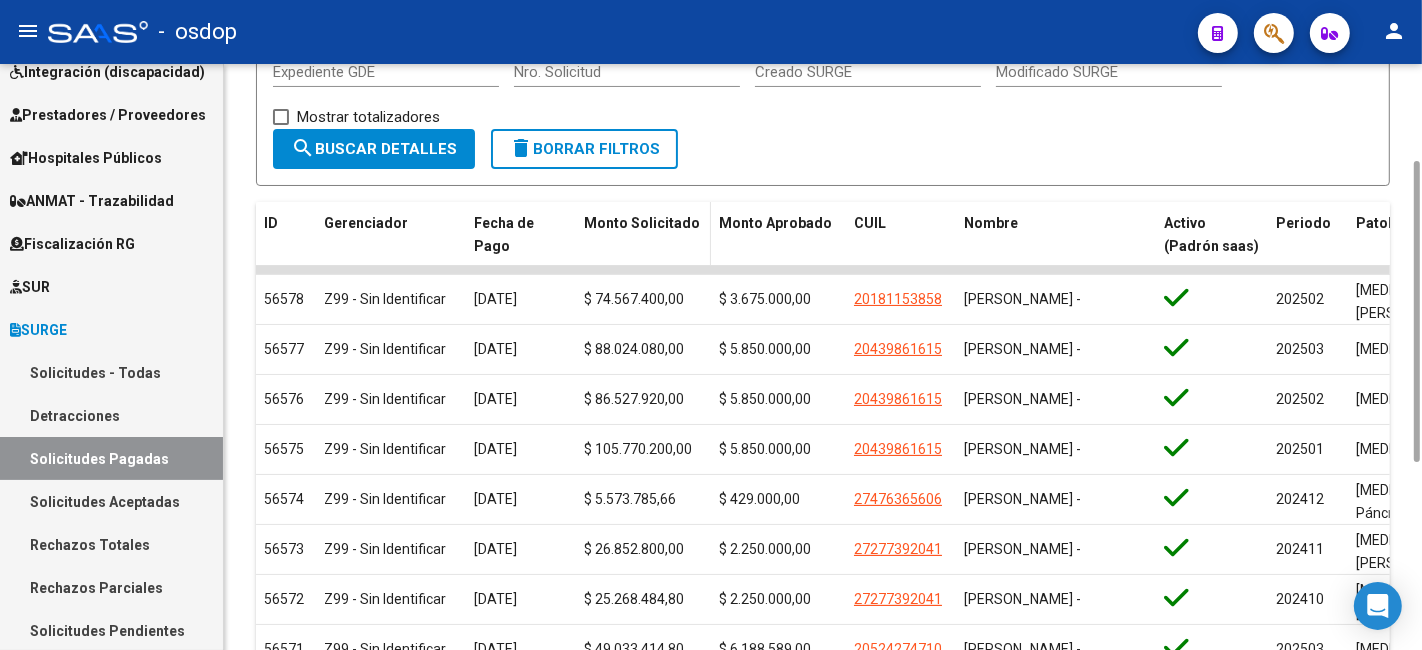 scroll, scrollTop: 282, scrollLeft: 0, axis: vertical 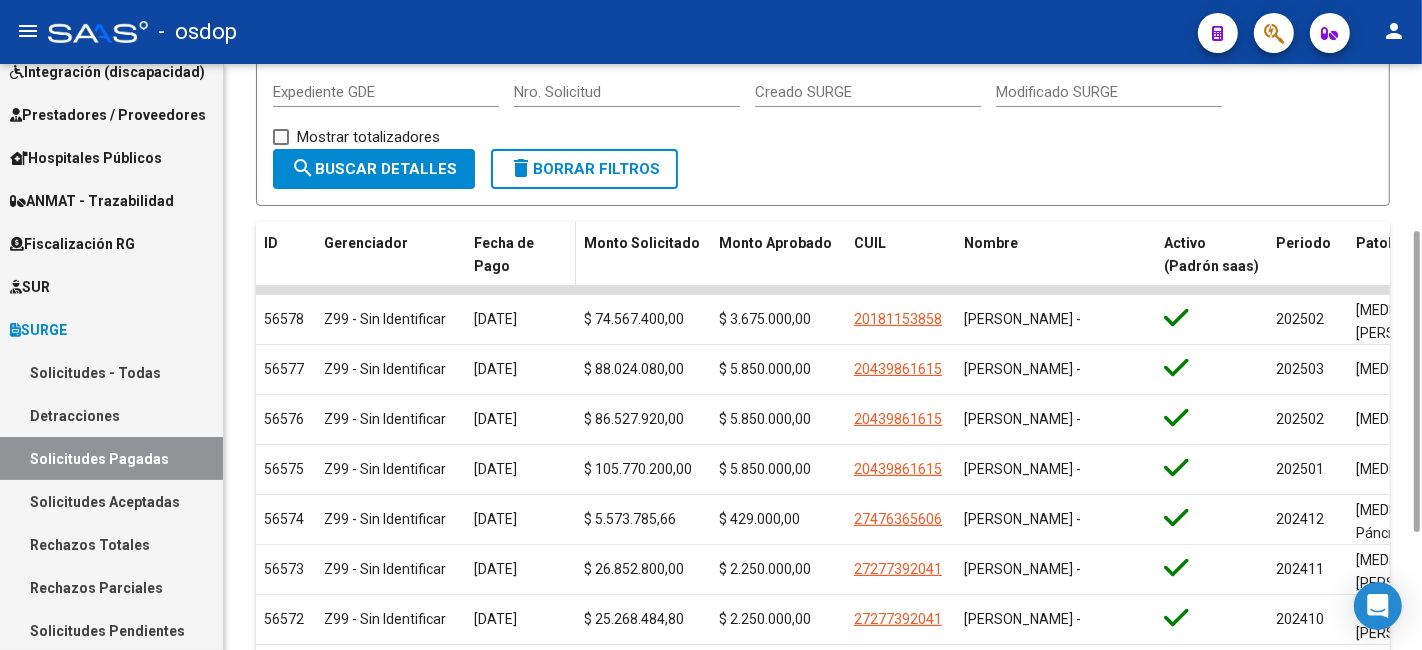 click on "Fecha de Pago" 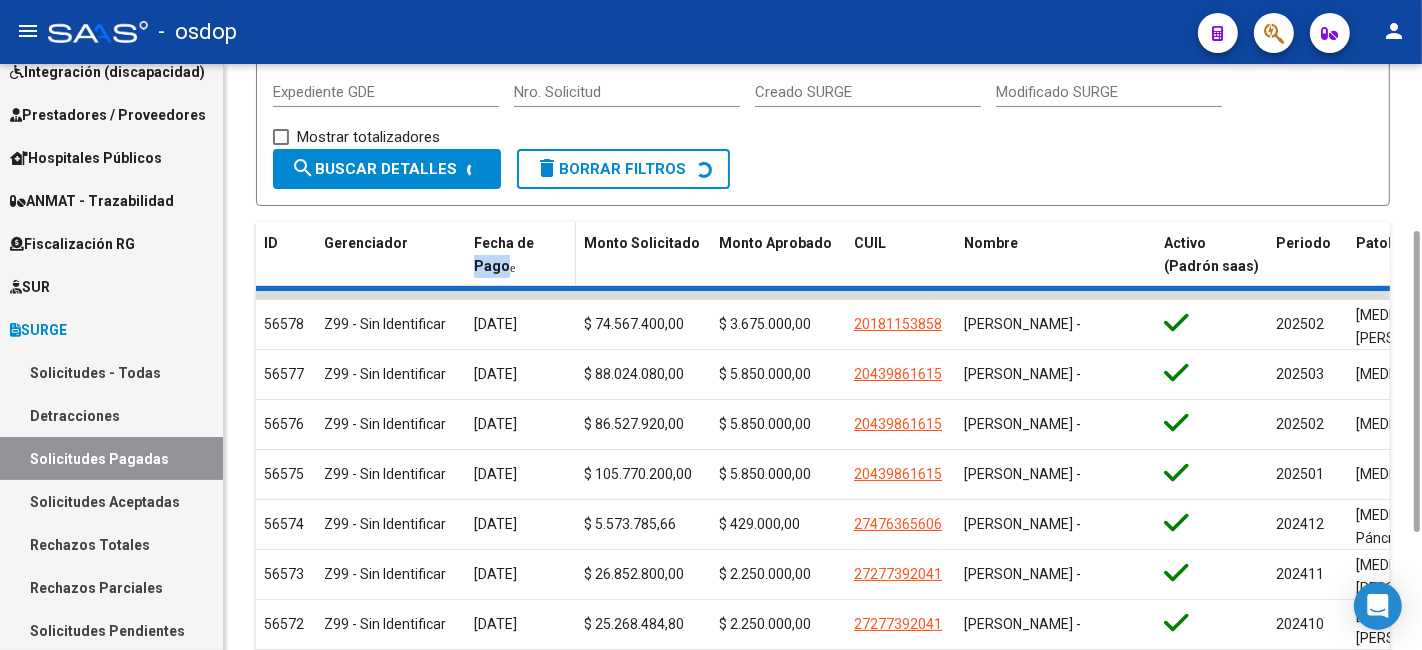 click on "Fecha de Pago" 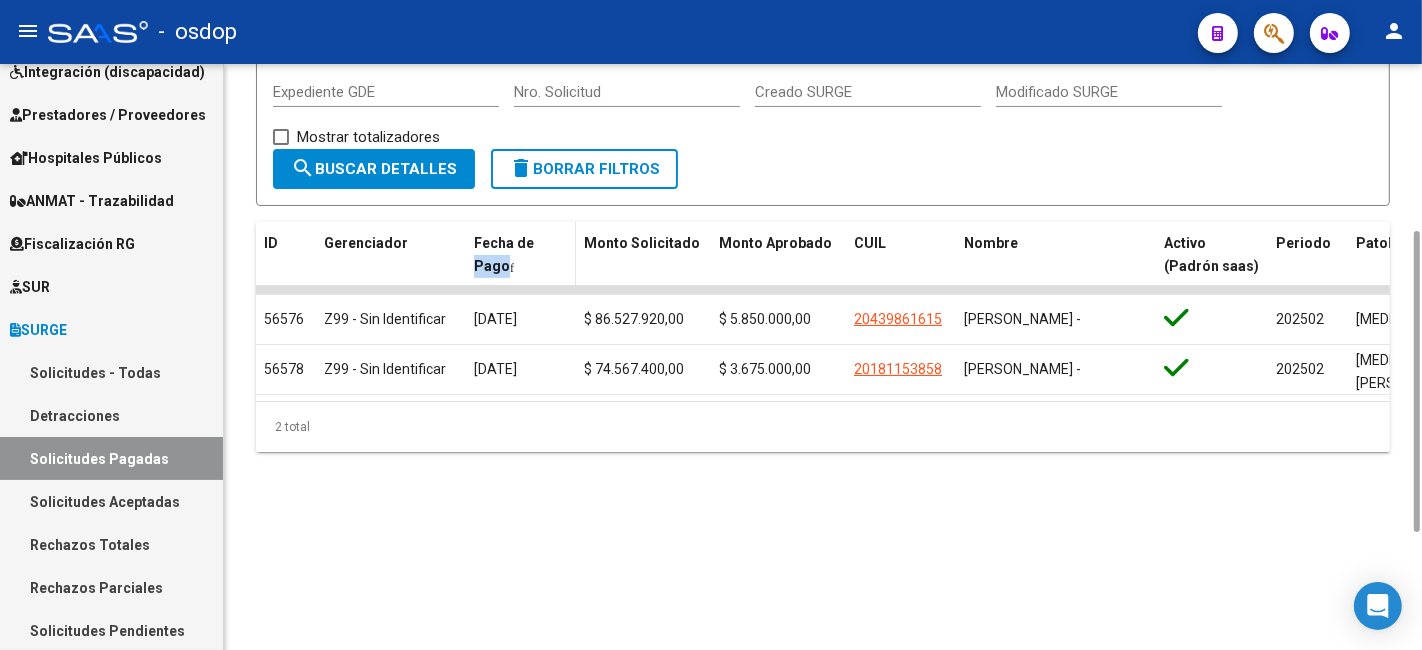 click on "Fecha de Pago" 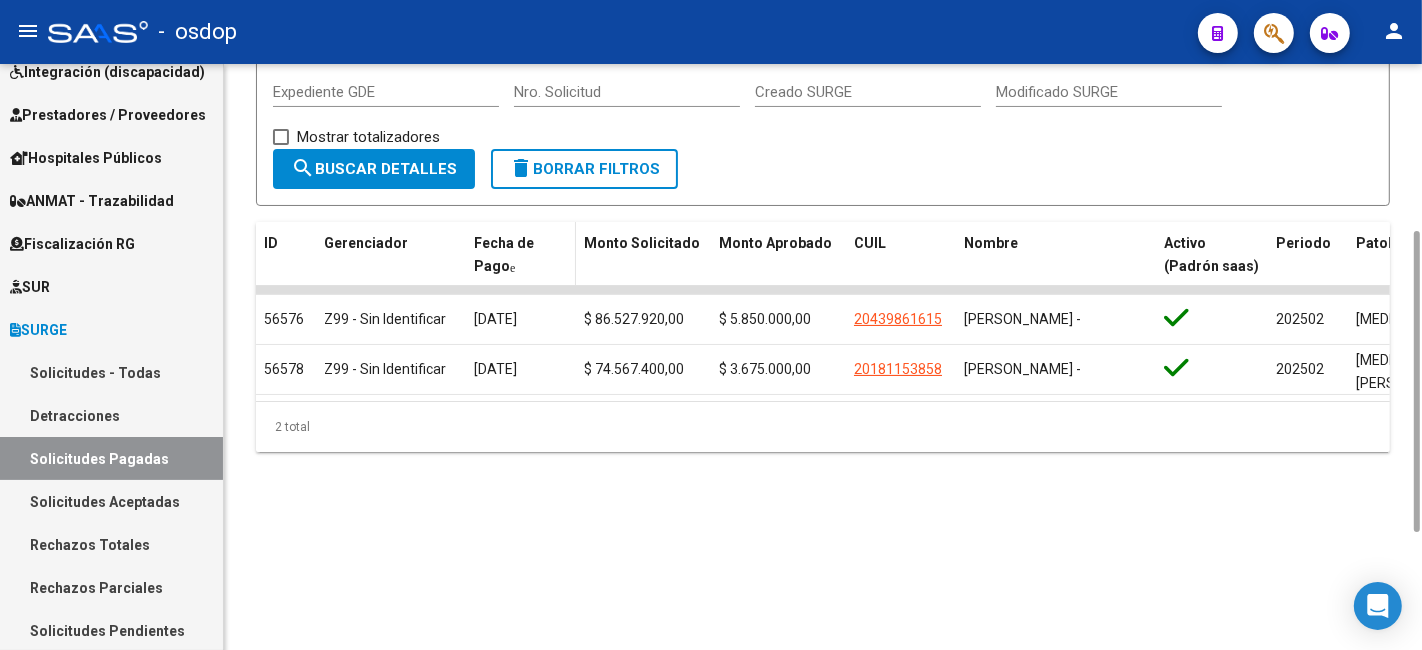 click on "Fecha de Pago" 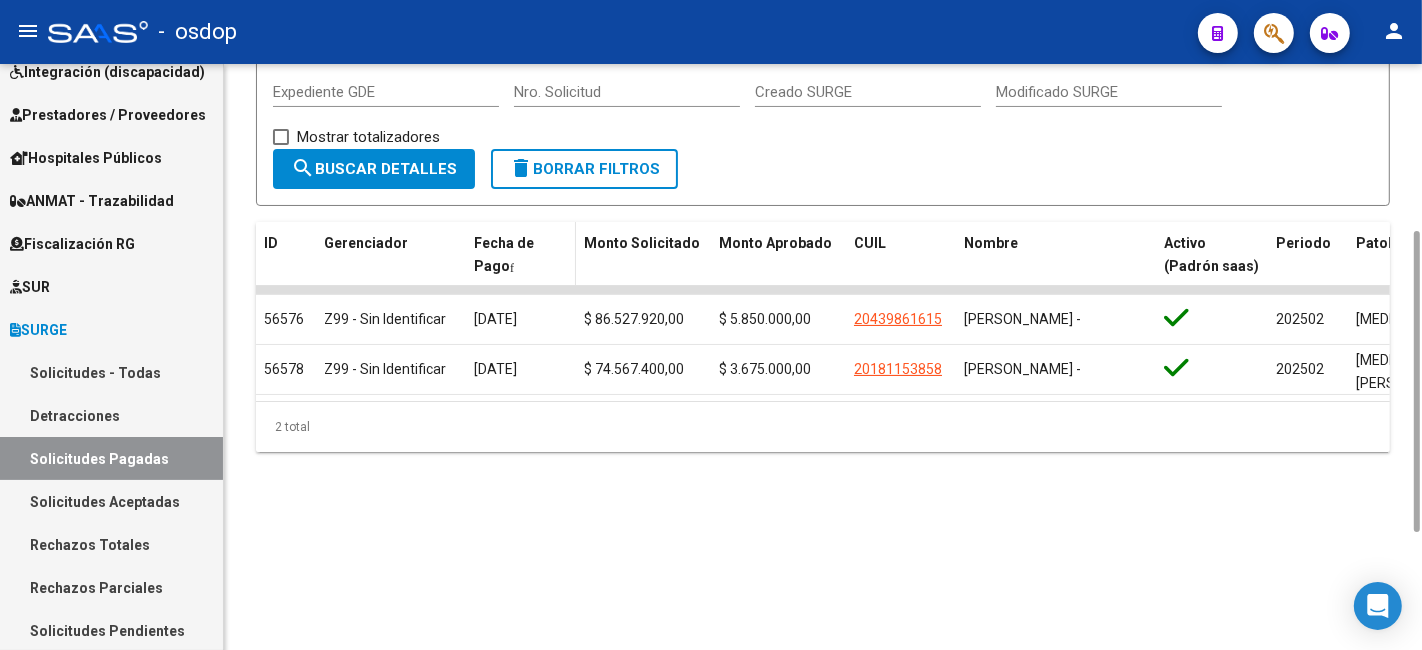 click on "Fecha de Pago" 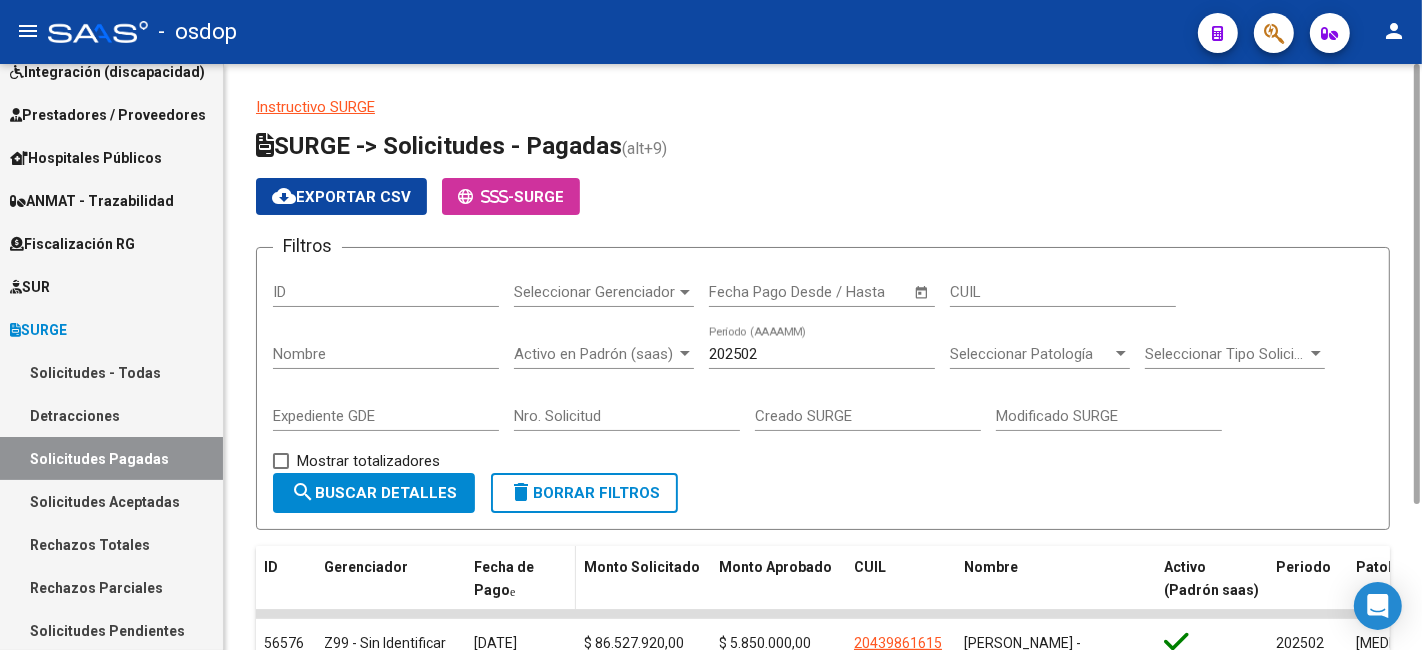 scroll, scrollTop: 2, scrollLeft: 0, axis: vertical 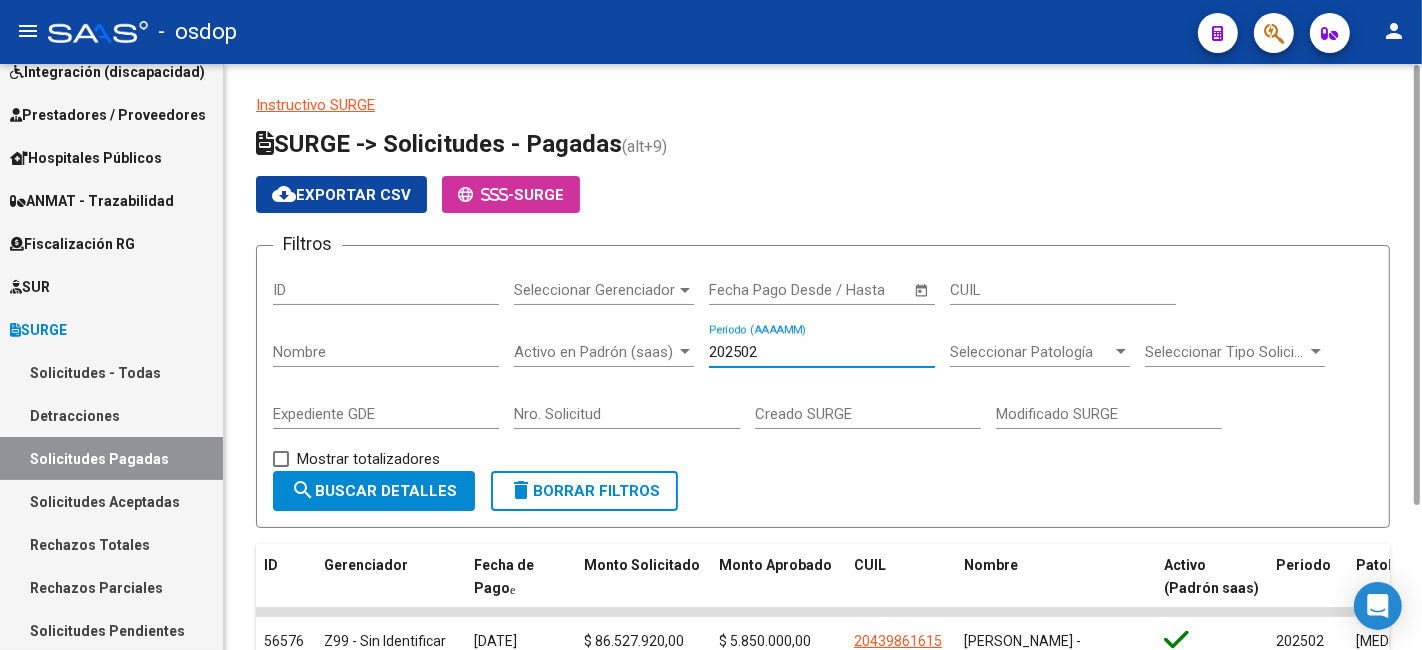 click on "202502" at bounding box center [822, 352] 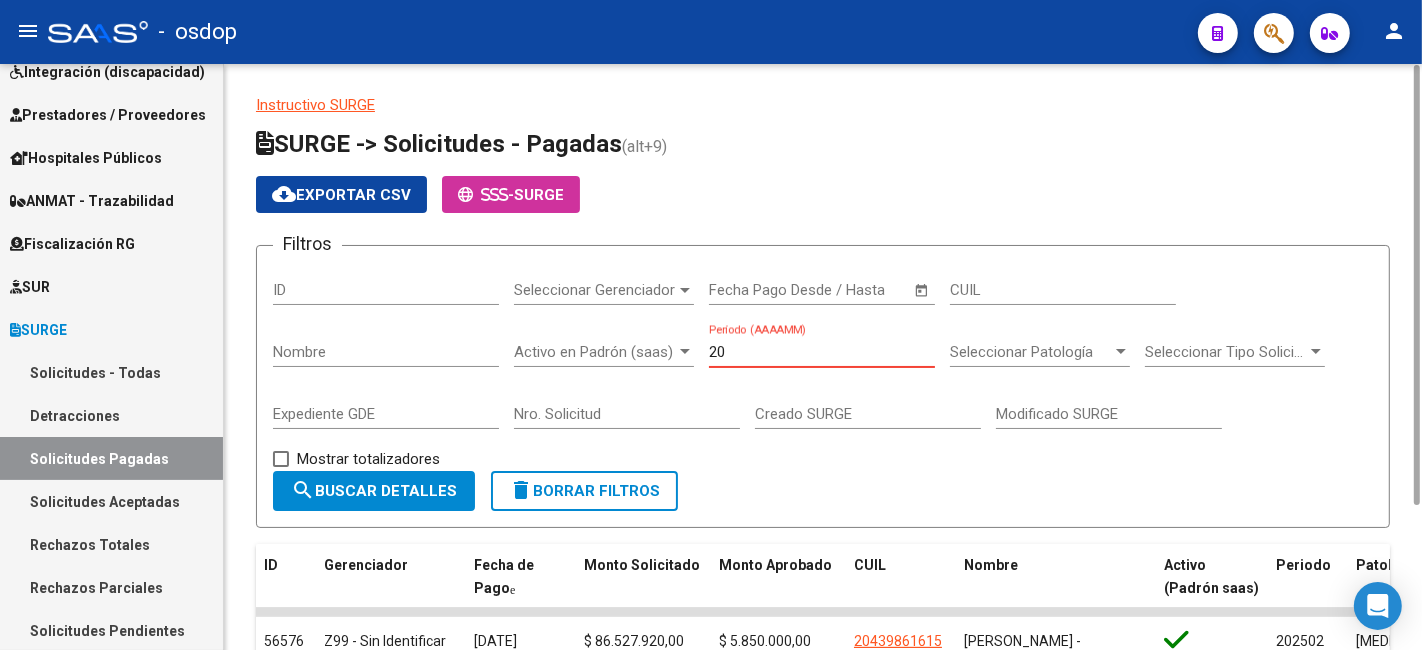 type on "2" 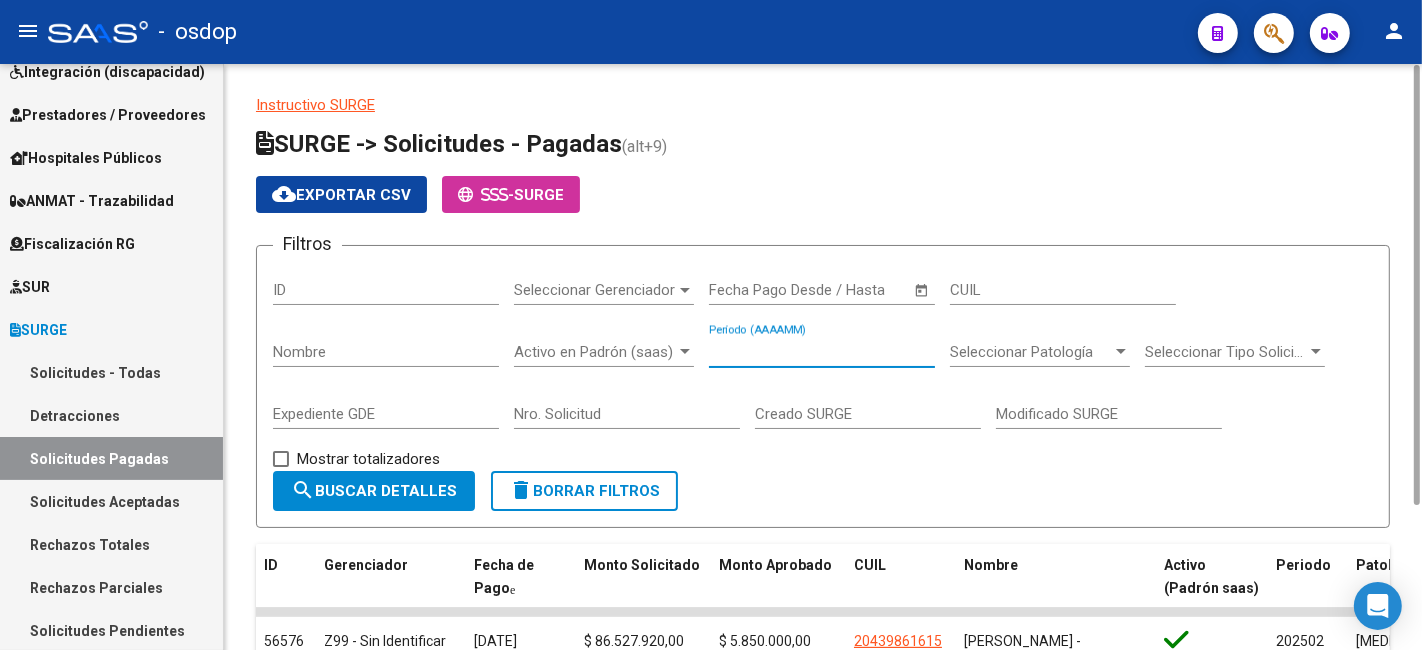 type 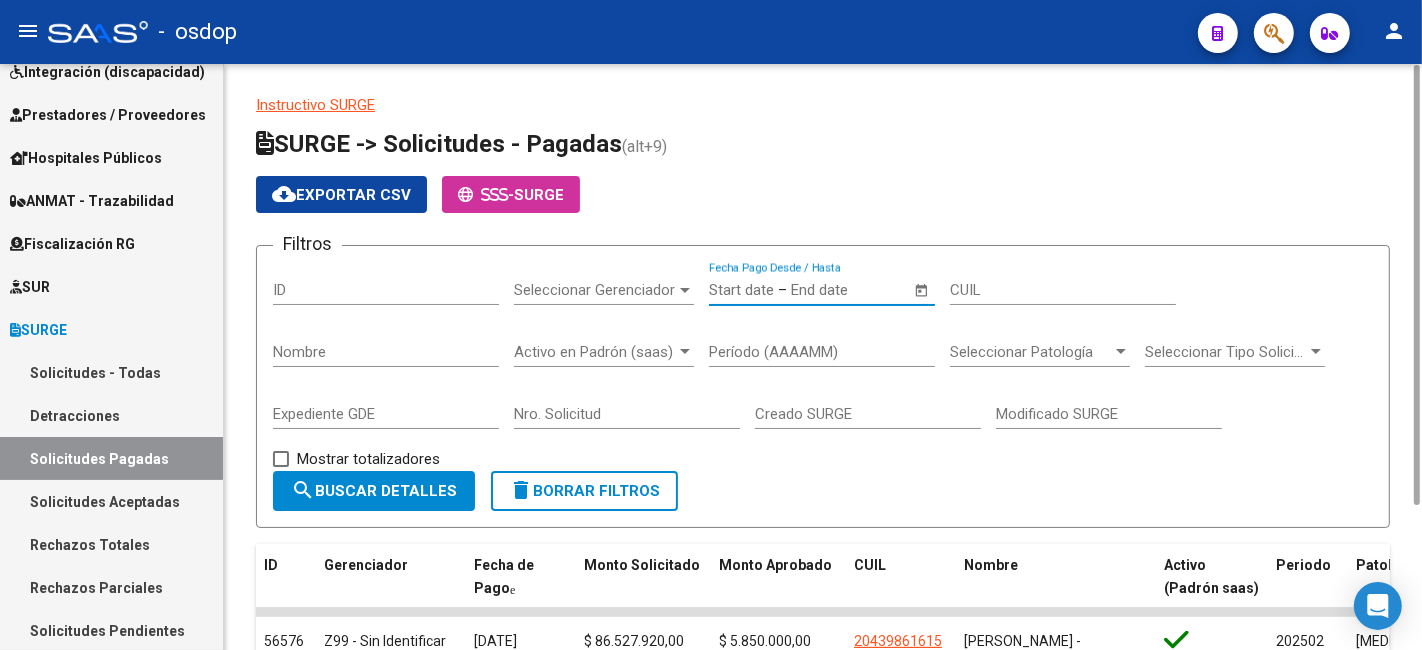 click 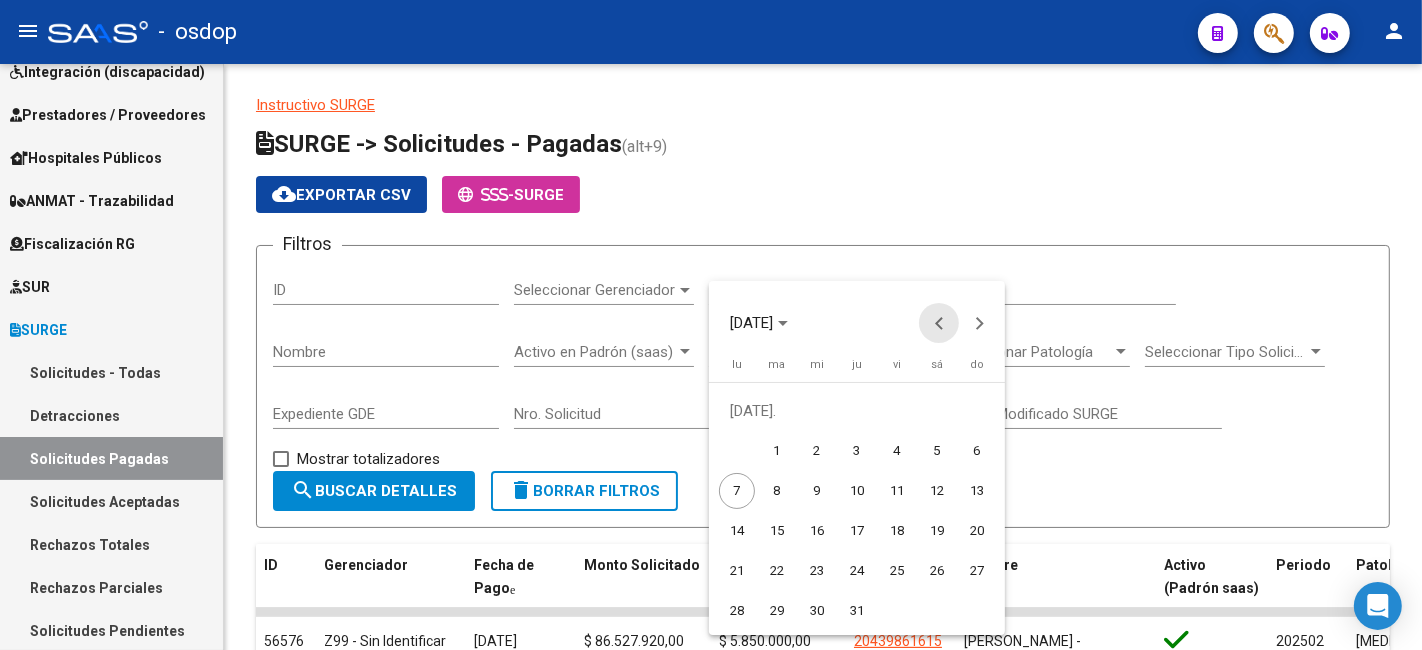 click at bounding box center [939, 323] 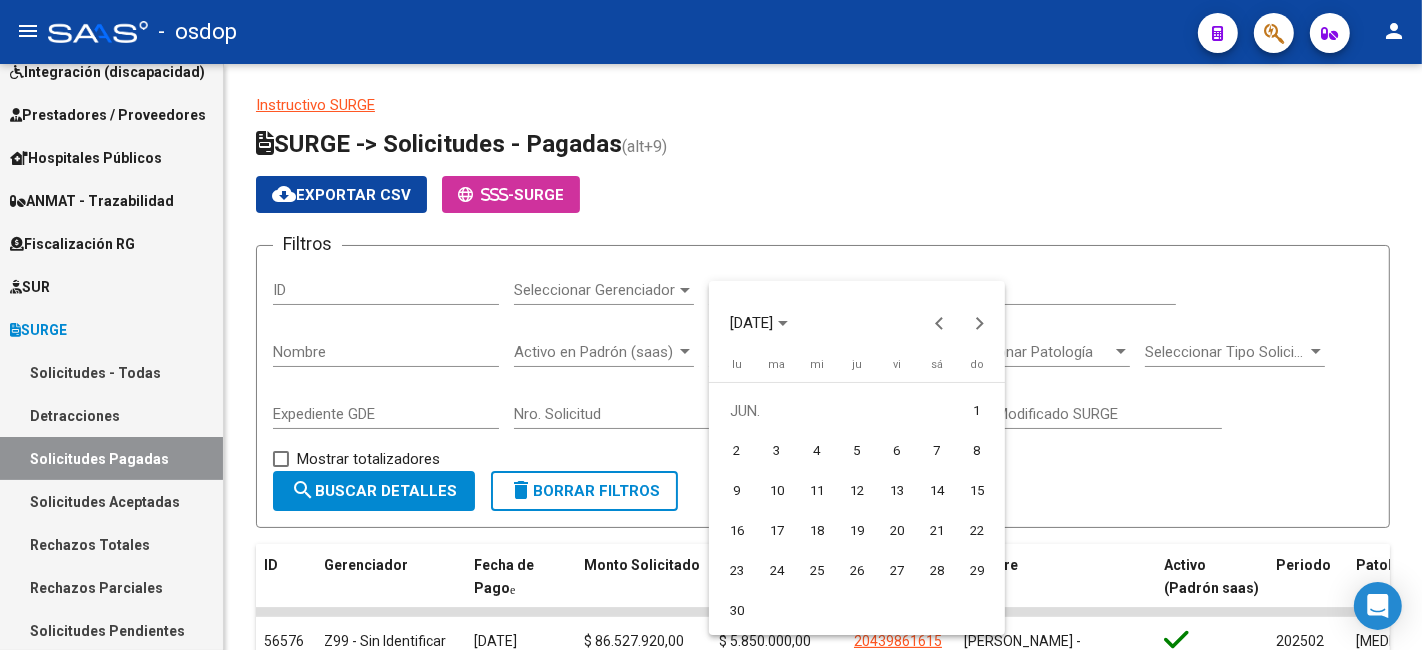click on "1" at bounding box center (977, 411) 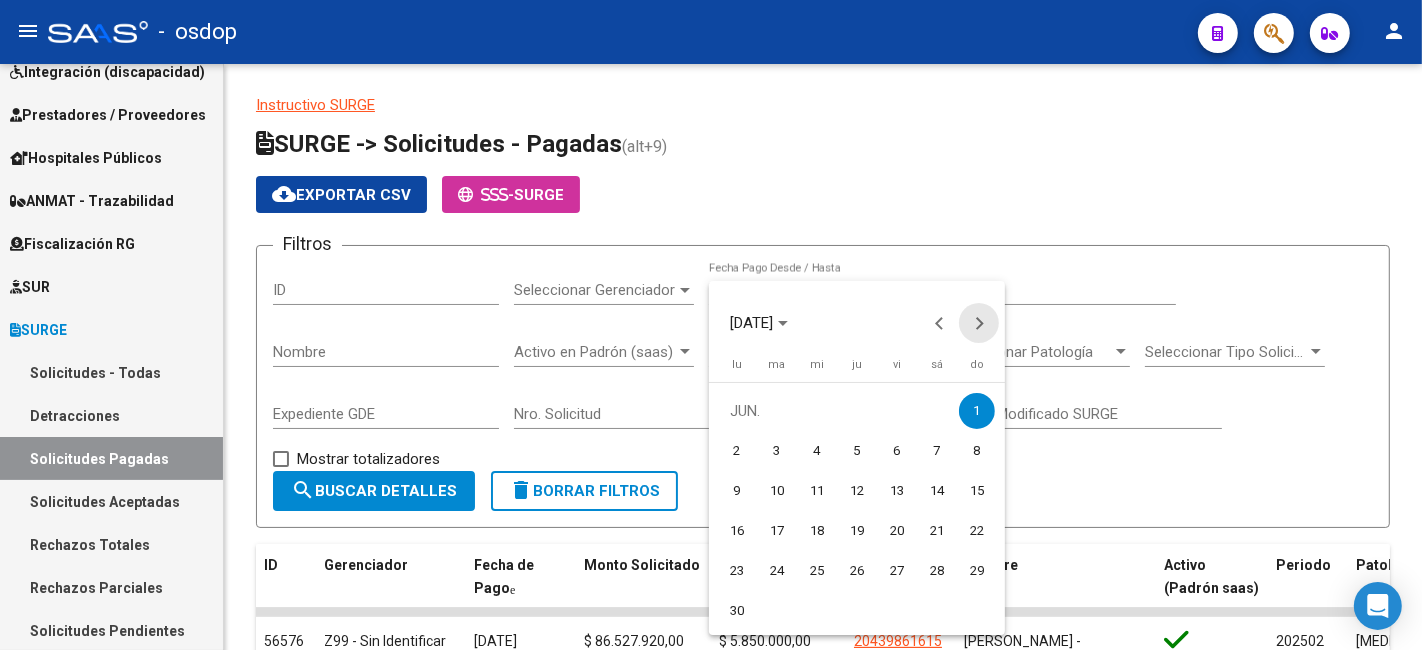 click at bounding box center [979, 323] 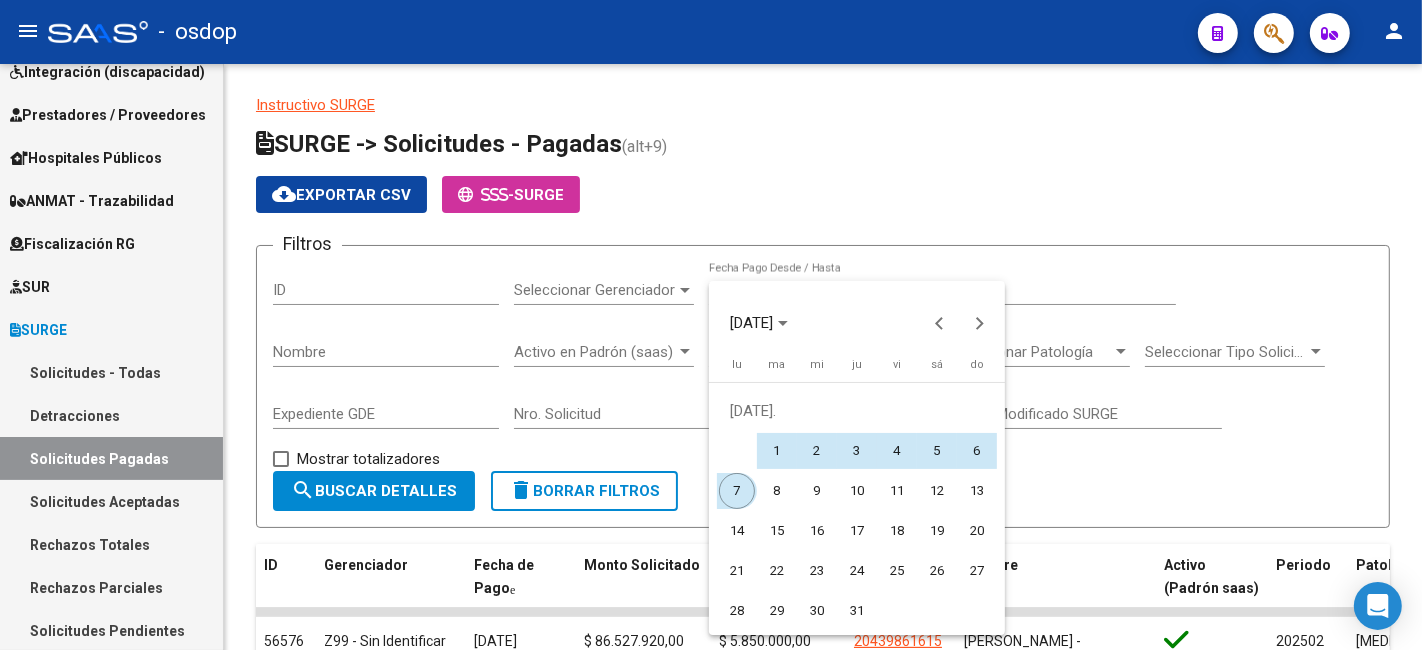 click on "7" at bounding box center [737, 491] 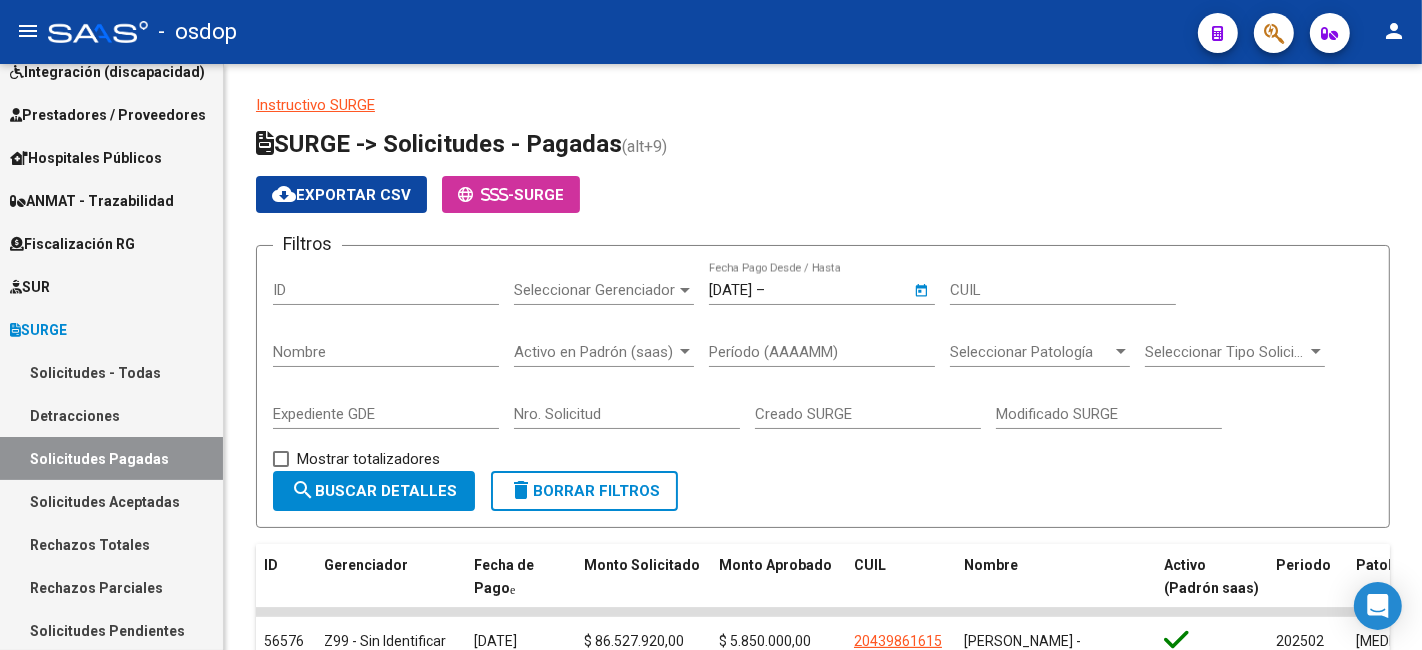 type on "7/7/2025" 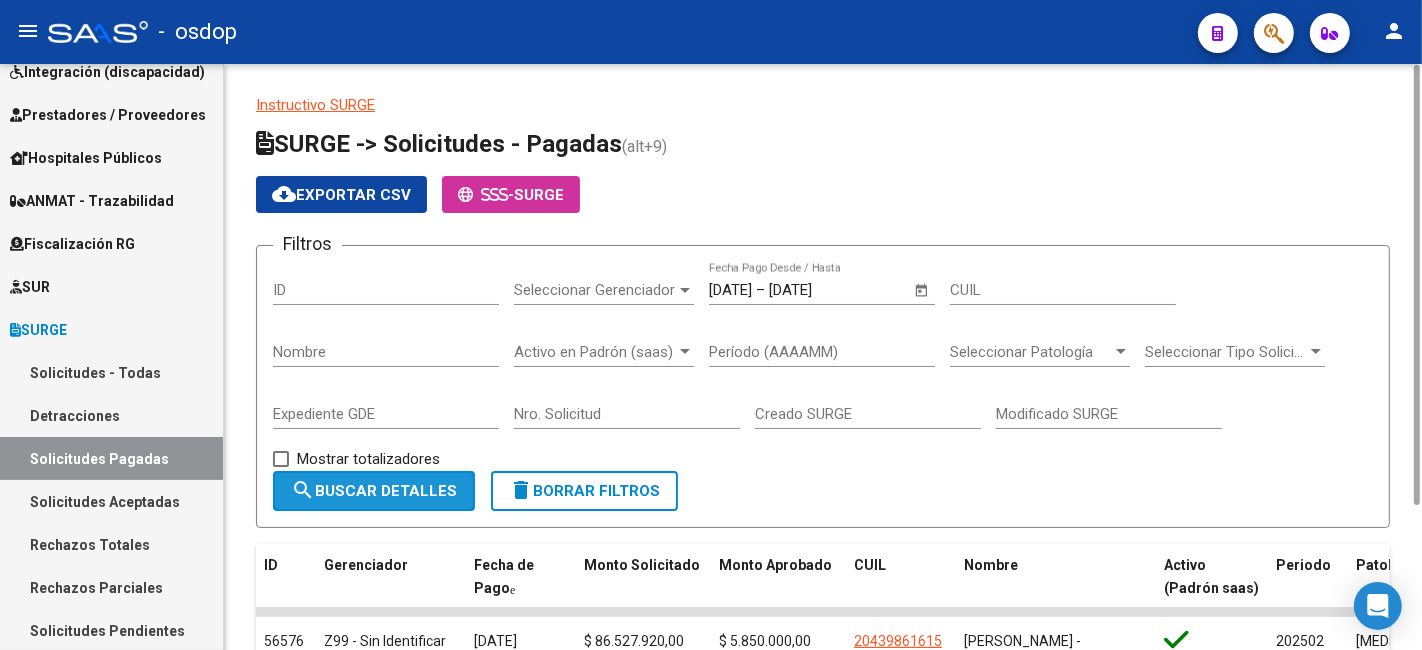click on "search  Buscar Detalles" 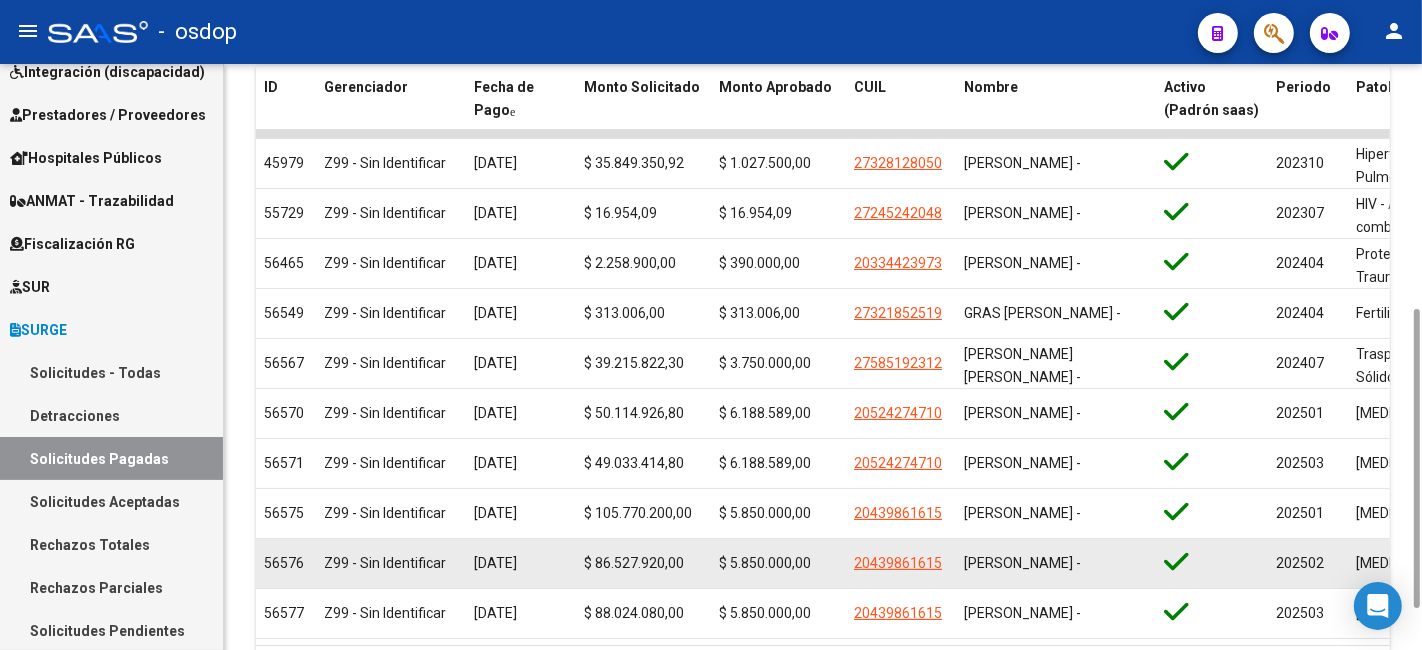 scroll, scrollTop: 564, scrollLeft: 0, axis: vertical 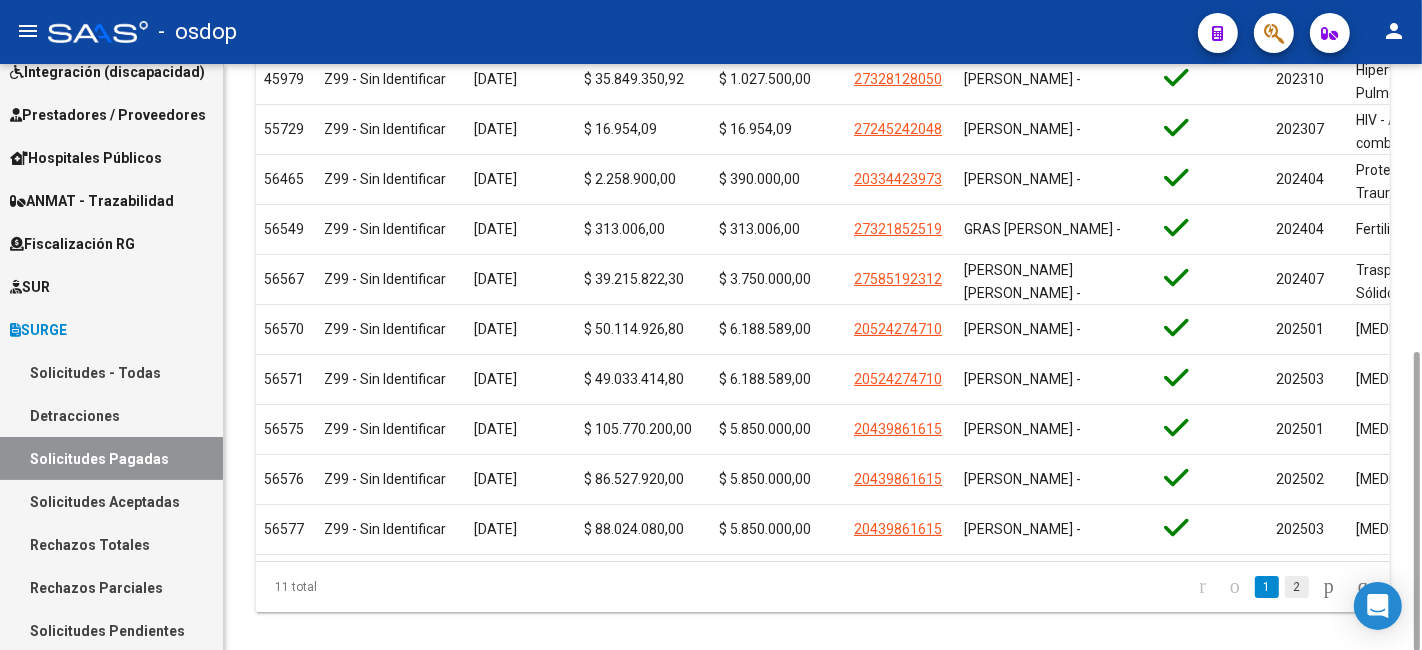 click on "2" 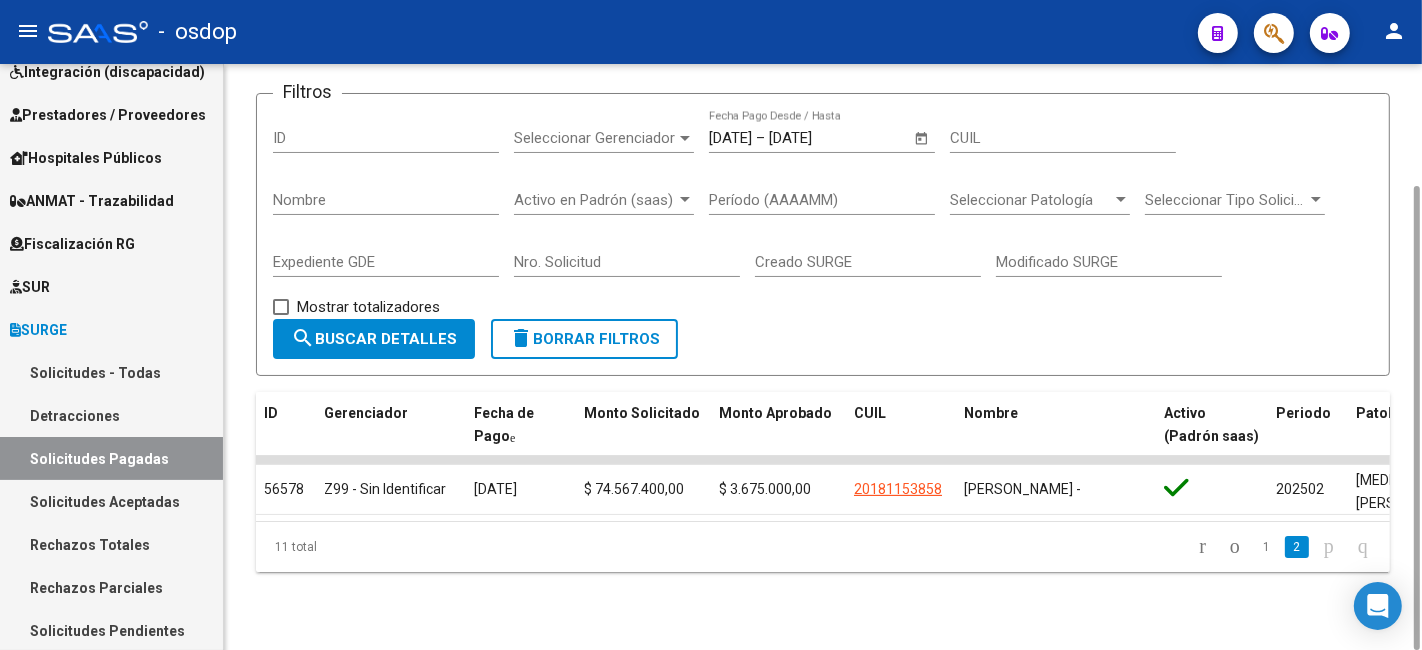 scroll, scrollTop: 155, scrollLeft: 0, axis: vertical 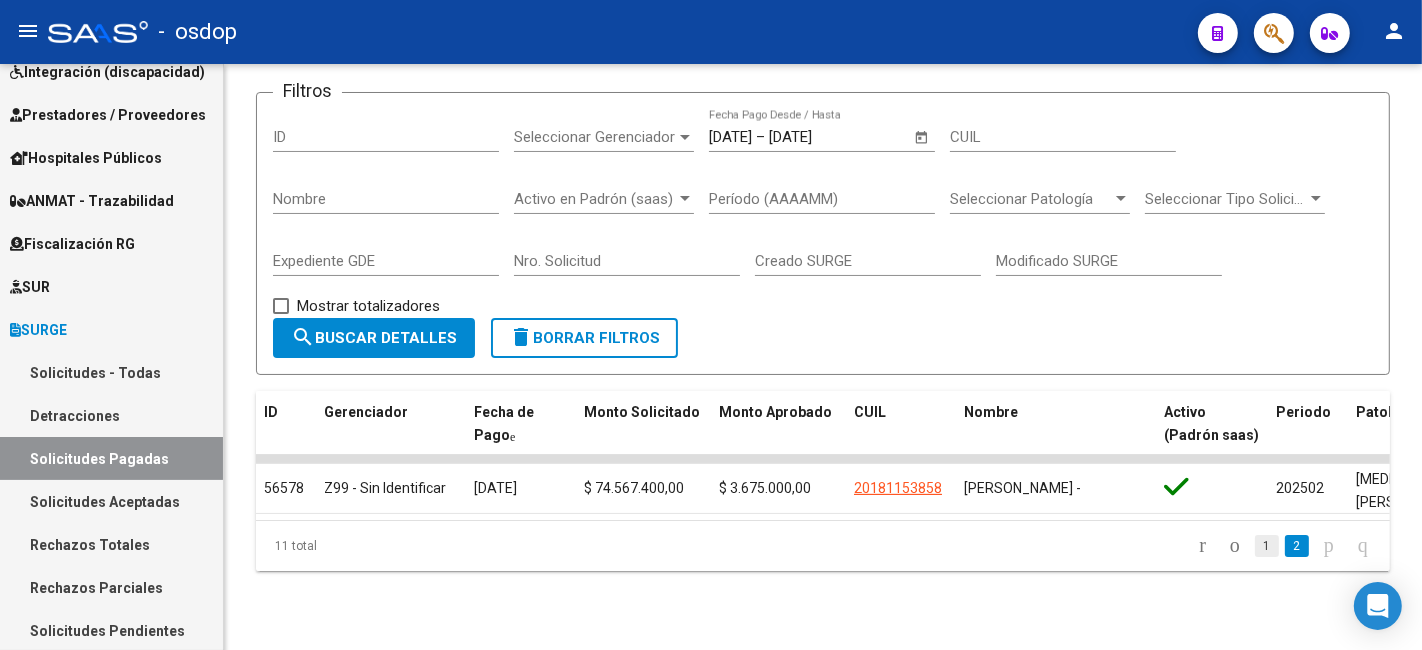 click on "1" 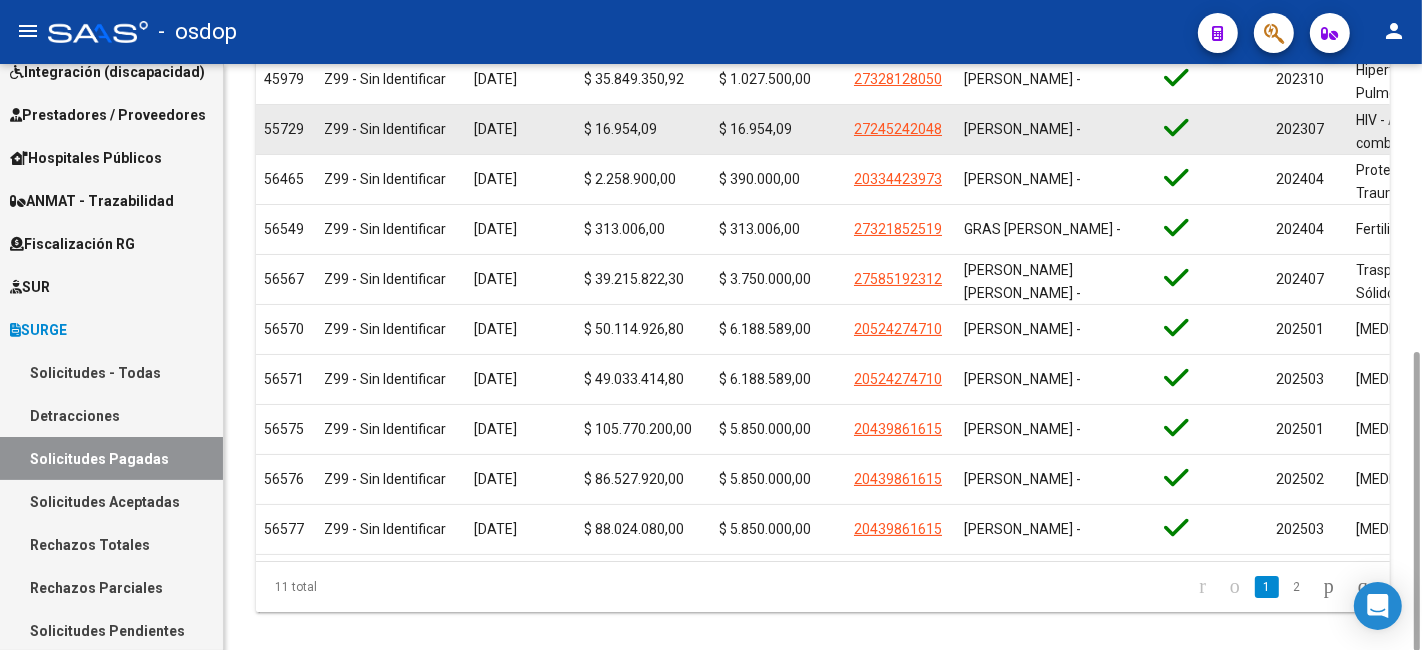 scroll, scrollTop: 562, scrollLeft: 0, axis: vertical 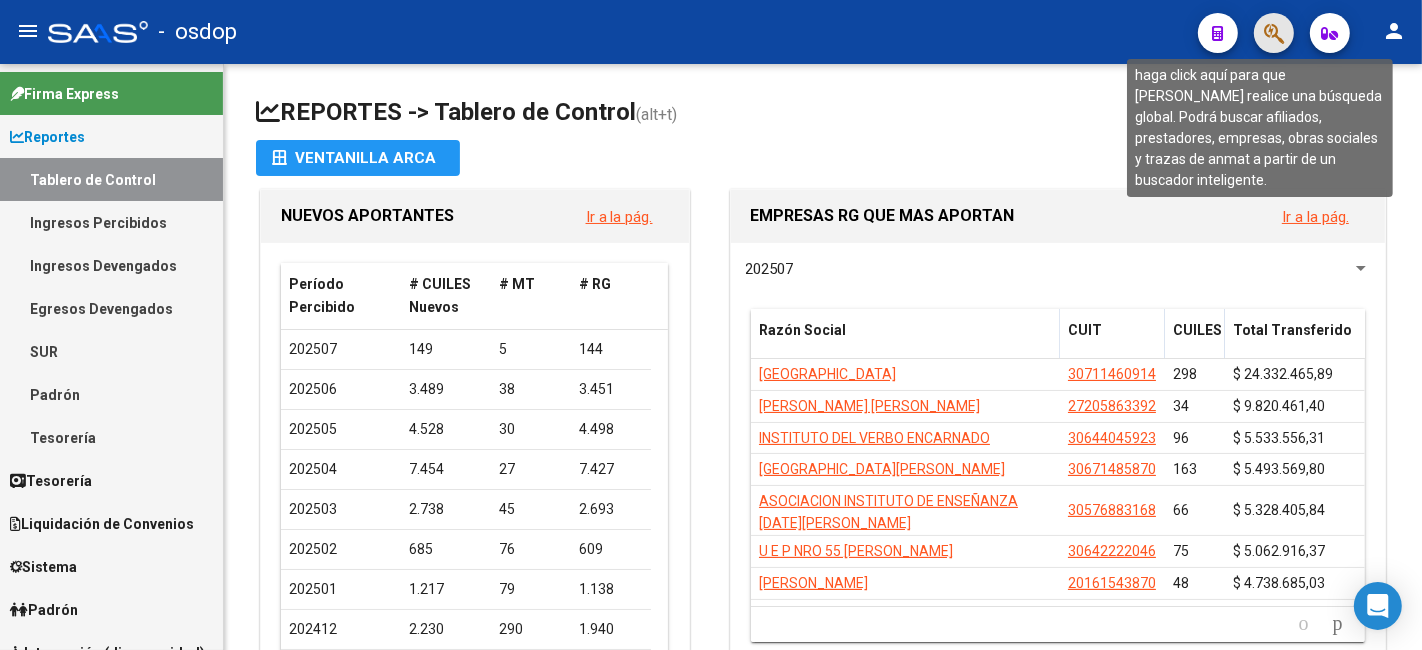 click 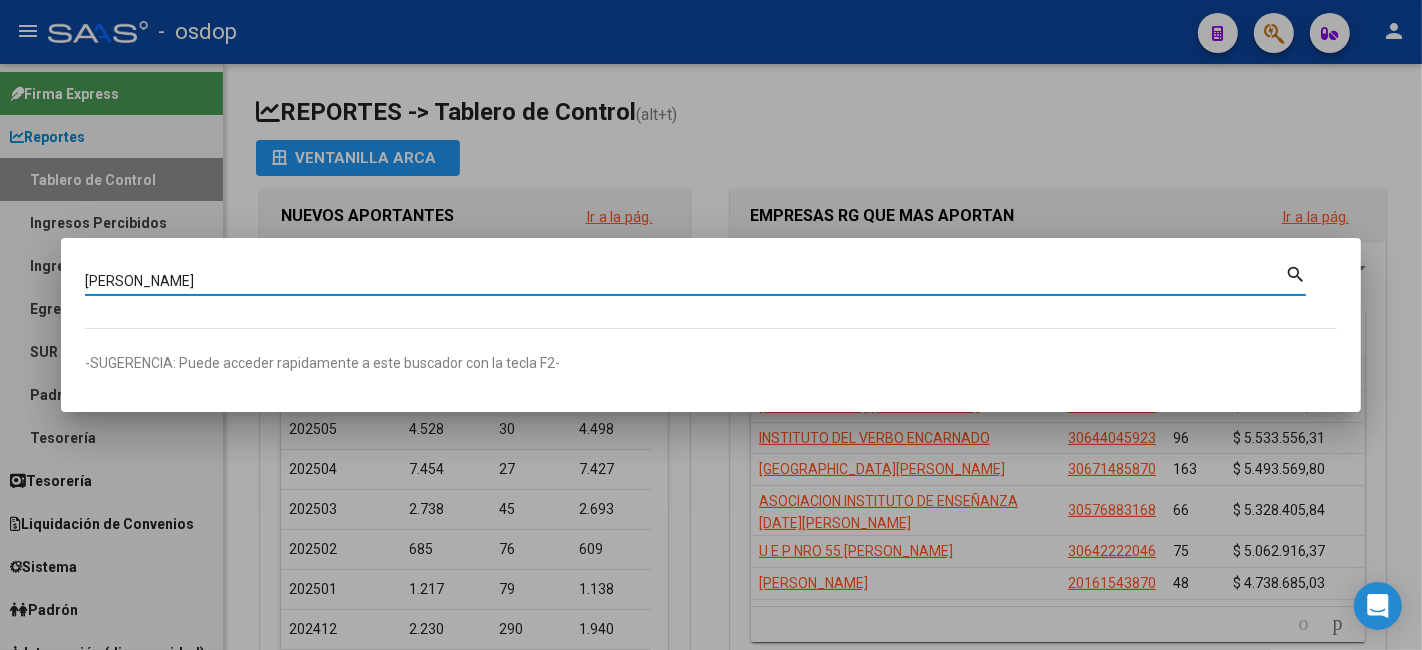 type on "garriz" 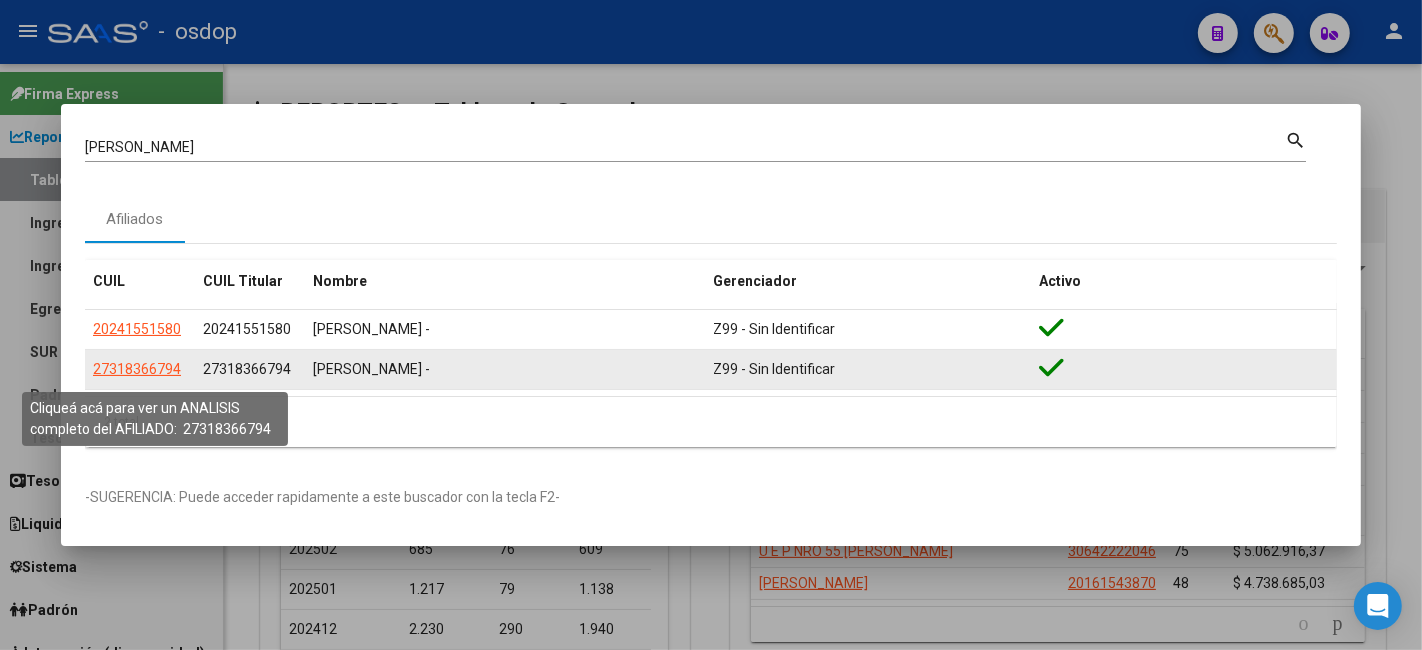 click on "27318366794" 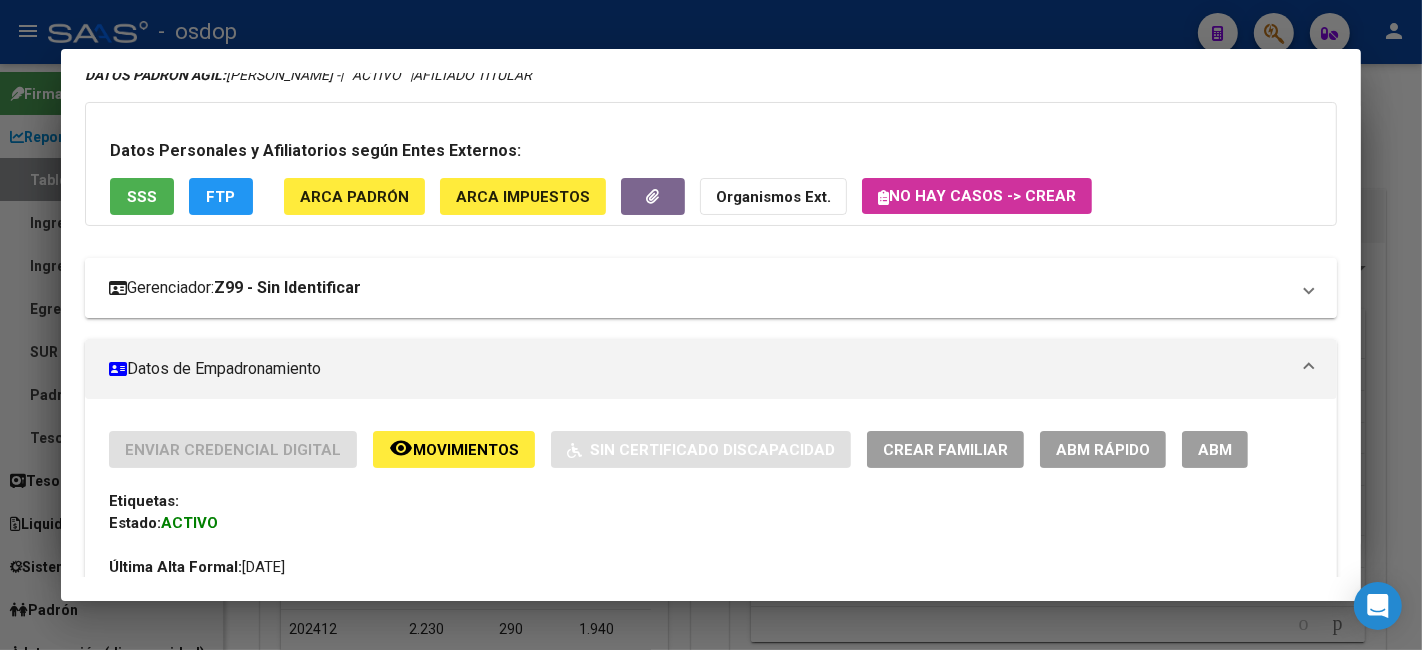 scroll, scrollTop: 33, scrollLeft: 0, axis: vertical 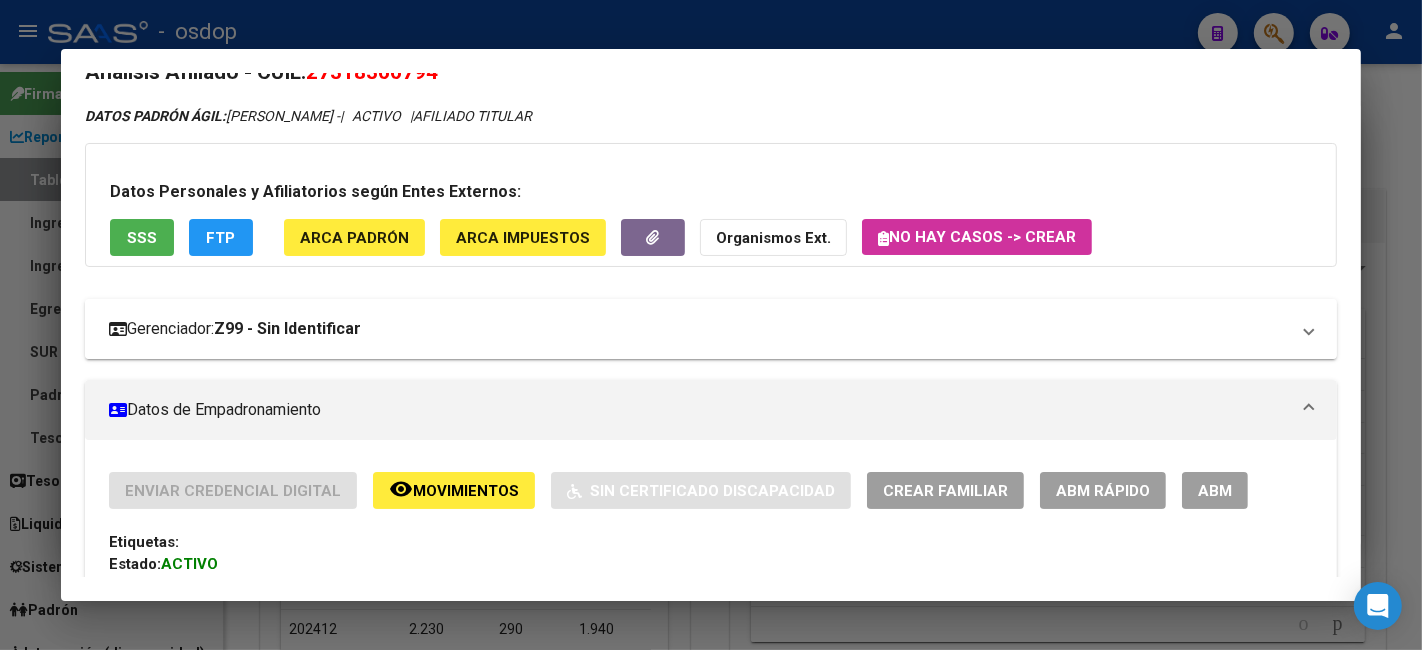 click on "Gerenciador:      Z99 - Sin Identificar" at bounding box center (699, 329) 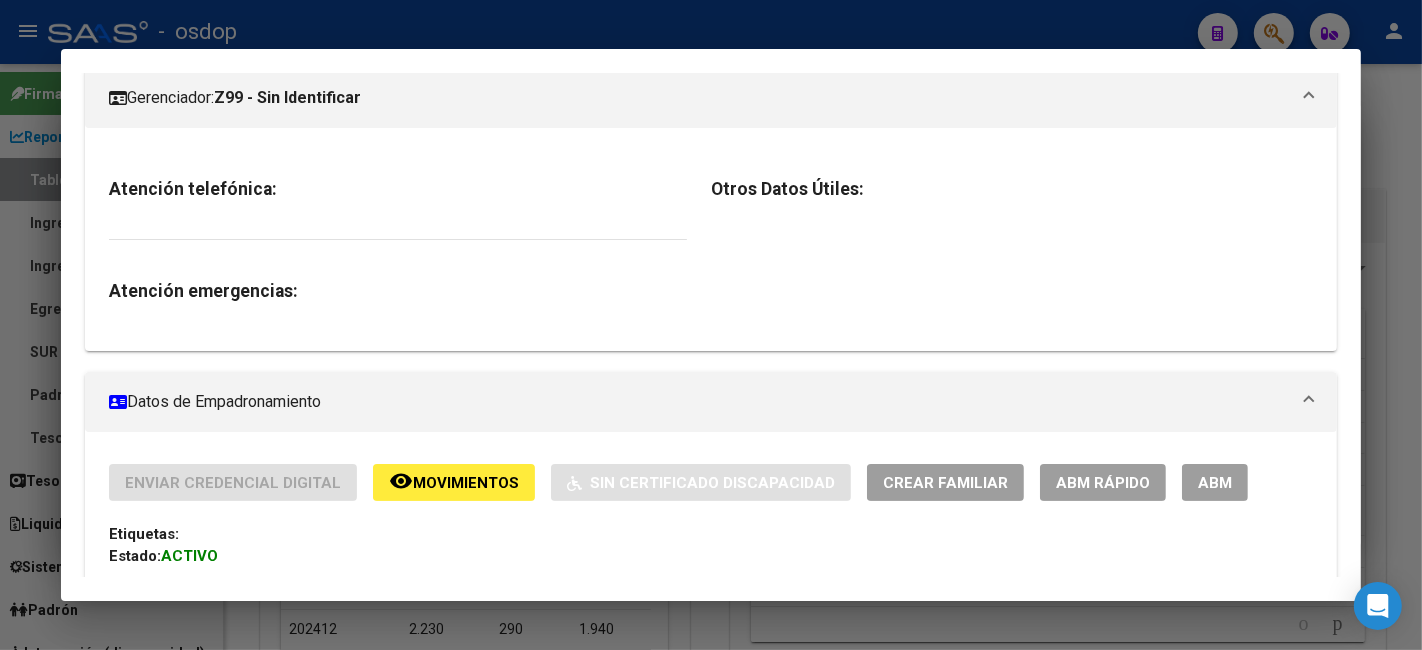 scroll, scrollTop: 0, scrollLeft: 0, axis: both 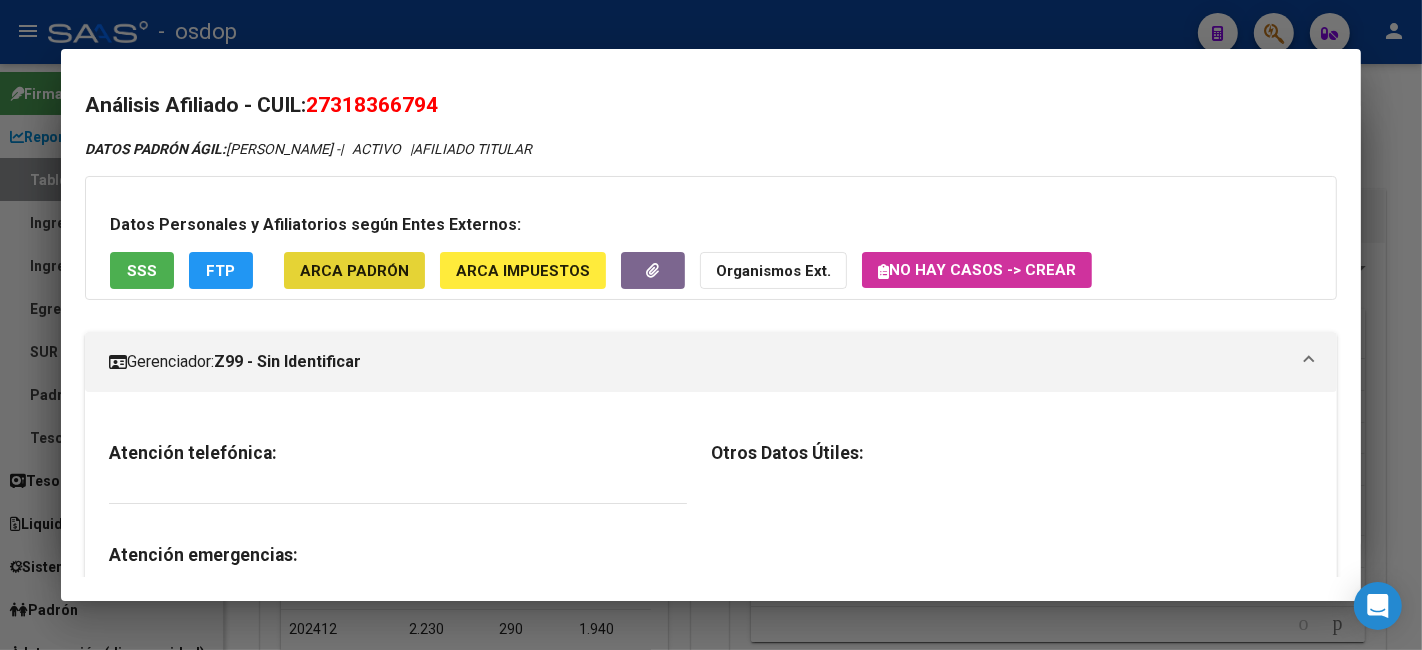 click on "ARCA Padrón" 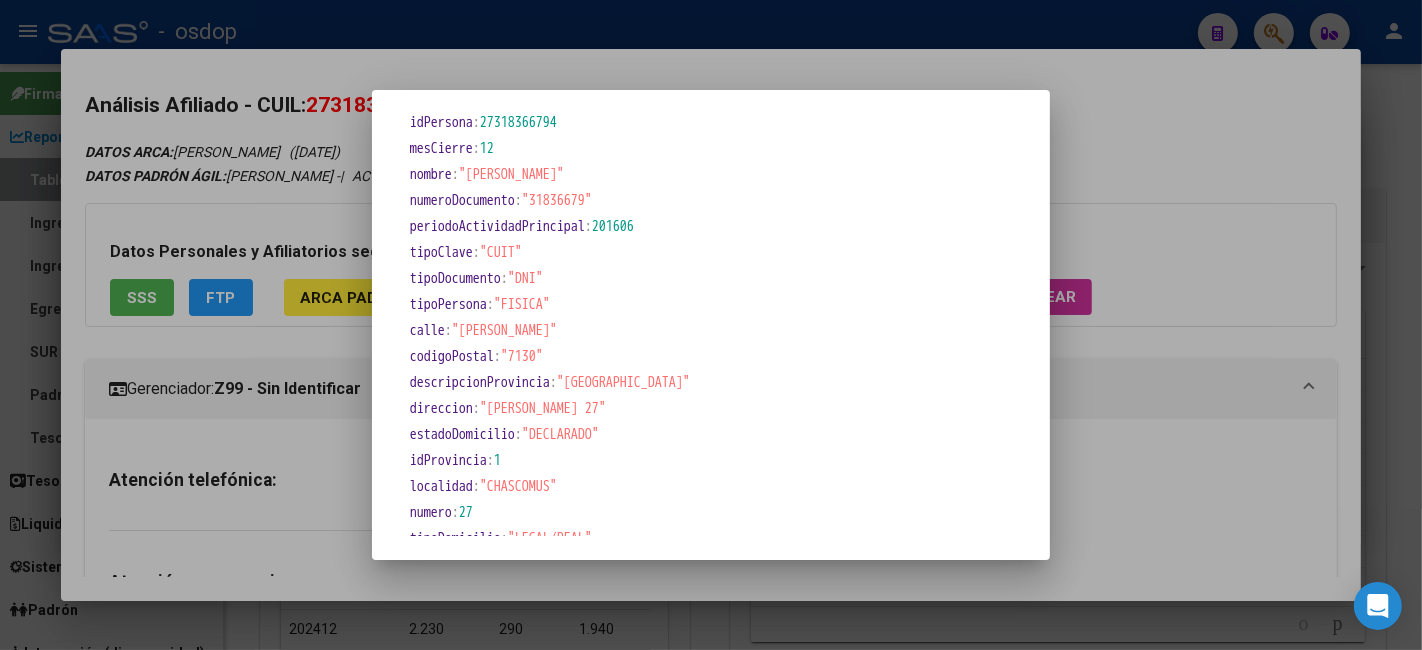 scroll, scrollTop: 870, scrollLeft: 0, axis: vertical 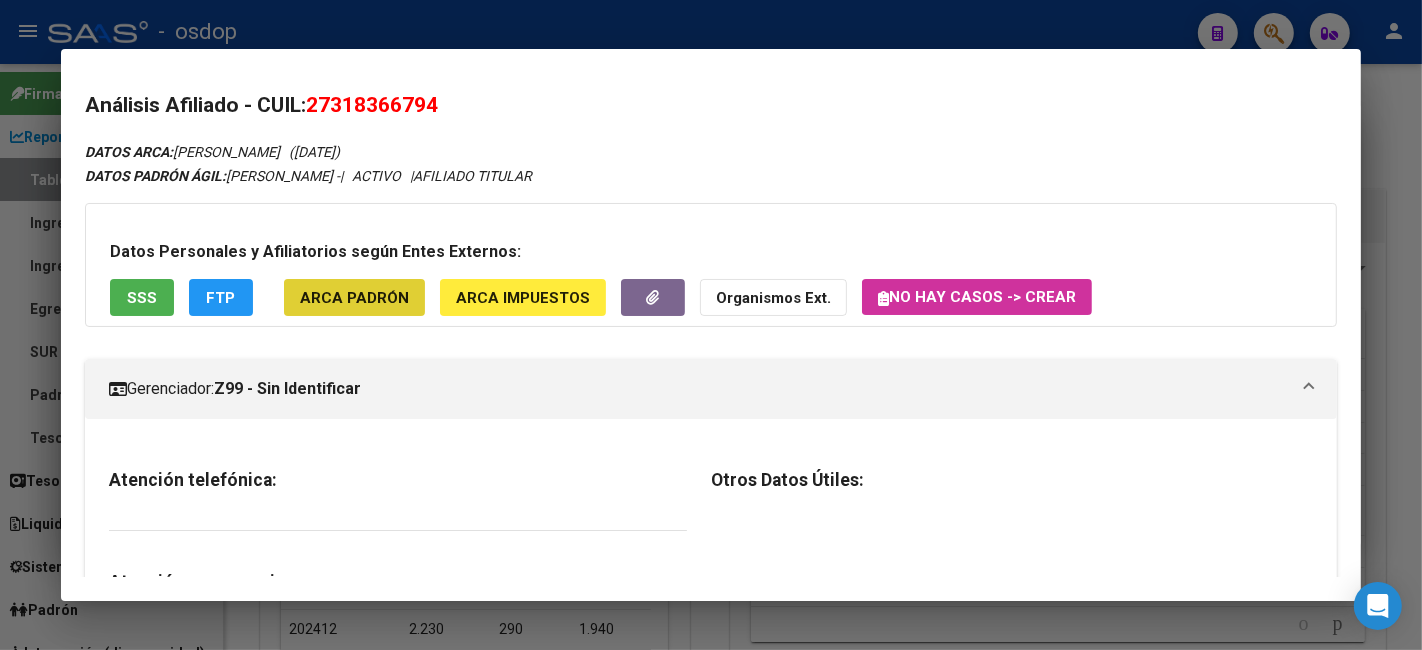 type 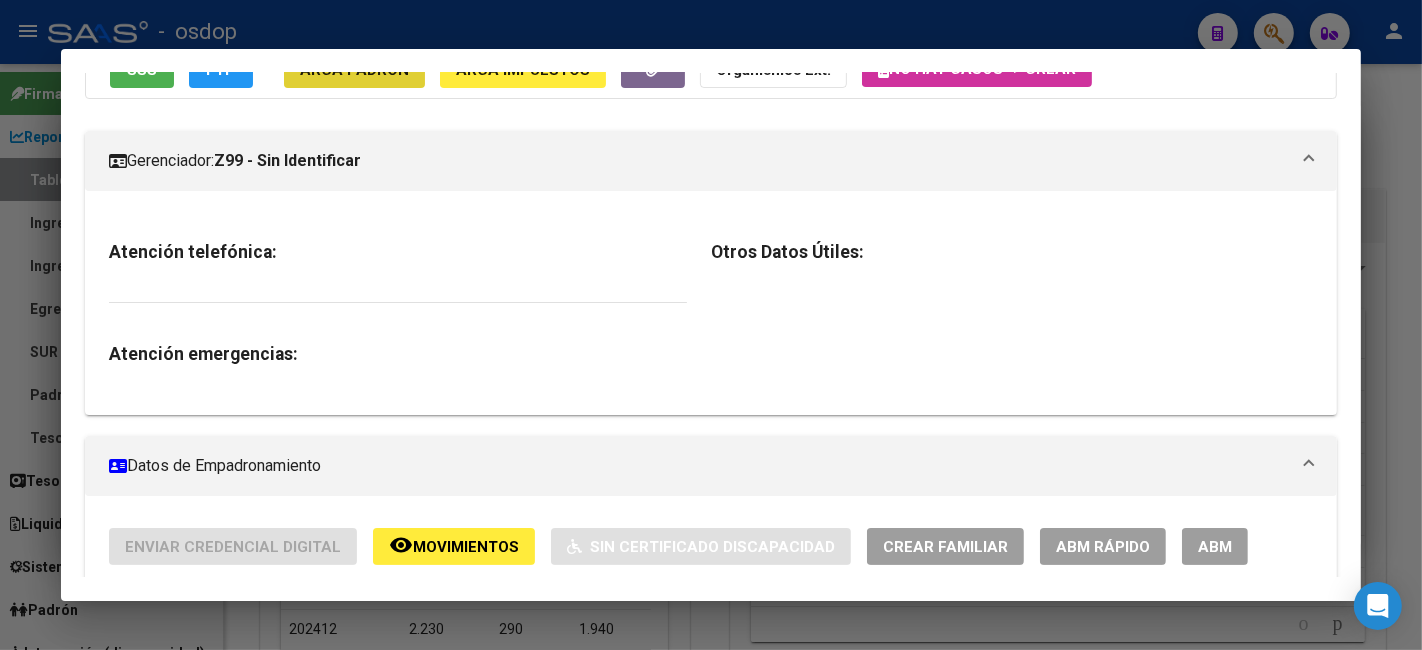 scroll, scrollTop: 208, scrollLeft: 0, axis: vertical 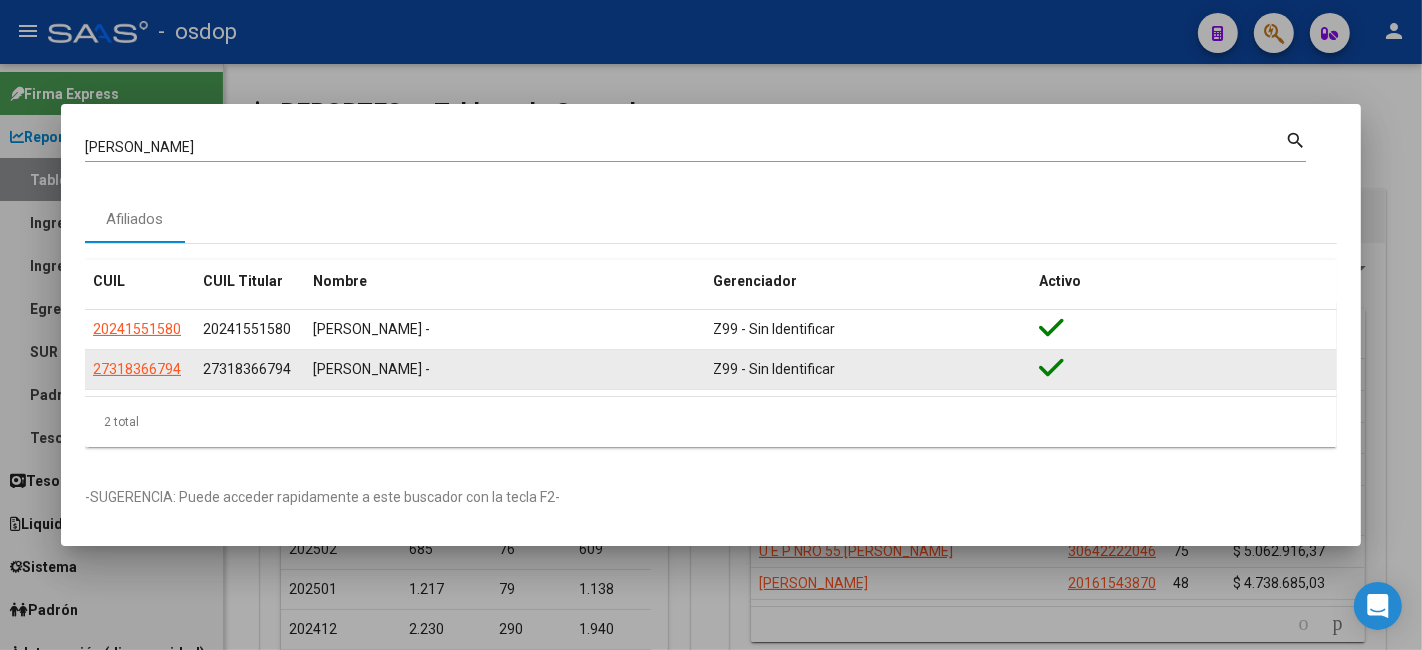 type 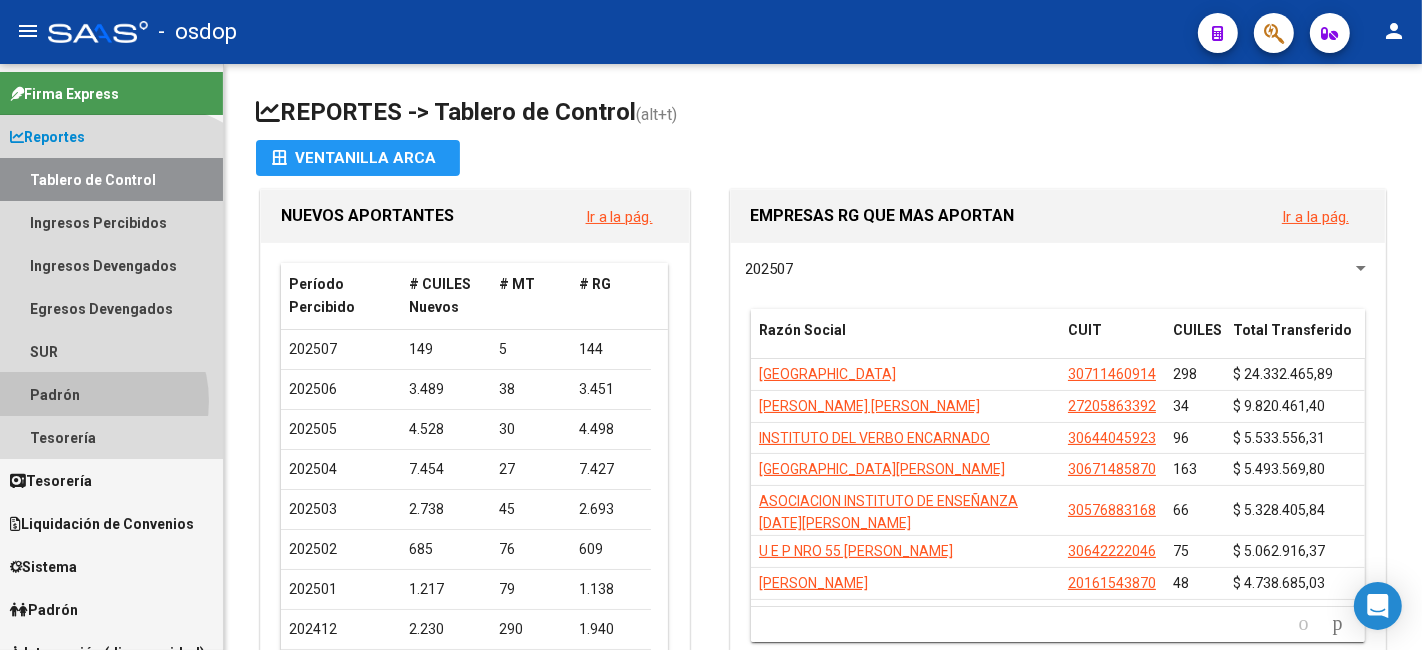 click on "Padrón" at bounding box center [111, 394] 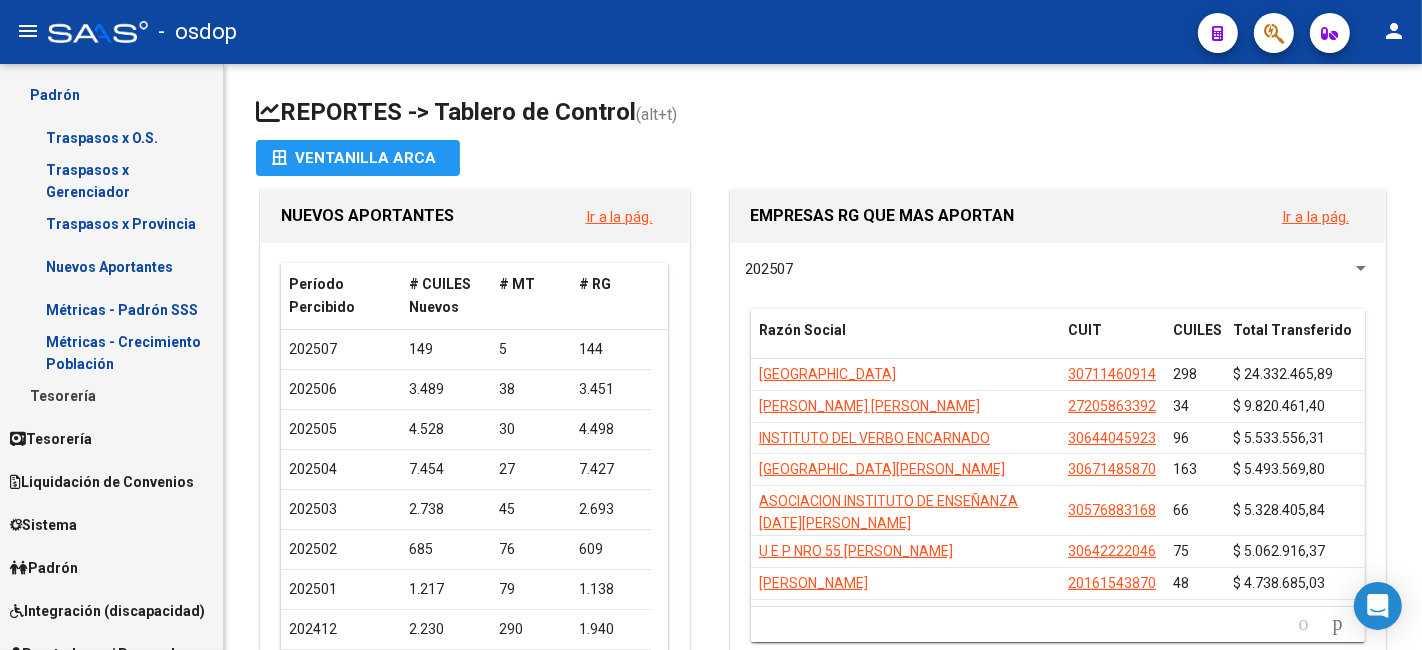 scroll, scrollTop: 304, scrollLeft: 0, axis: vertical 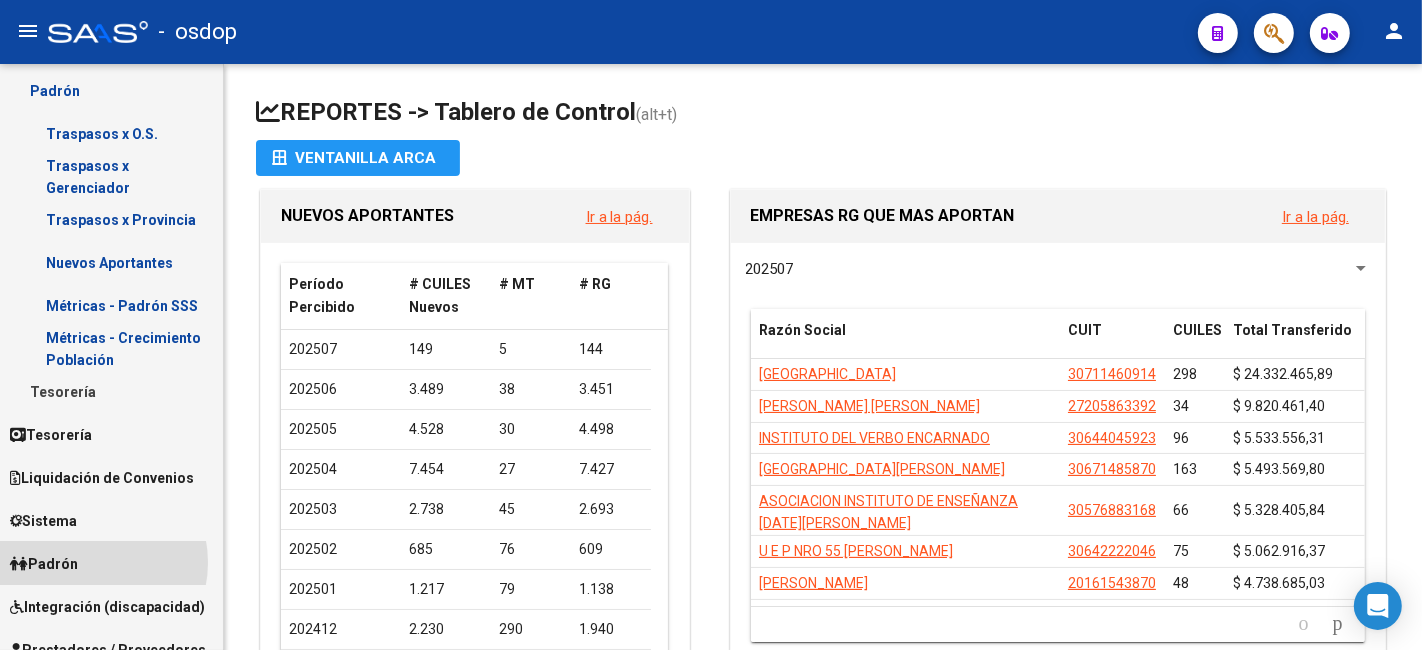 click on "Padrón" at bounding box center (111, 563) 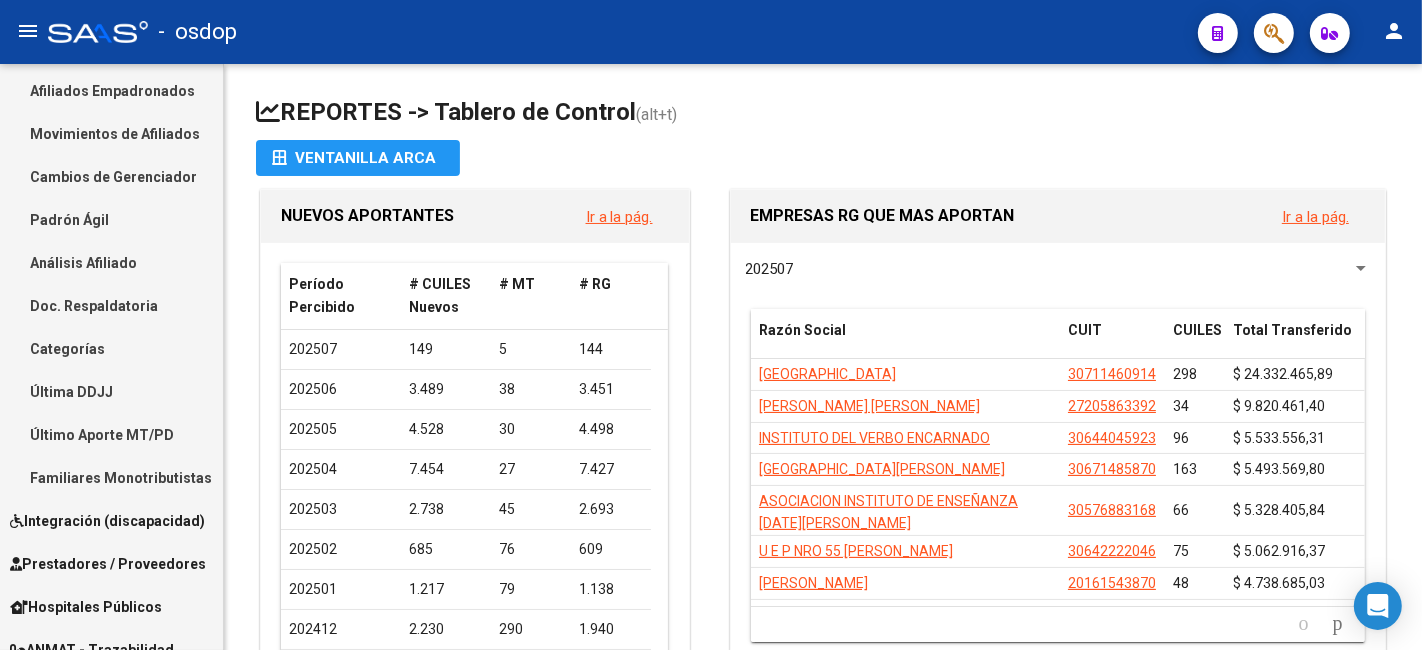 scroll, scrollTop: 260, scrollLeft: 0, axis: vertical 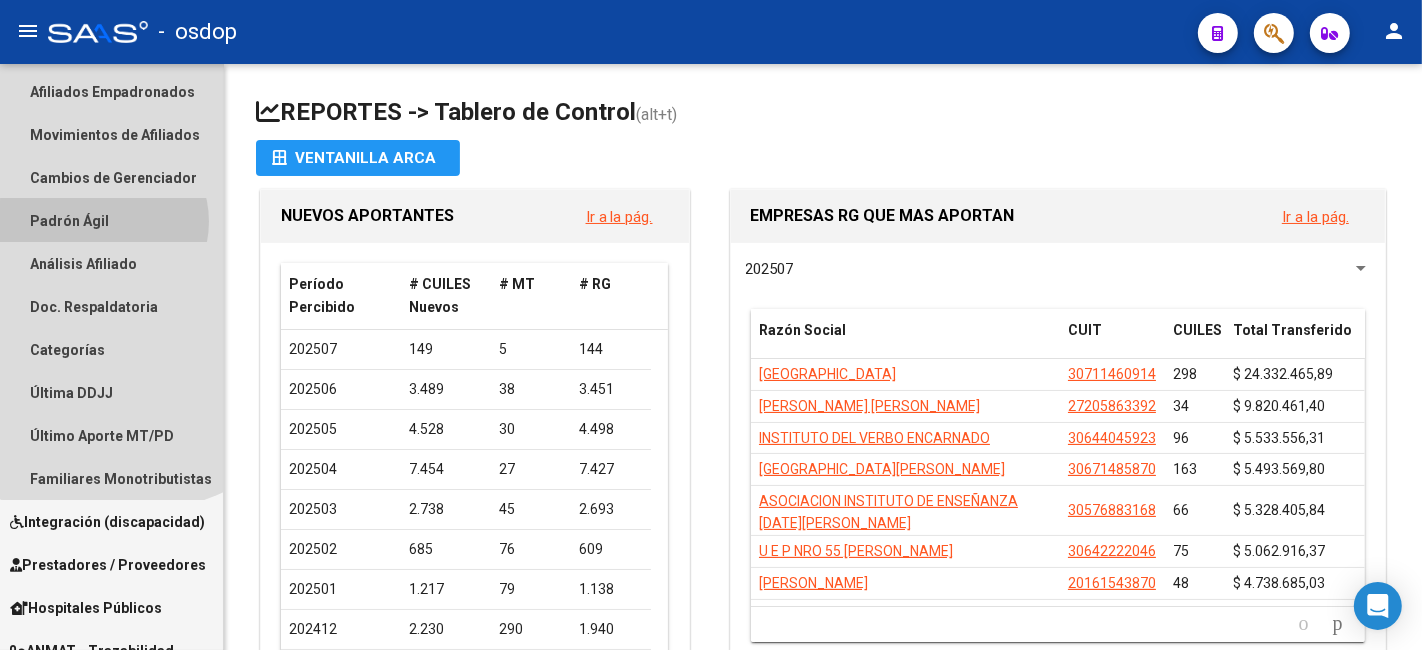 click on "Padrón Ágil" at bounding box center [111, 220] 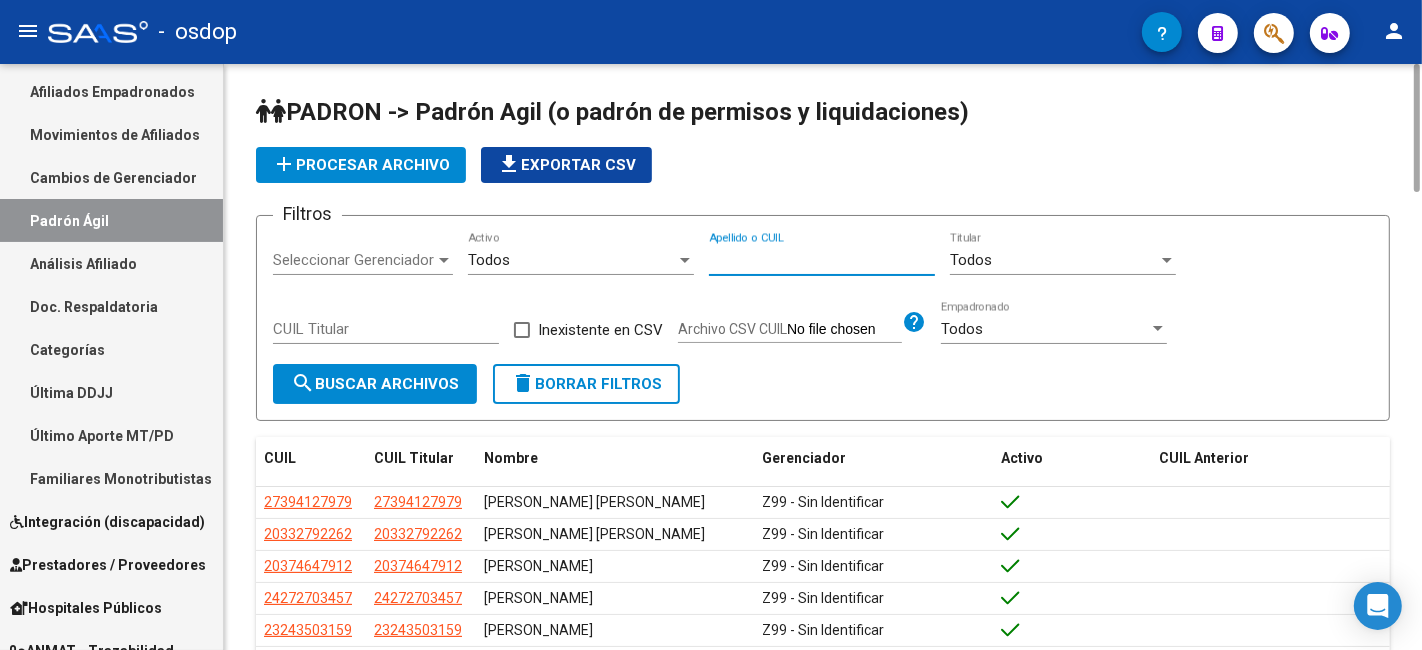 click on "Apellido o CUIL" at bounding box center [822, 260] 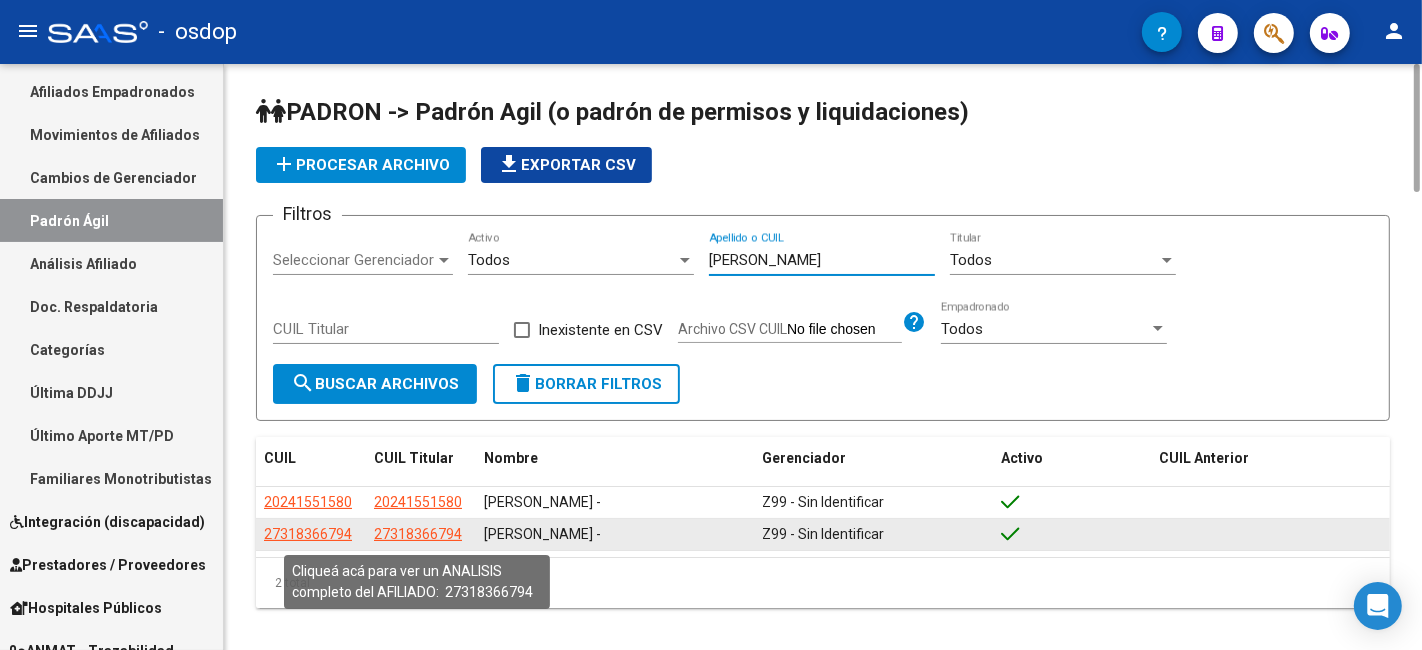 type on "garriz" 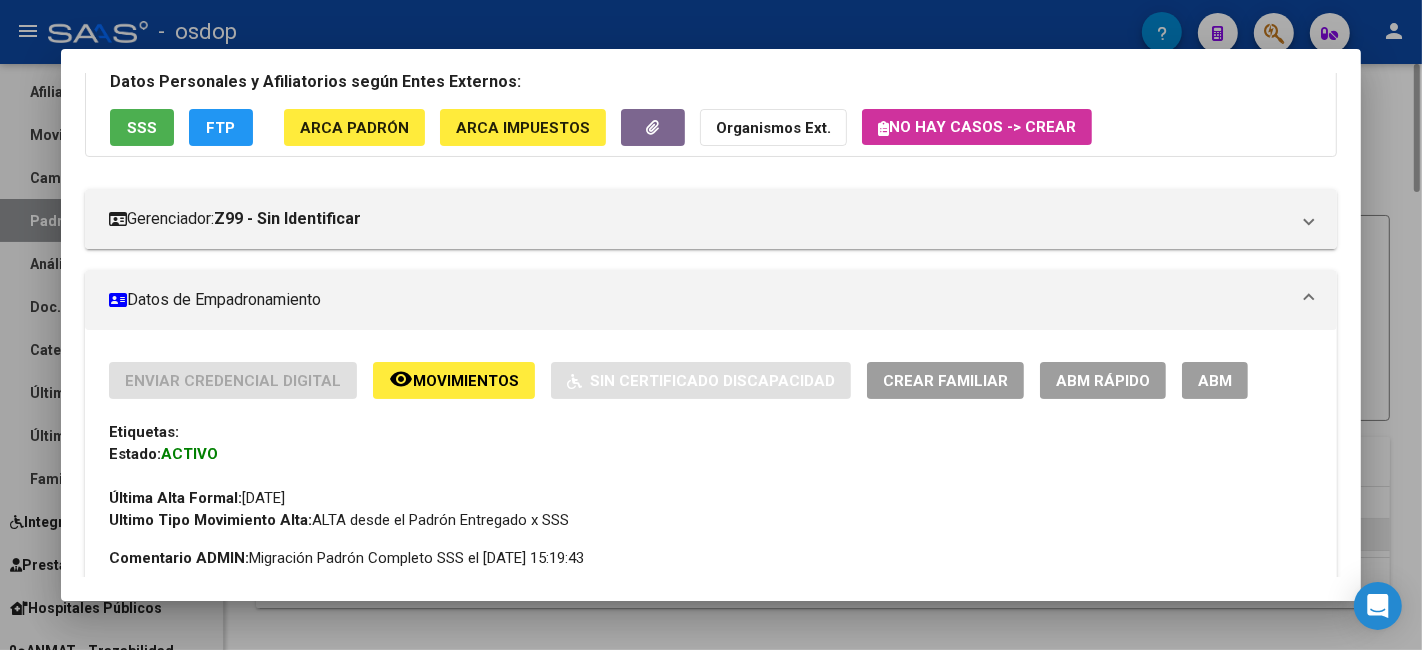 scroll, scrollTop: 121, scrollLeft: 0, axis: vertical 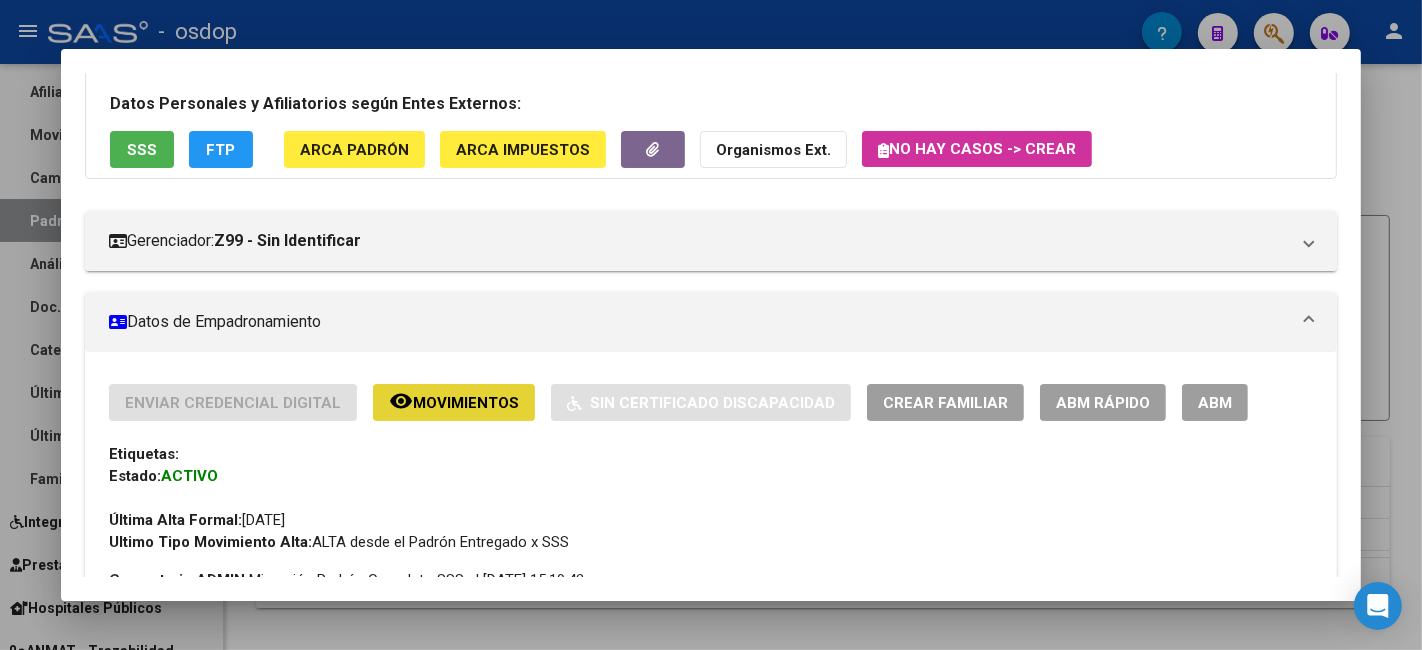 click on "Movimientos" 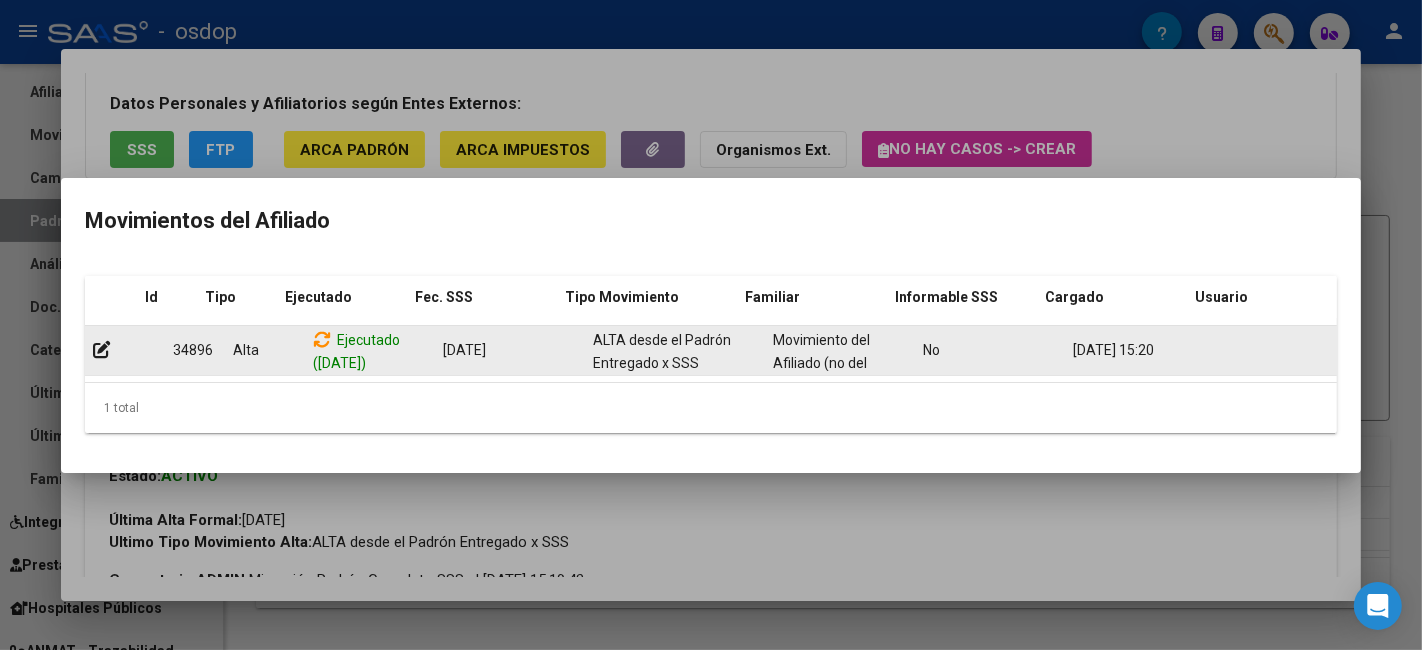 scroll, scrollTop: 0, scrollLeft: 28, axis: horizontal 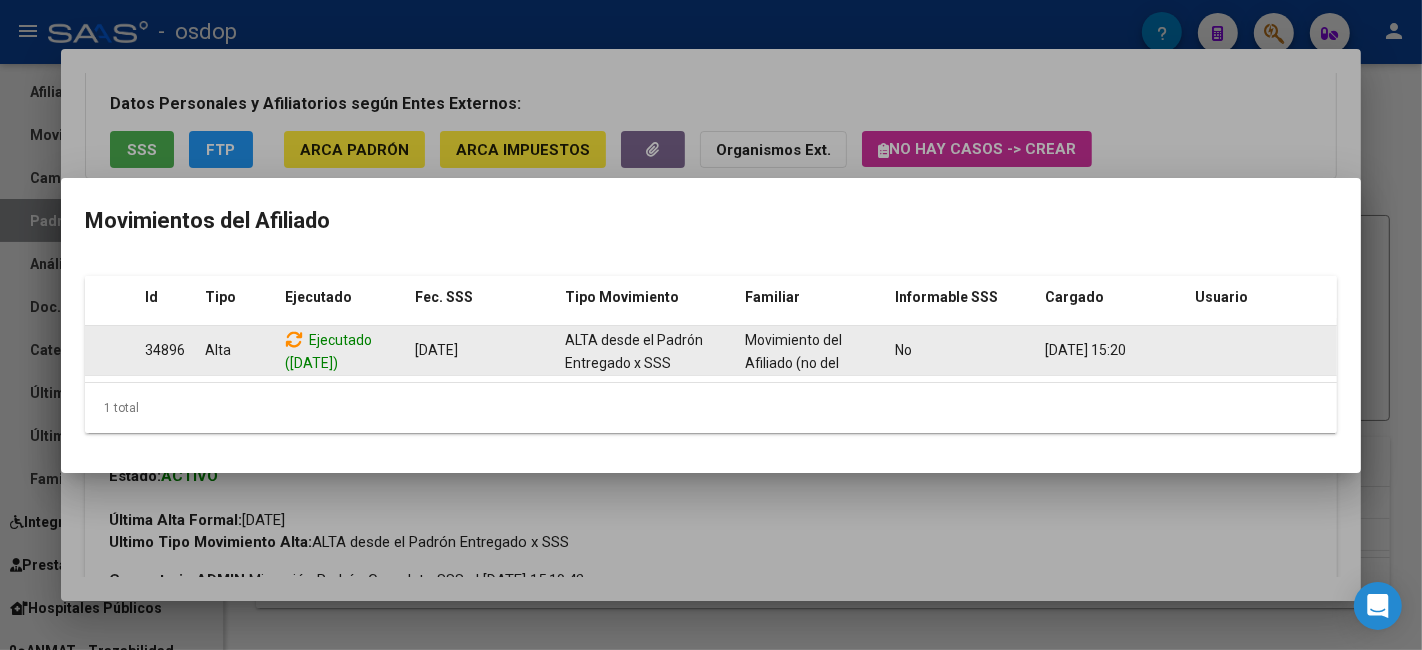 type 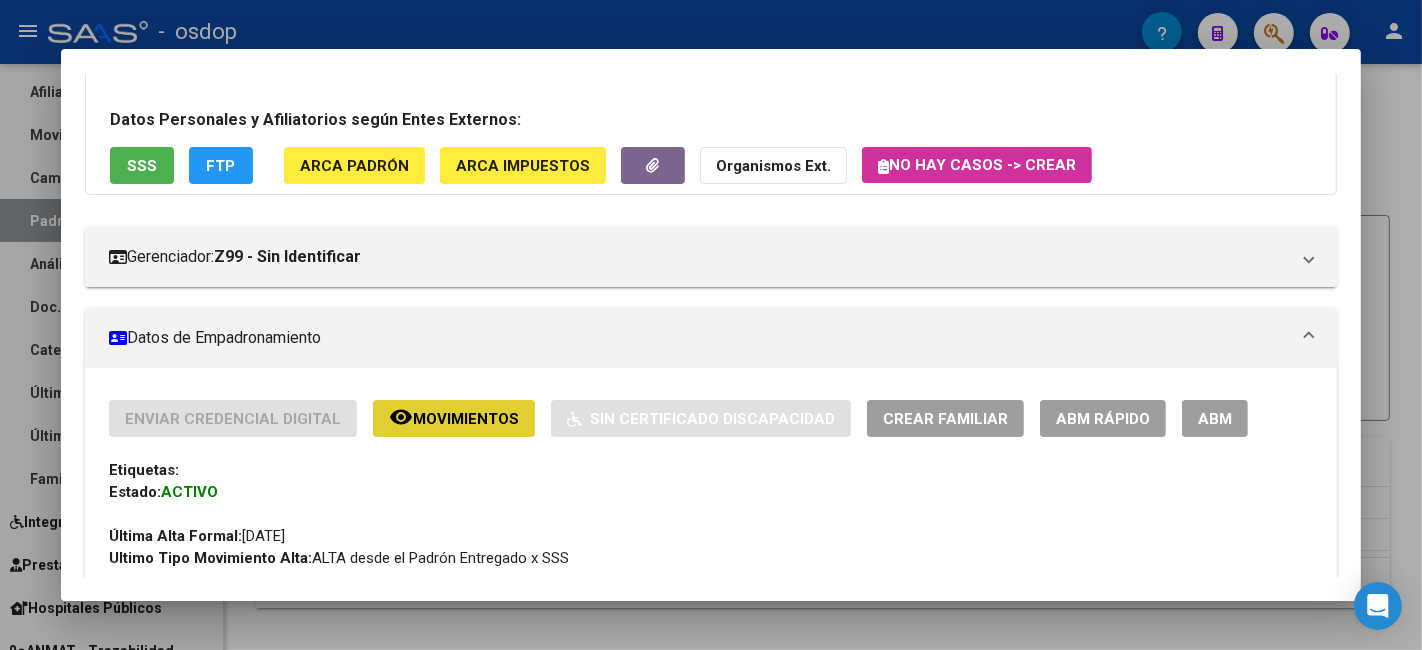 scroll, scrollTop: 103, scrollLeft: 0, axis: vertical 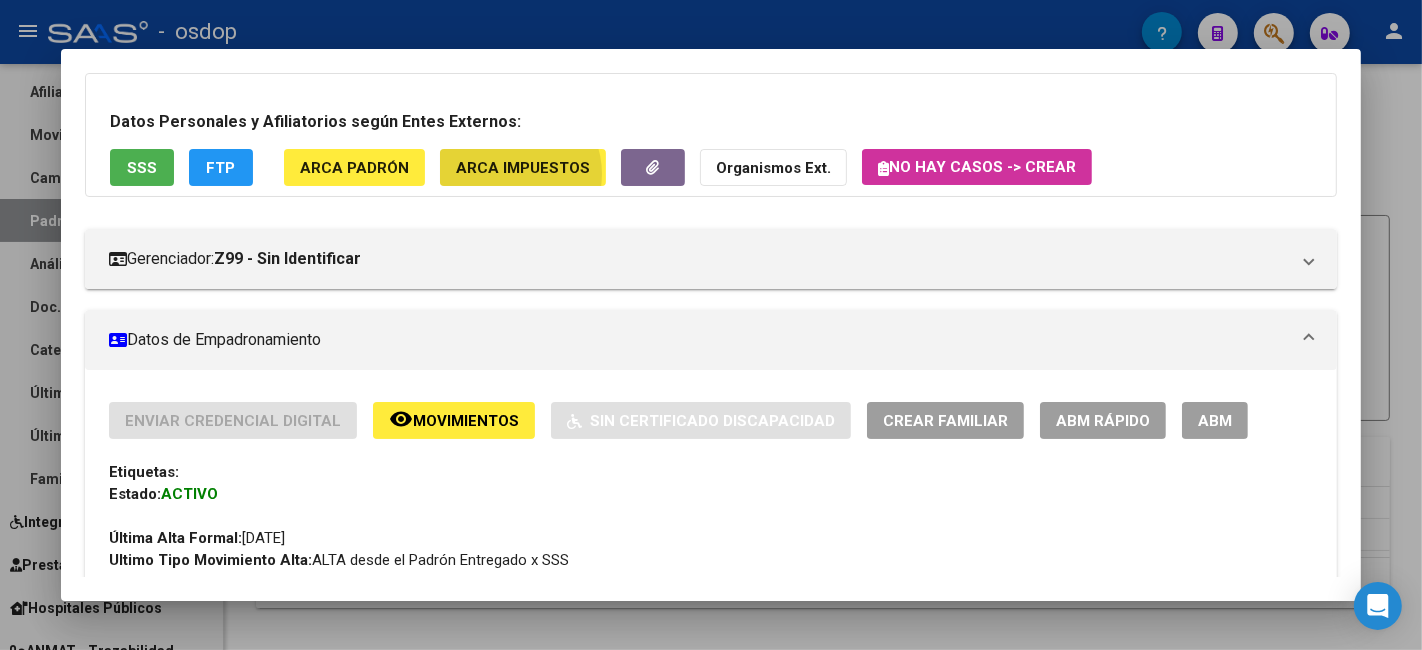 click on "ARCA Impuestos" 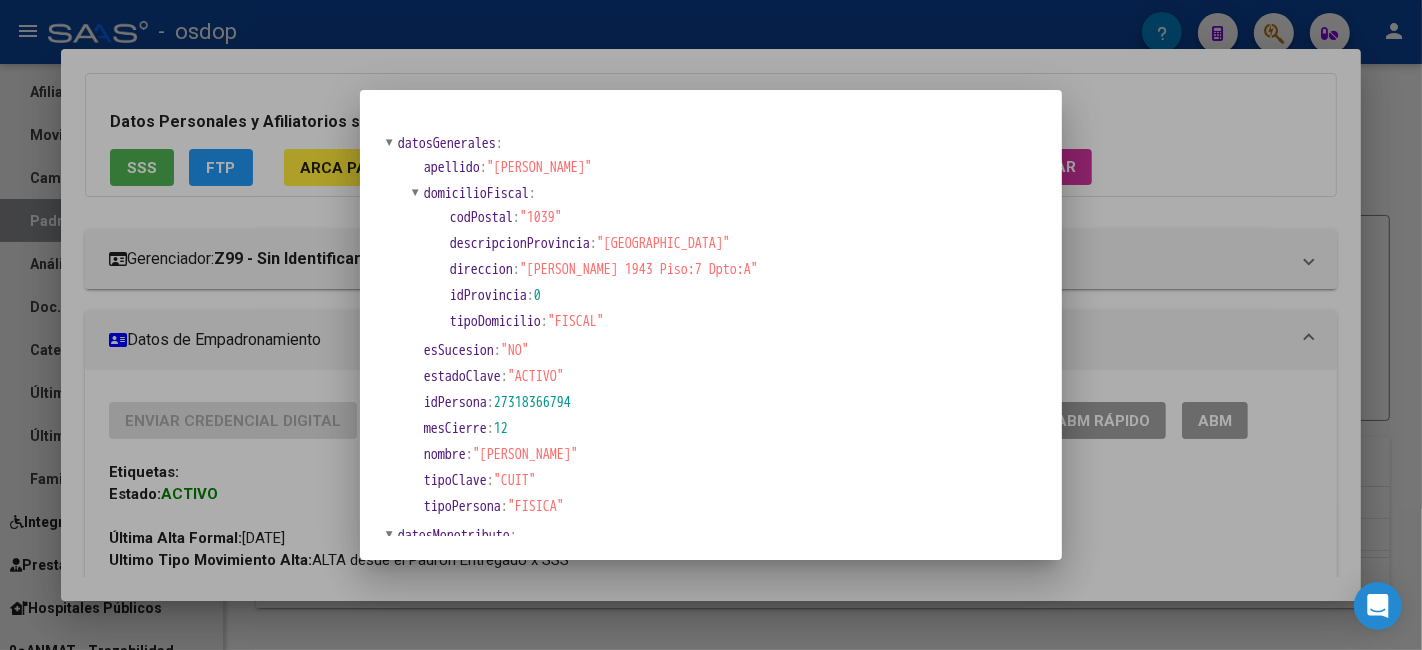 scroll, scrollTop: 3, scrollLeft: 0, axis: vertical 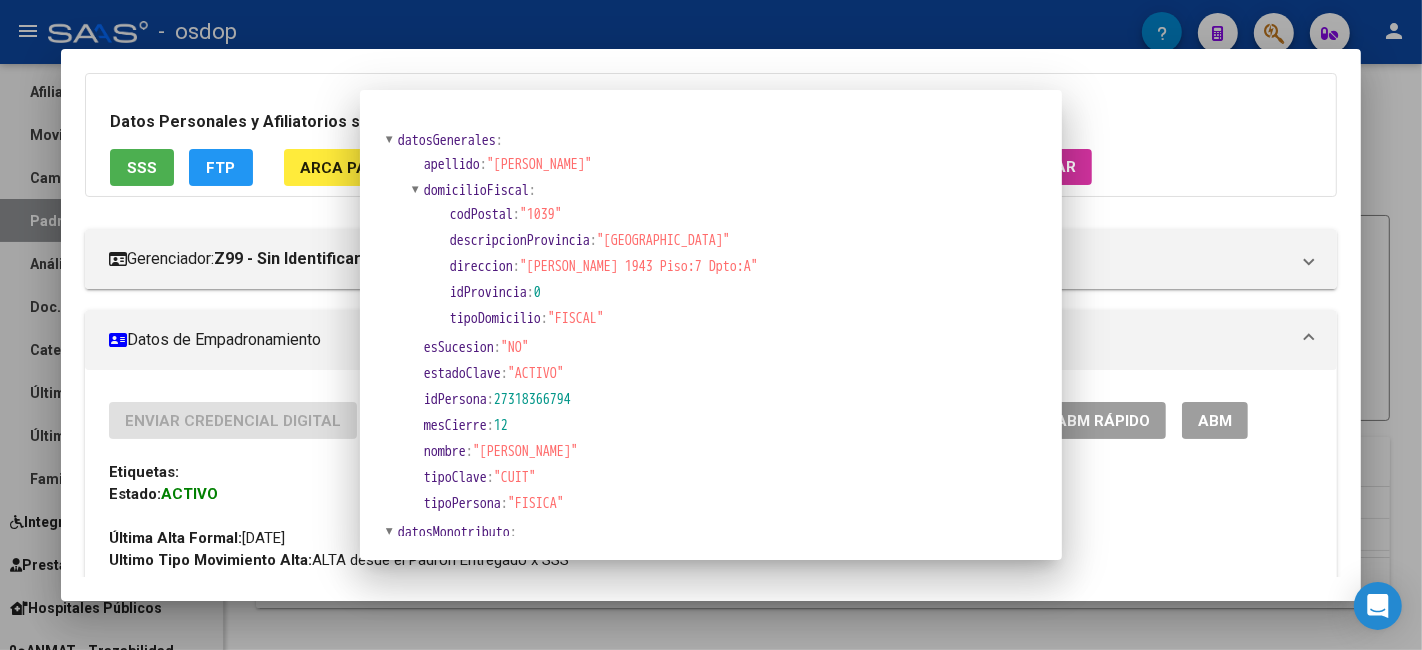 type 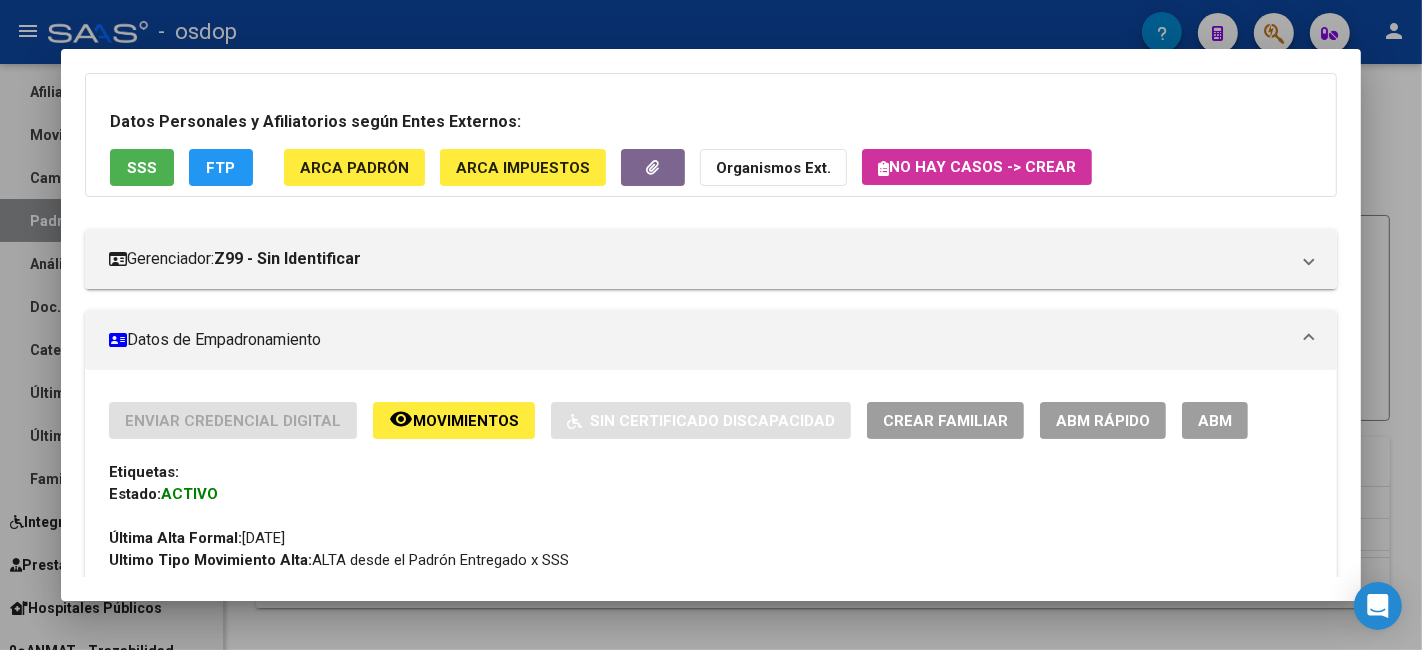 click on "Datos de Empadronamiento" at bounding box center [699, 340] 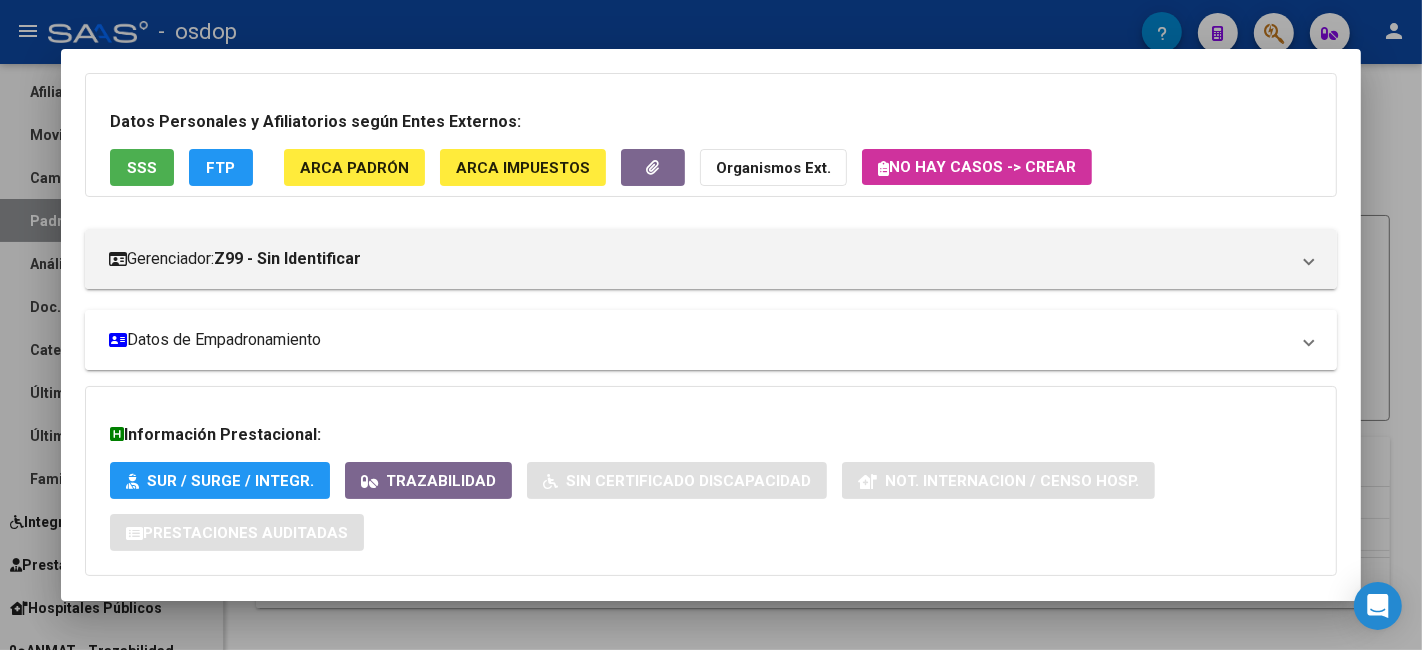 scroll, scrollTop: 137, scrollLeft: 0, axis: vertical 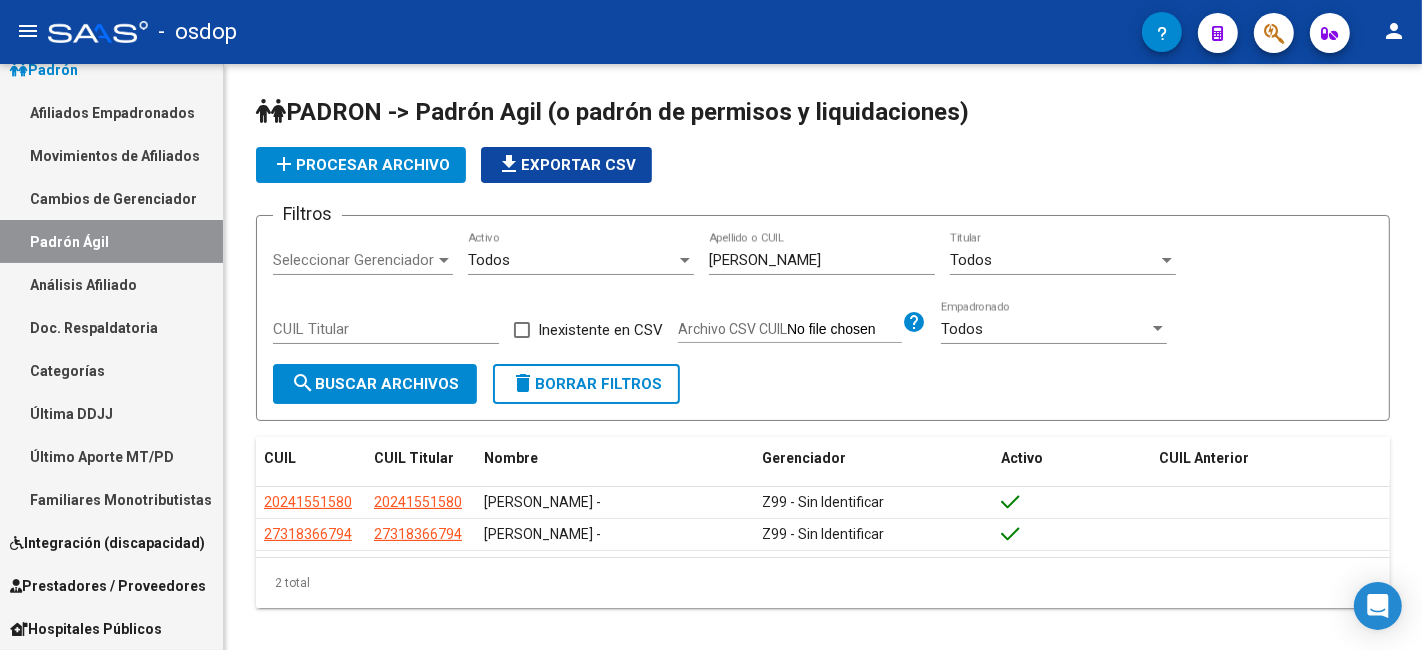 click on "Análisis Afiliado" at bounding box center (111, 284) 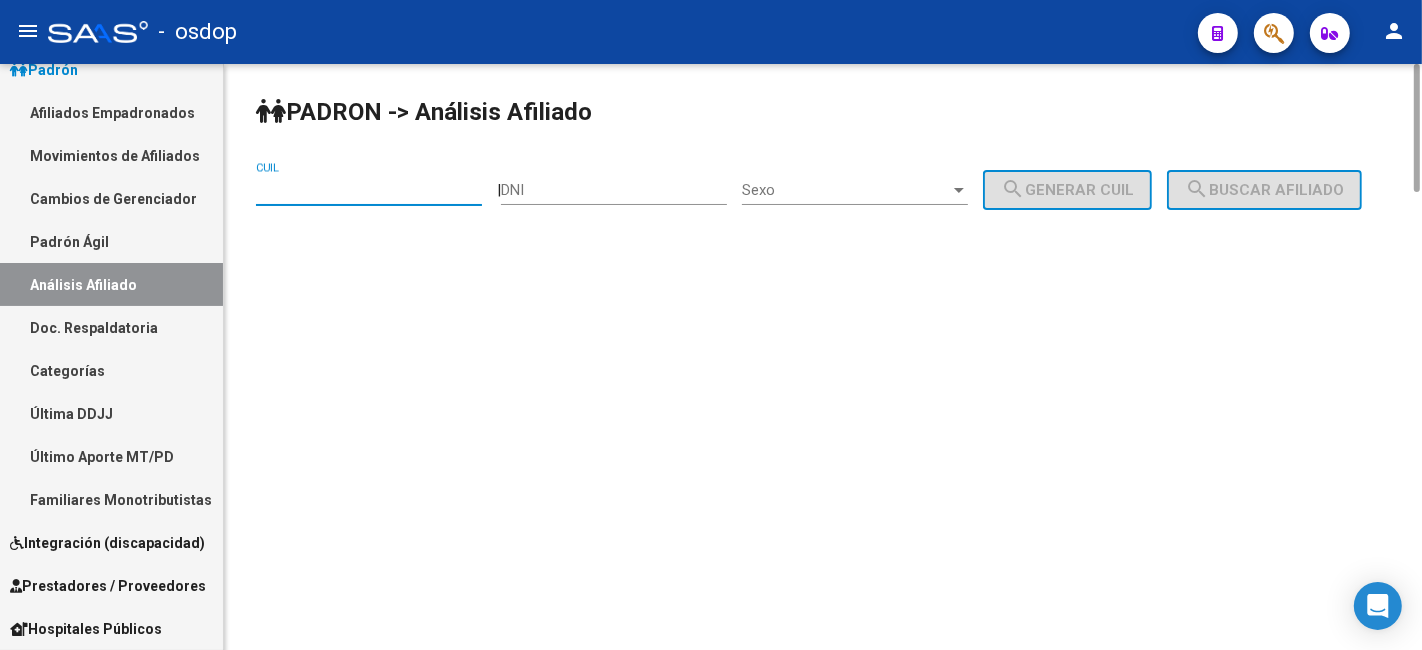 click on "CUIL" at bounding box center (369, 190) 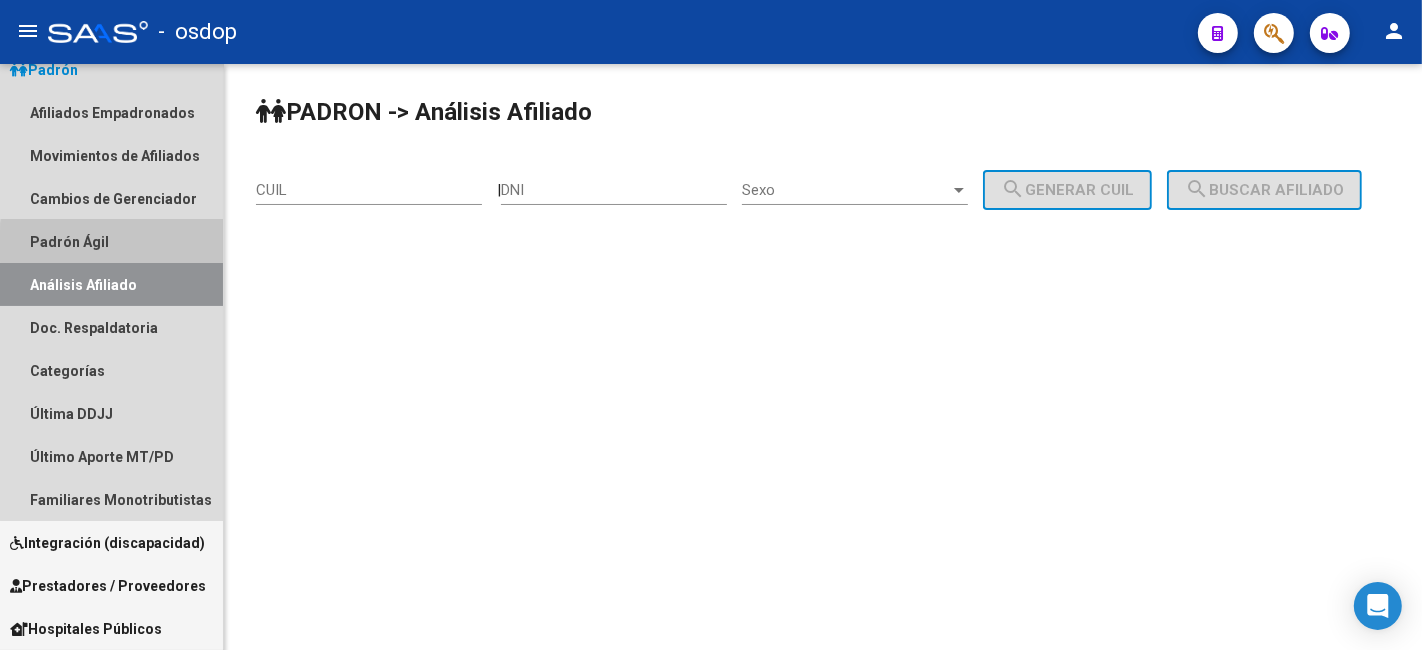 click on "Padrón Ágil" at bounding box center (111, 241) 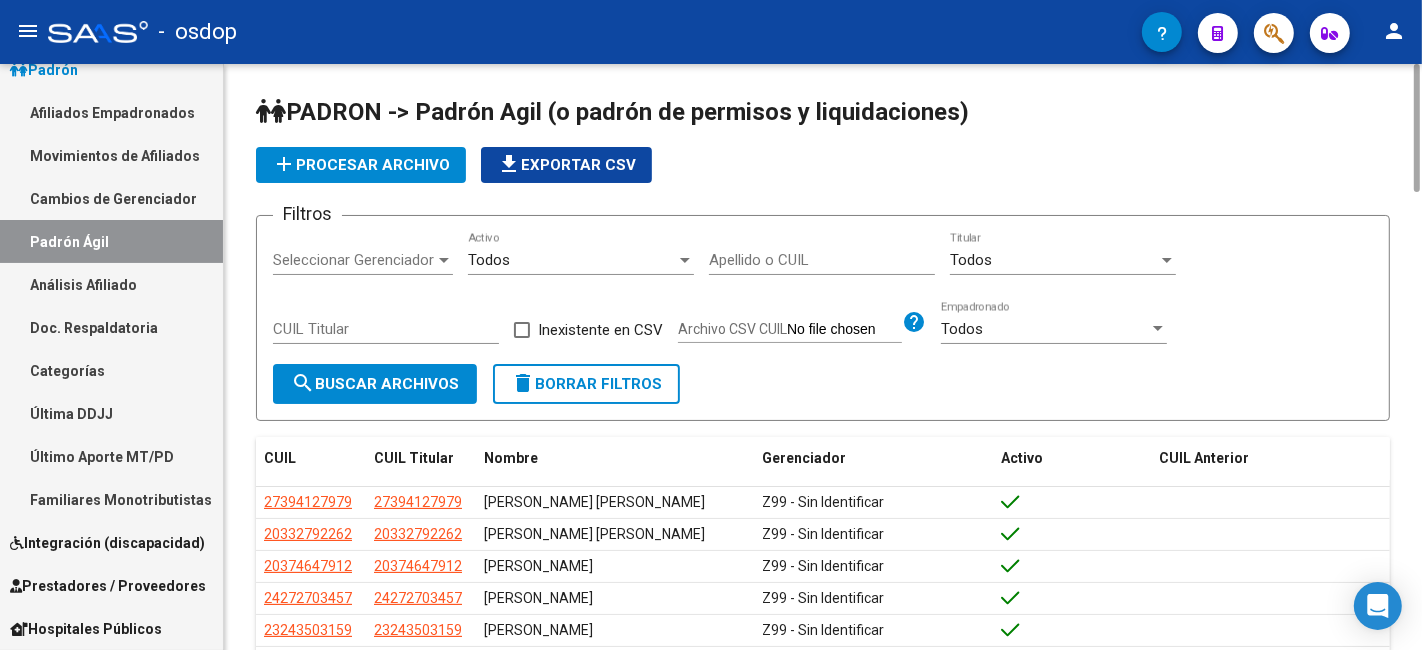 click on "Apellido o CUIL" 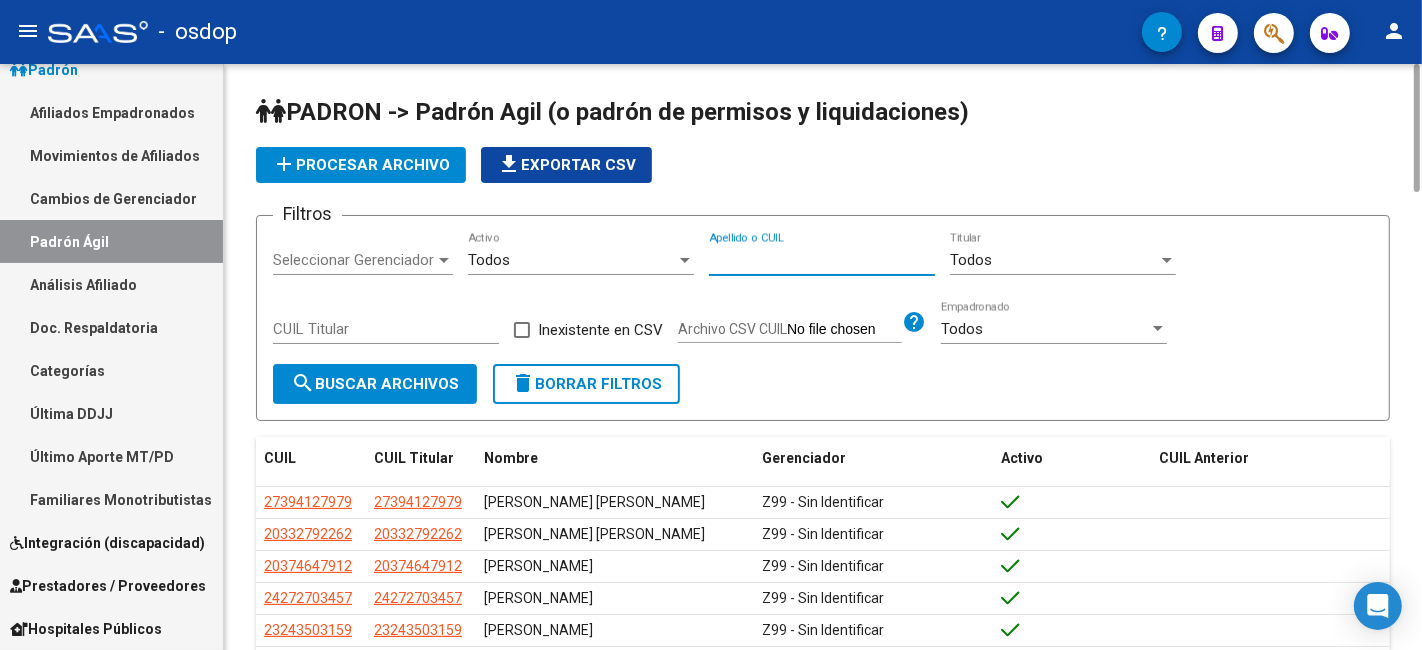 click on "Apellido o CUIL" at bounding box center [822, 260] 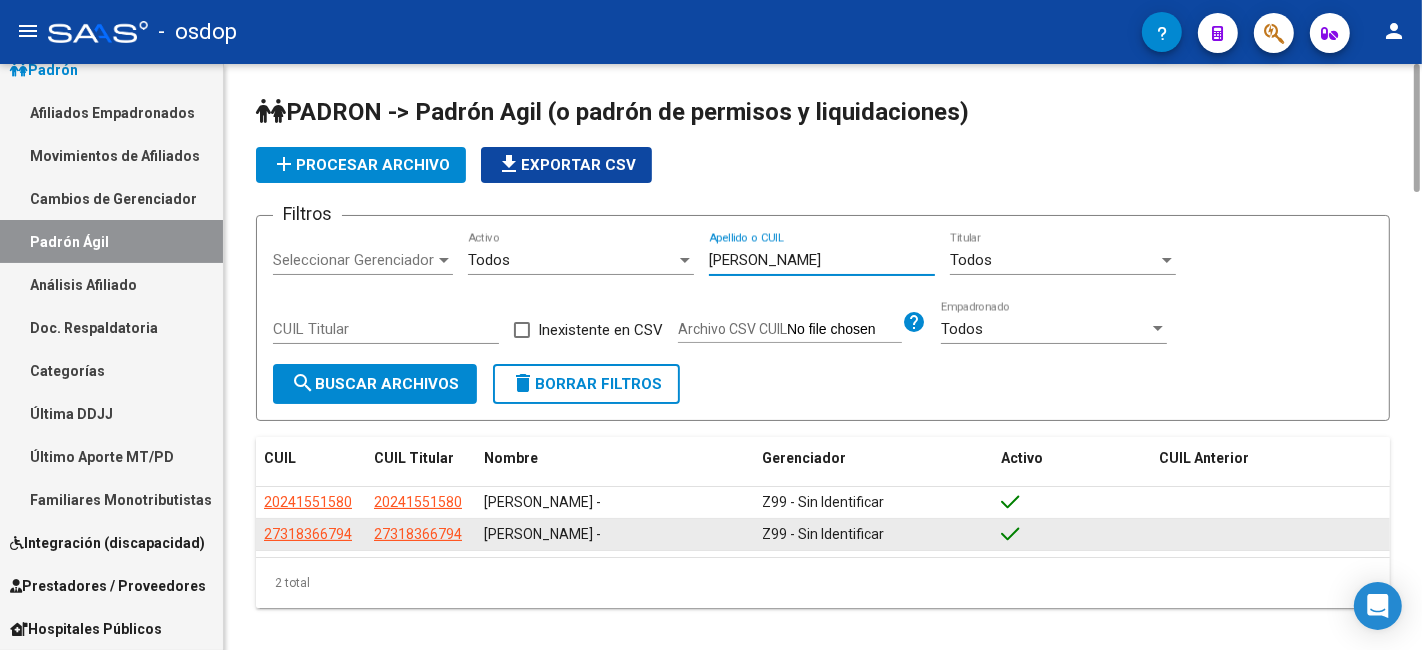 type on "garriz" 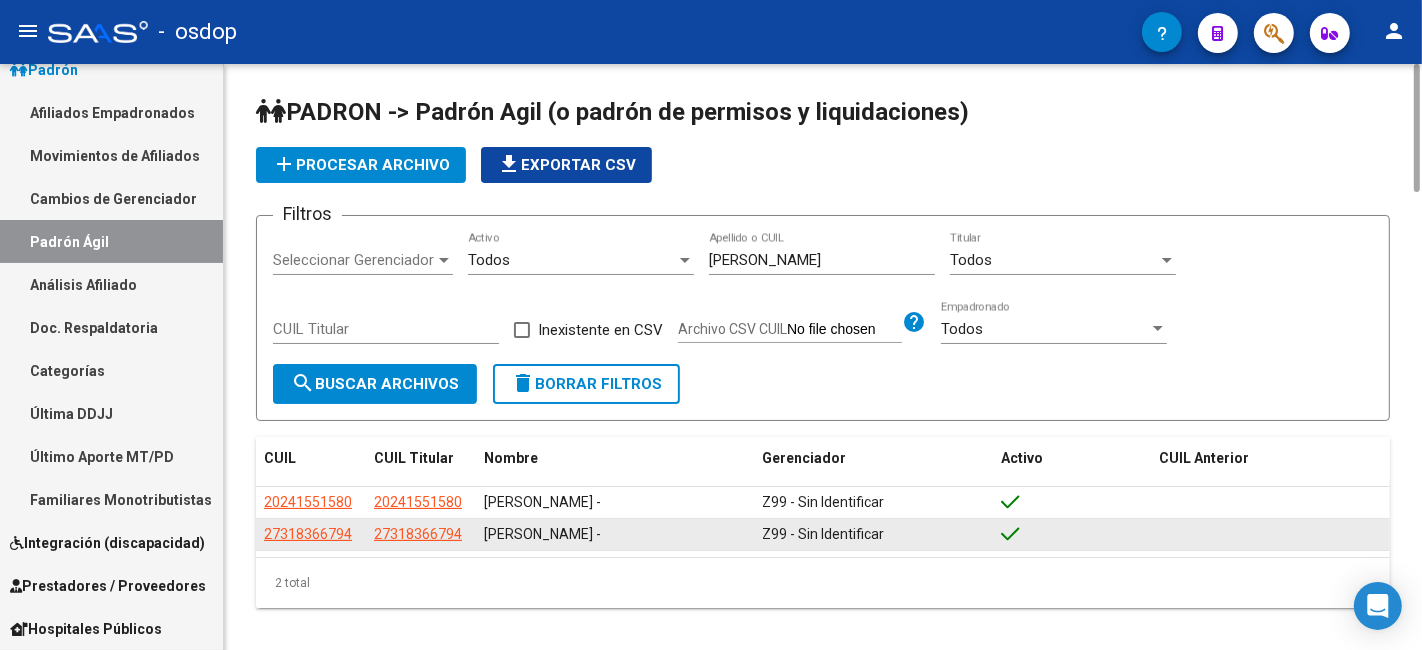 drag, startPoint x: 480, startPoint y: 532, endPoint x: 365, endPoint y: 535, distance: 115.03912 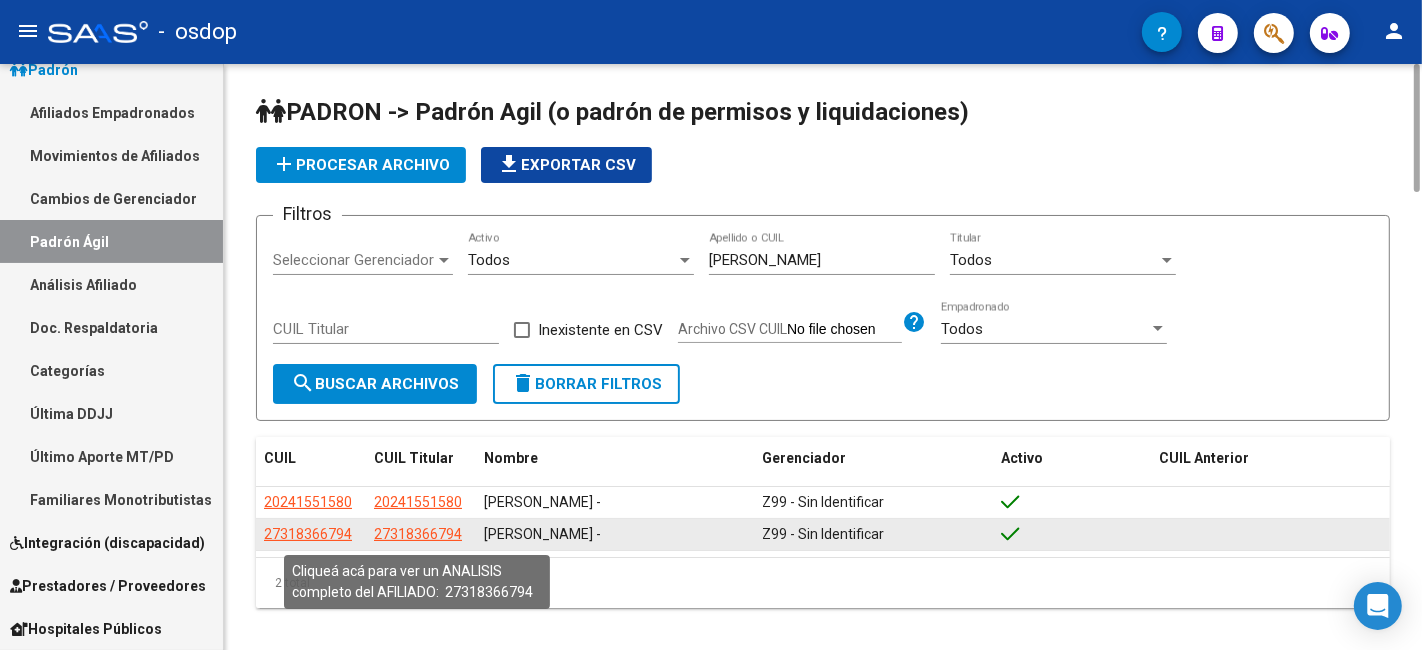 scroll, scrollTop: 20, scrollLeft: 0, axis: vertical 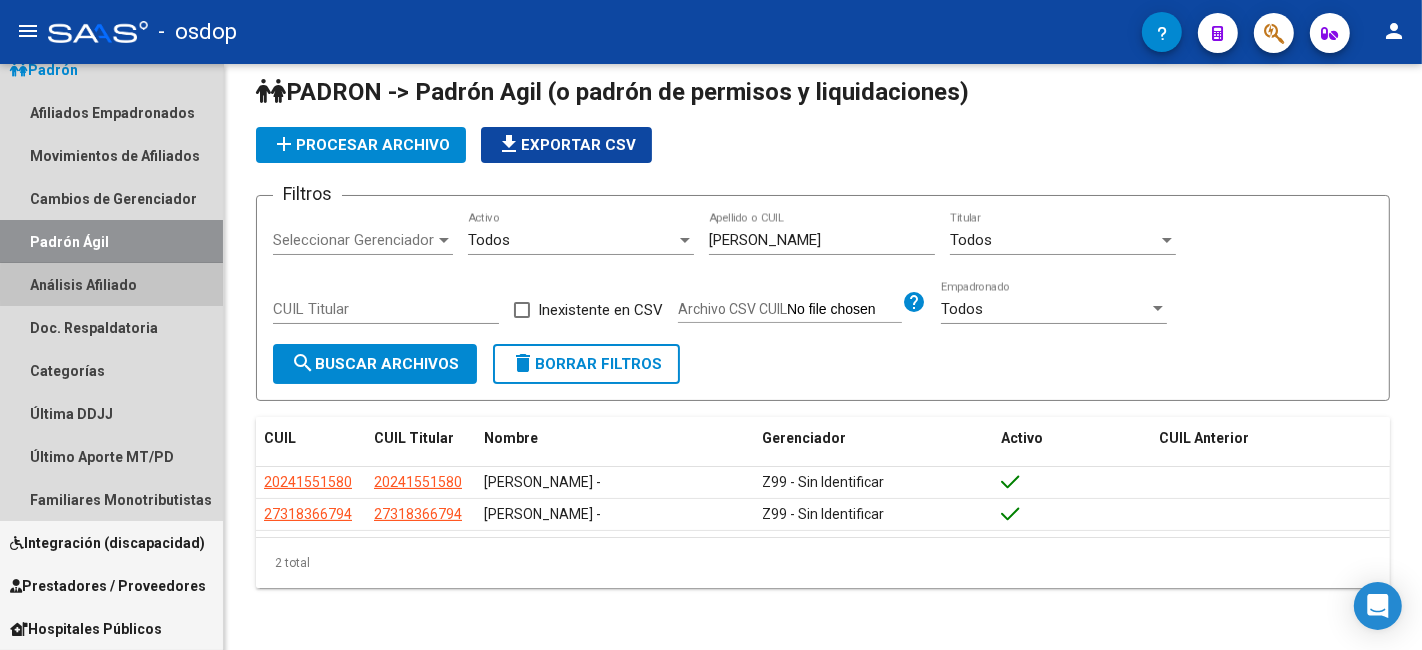 click on "Análisis Afiliado" at bounding box center (111, 284) 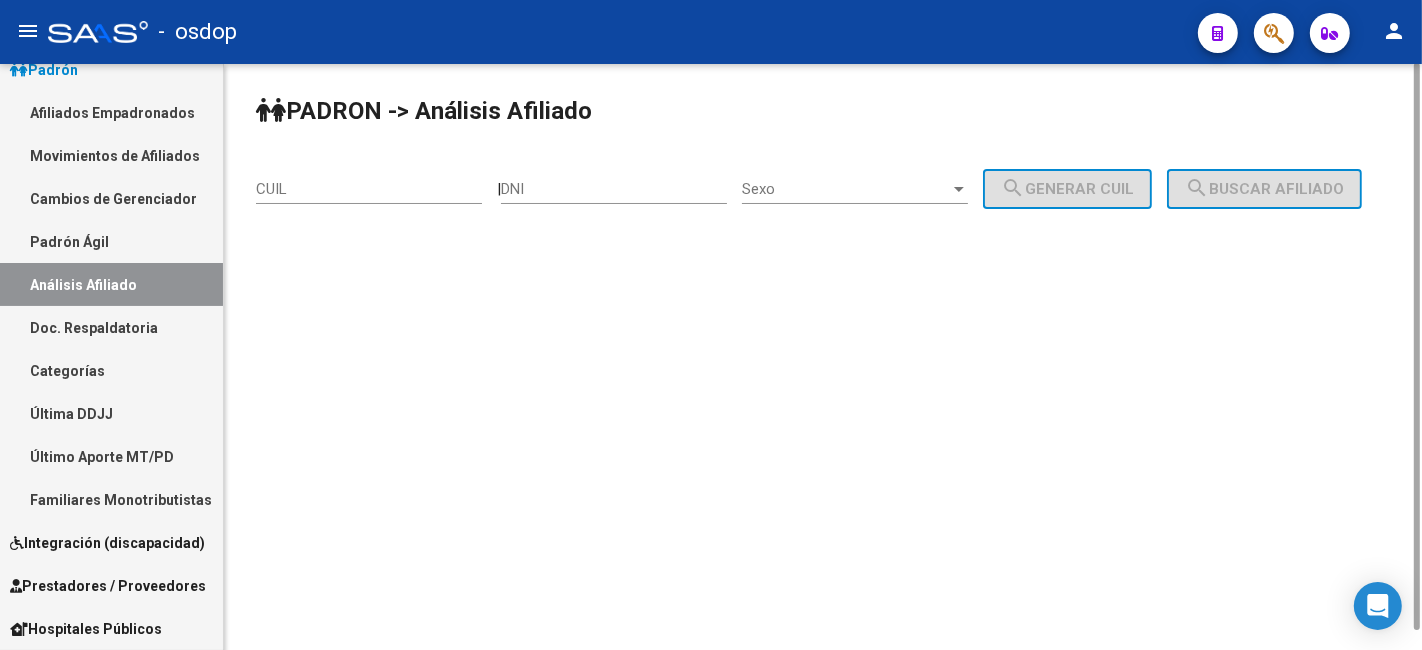 scroll, scrollTop: 0, scrollLeft: 0, axis: both 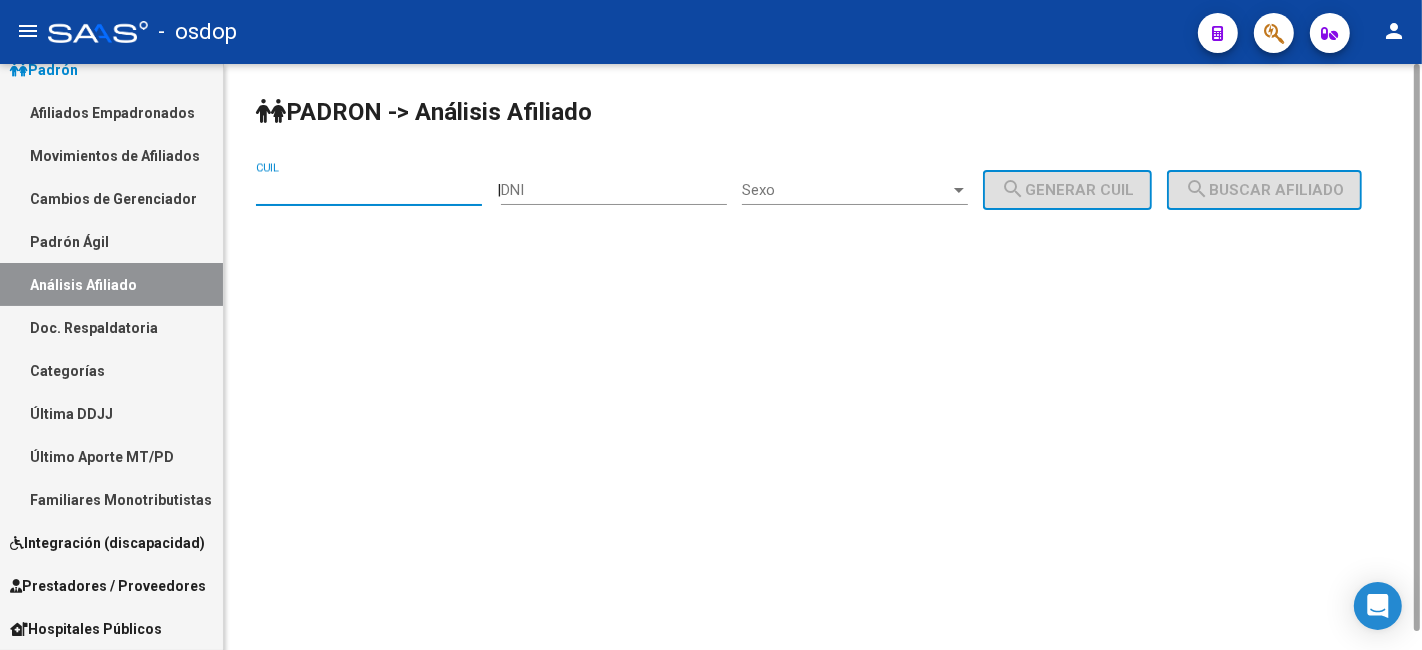paste on "27-31836679-4" 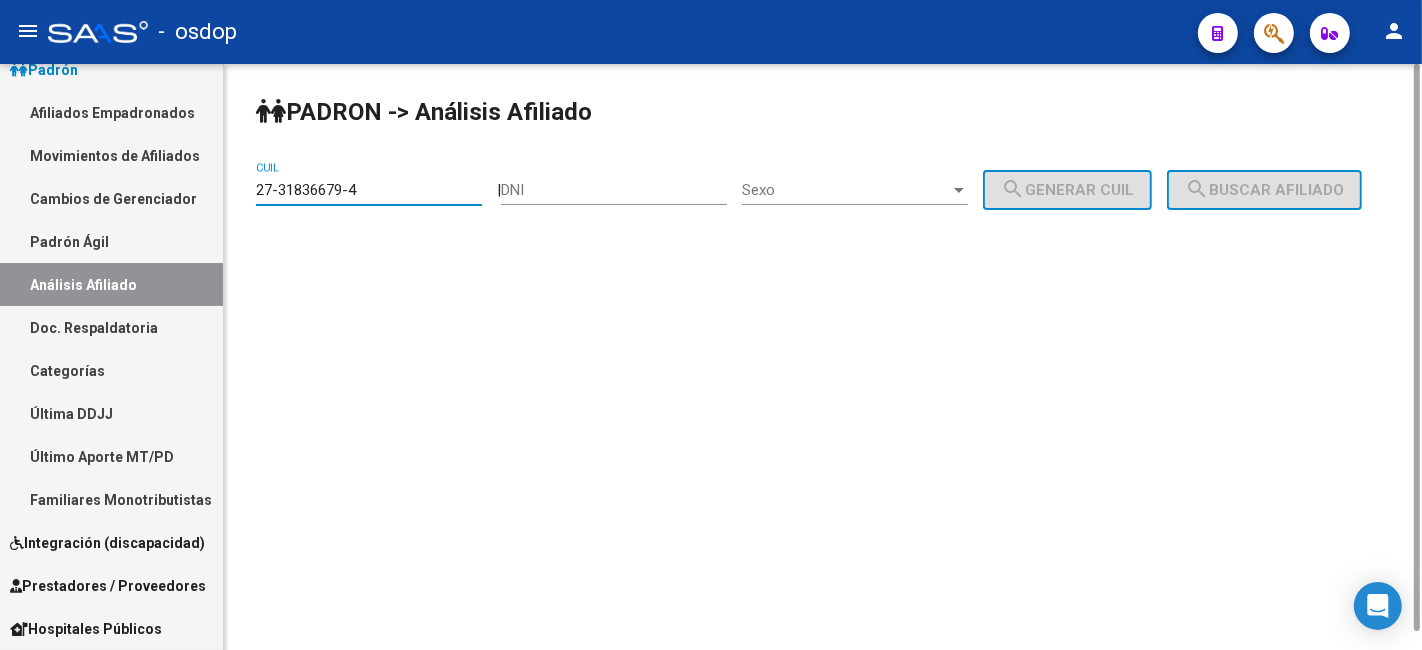 click on "27-31836679-4" at bounding box center [369, 190] 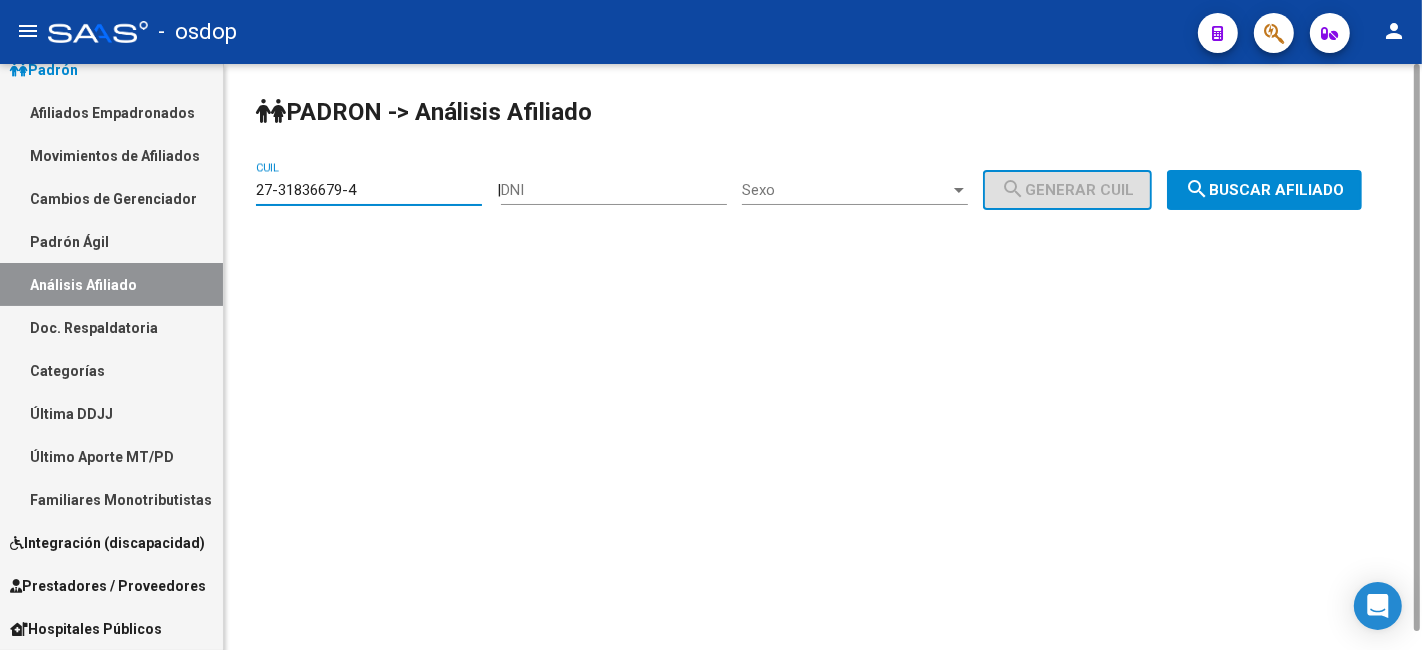 type on "27-31836679-4" 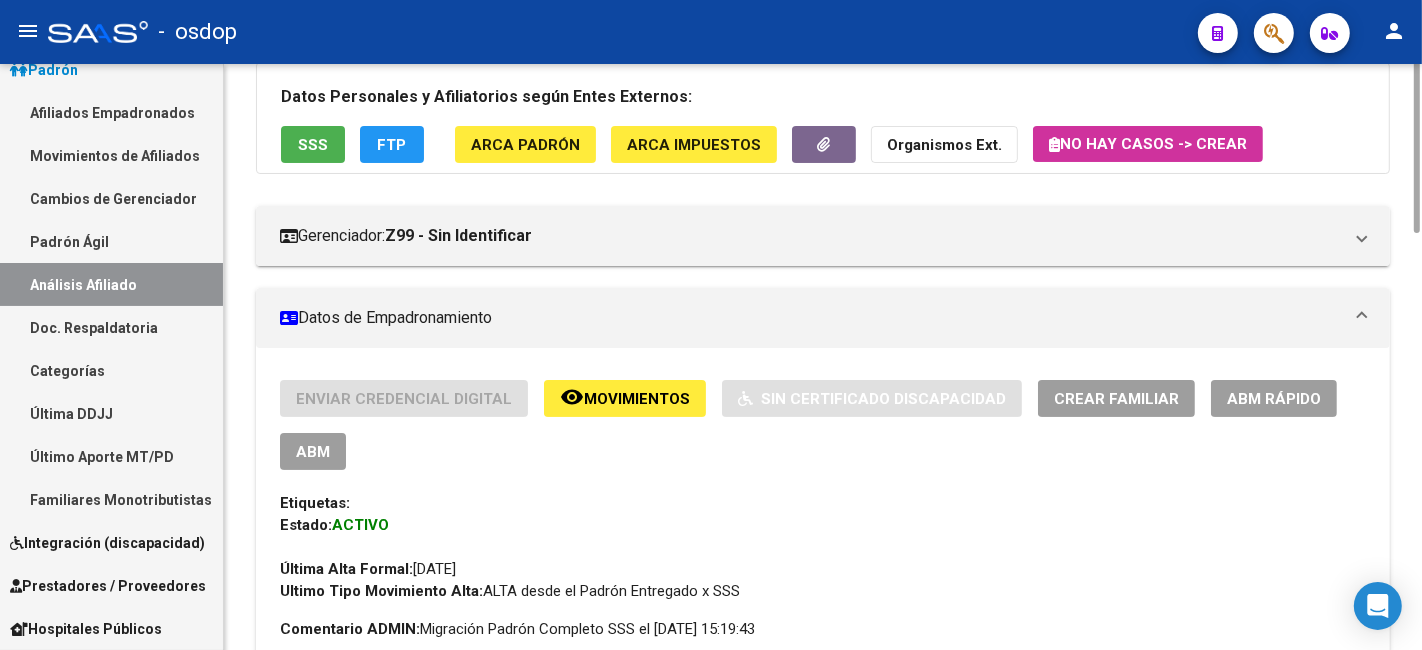 scroll, scrollTop: 46, scrollLeft: 0, axis: vertical 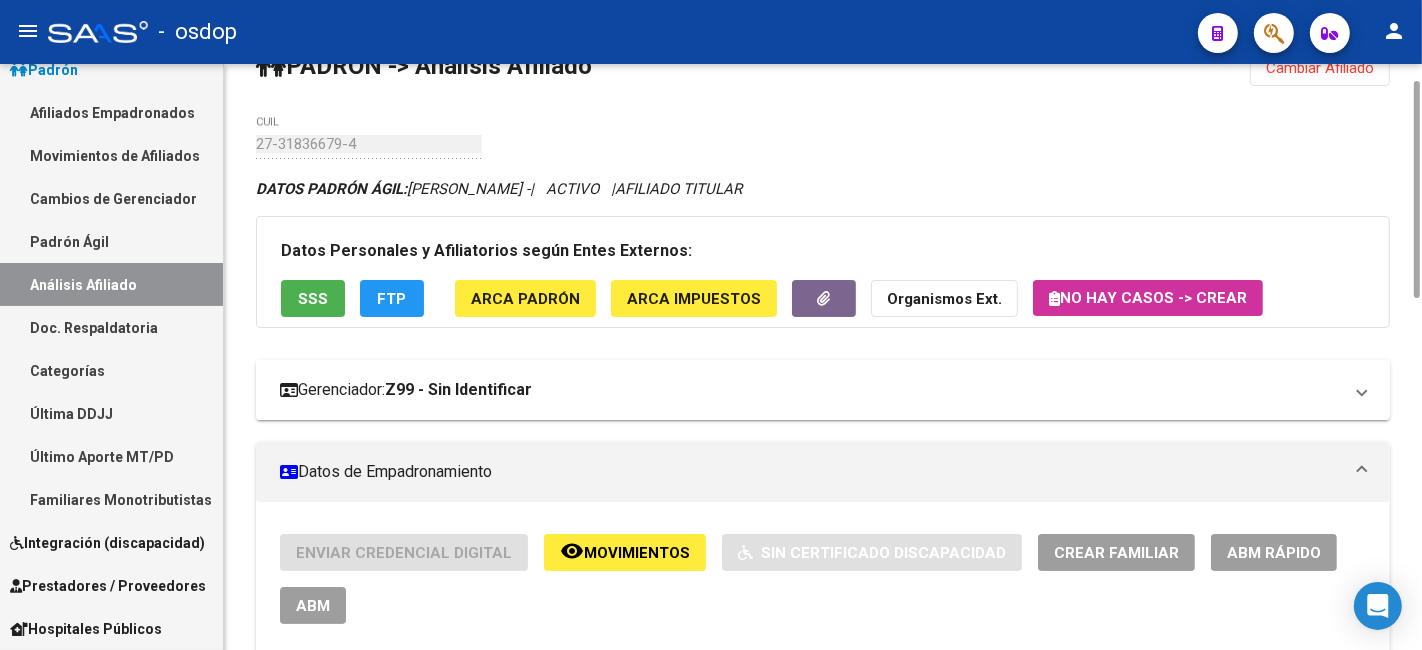 click on "Gerenciador:      Z99 - Sin Identificar" at bounding box center (811, 390) 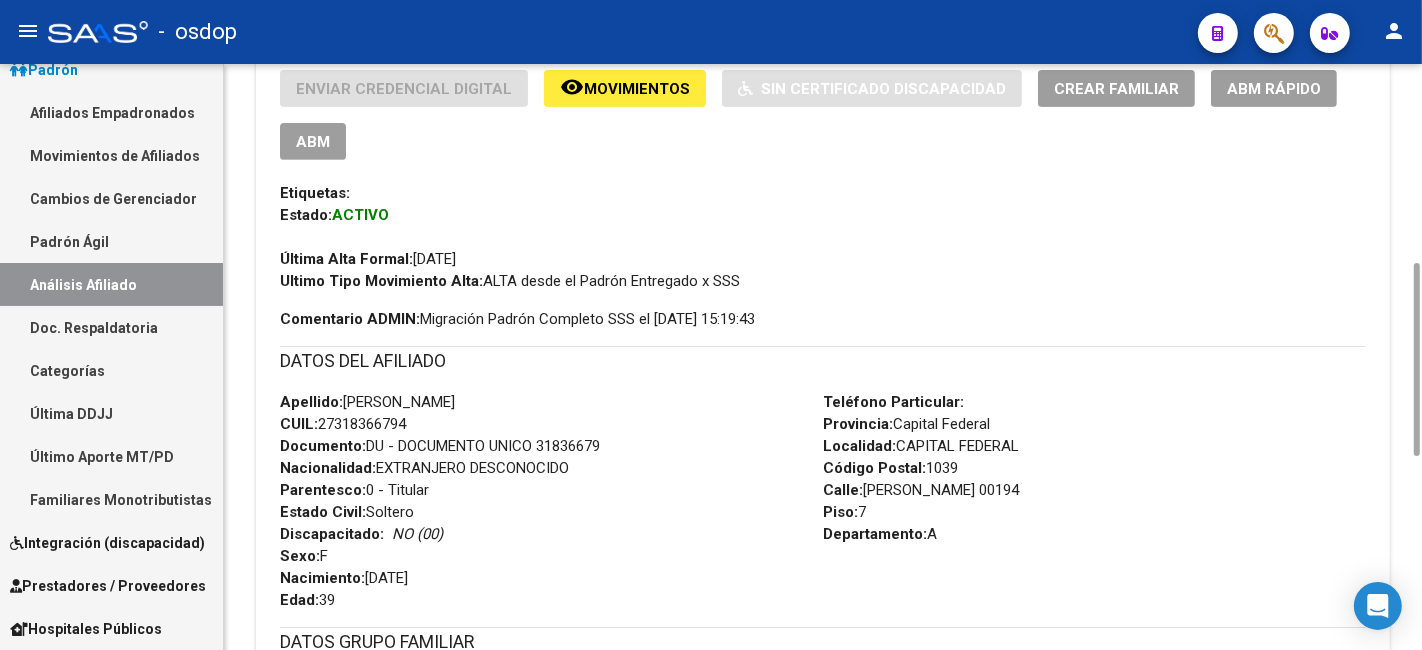 scroll, scrollTop: 680, scrollLeft: 0, axis: vertical 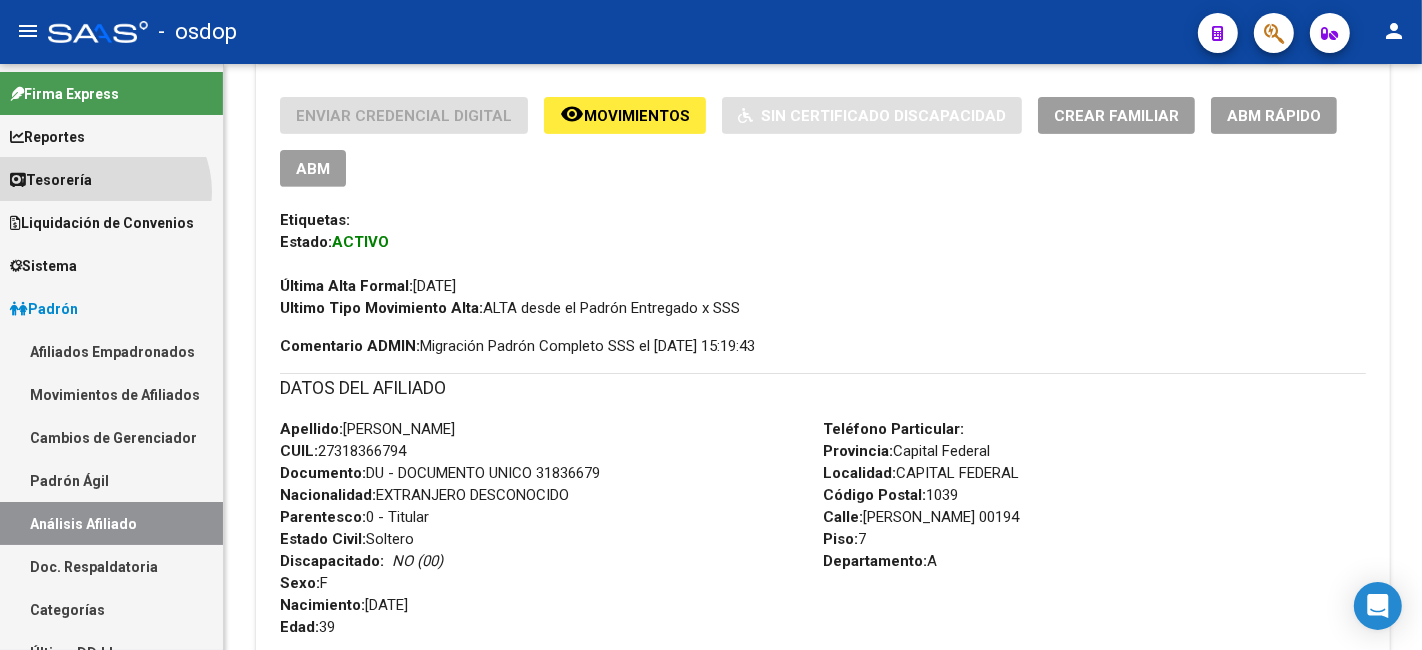 click on "Tesorería" at bounding box center (111, 179) 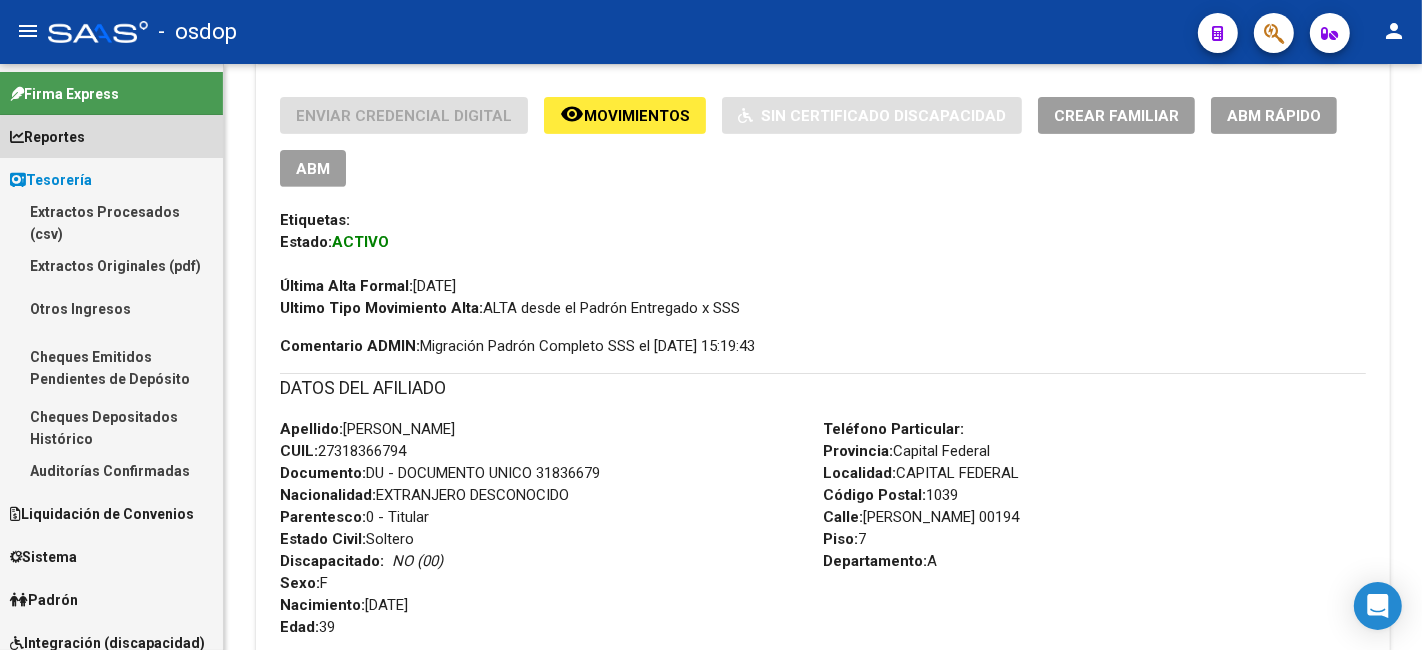 click on "Reportes" at bounding box center [111, 136] 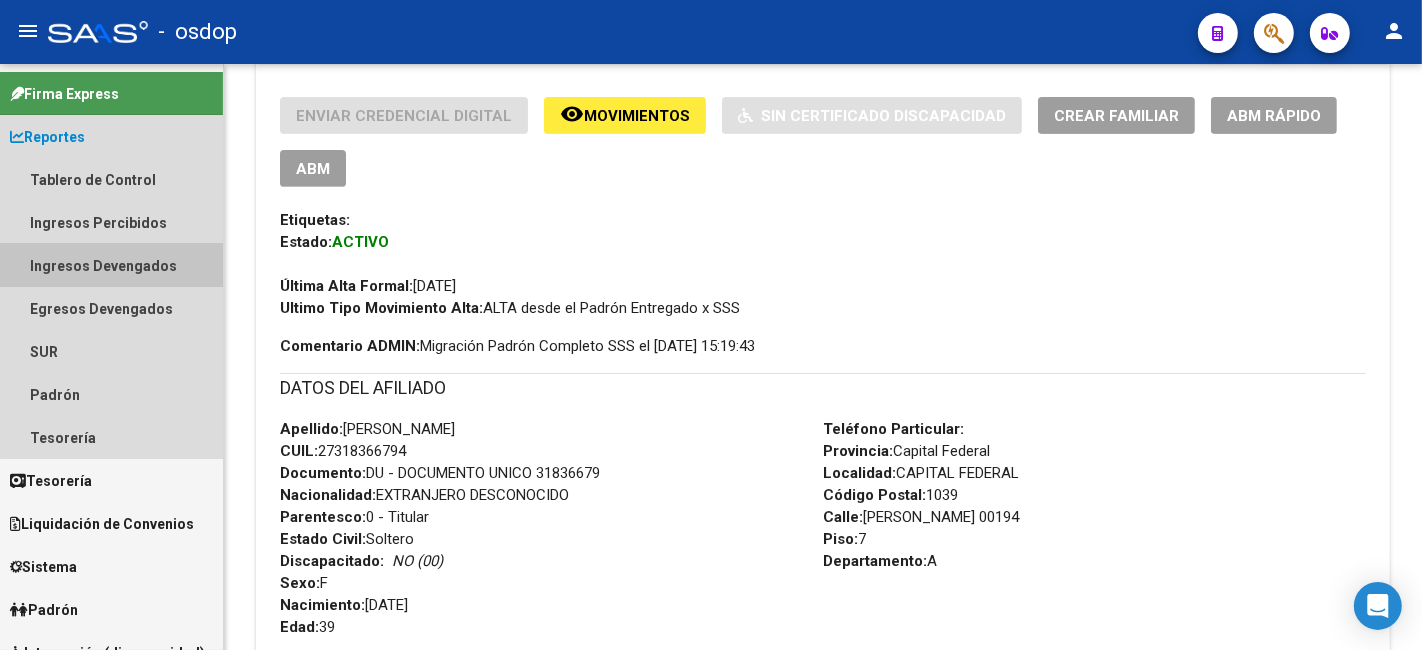 click on "Ingresos Devengados" at bounding box center [111, 265] 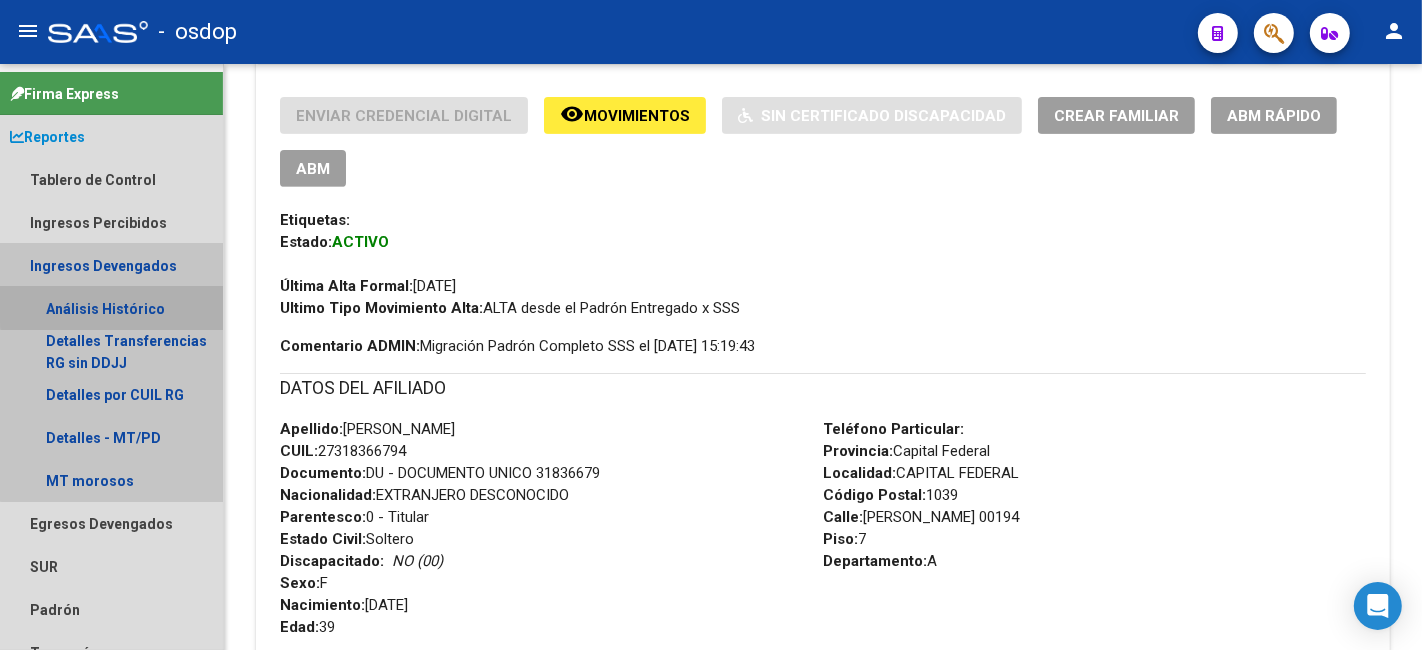 click on "Análisis Histórico" at bounding box center (111, 308) 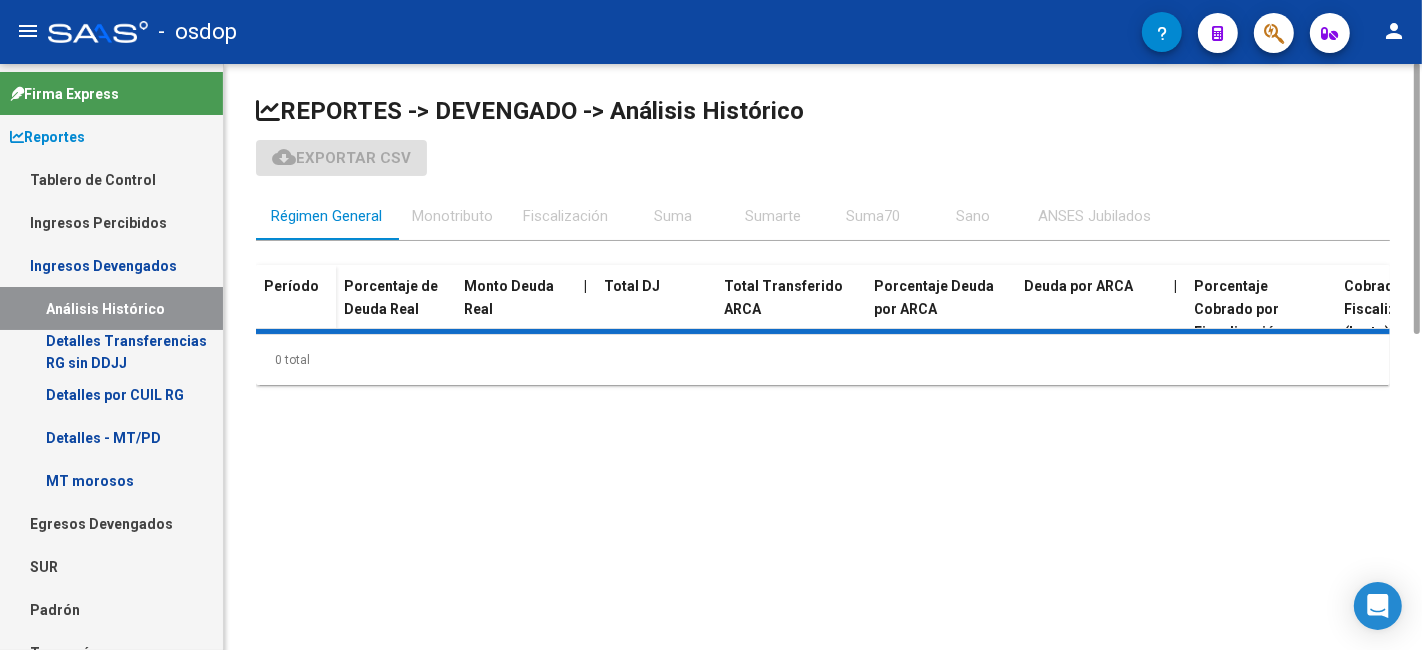 scroll, scrollTop: 0, scrollLeft: 0, axis: both 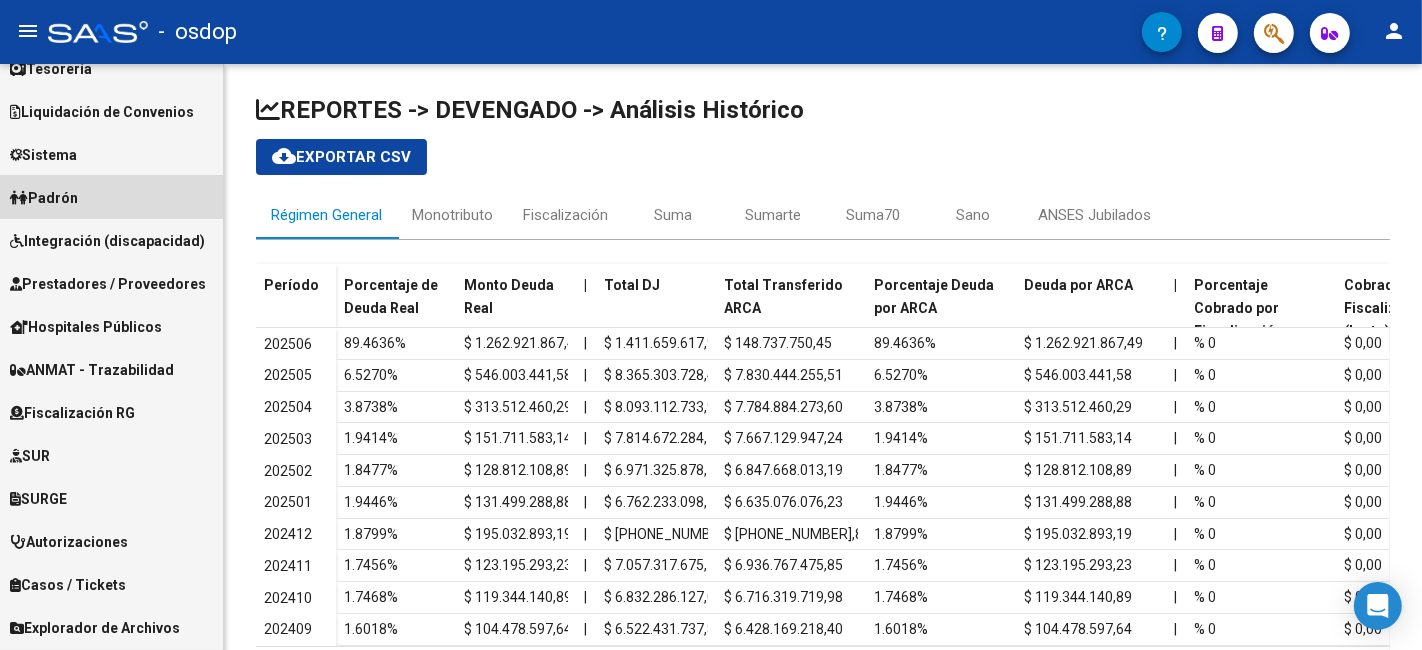 click on "Padrón" at bounding box center (111, 197) 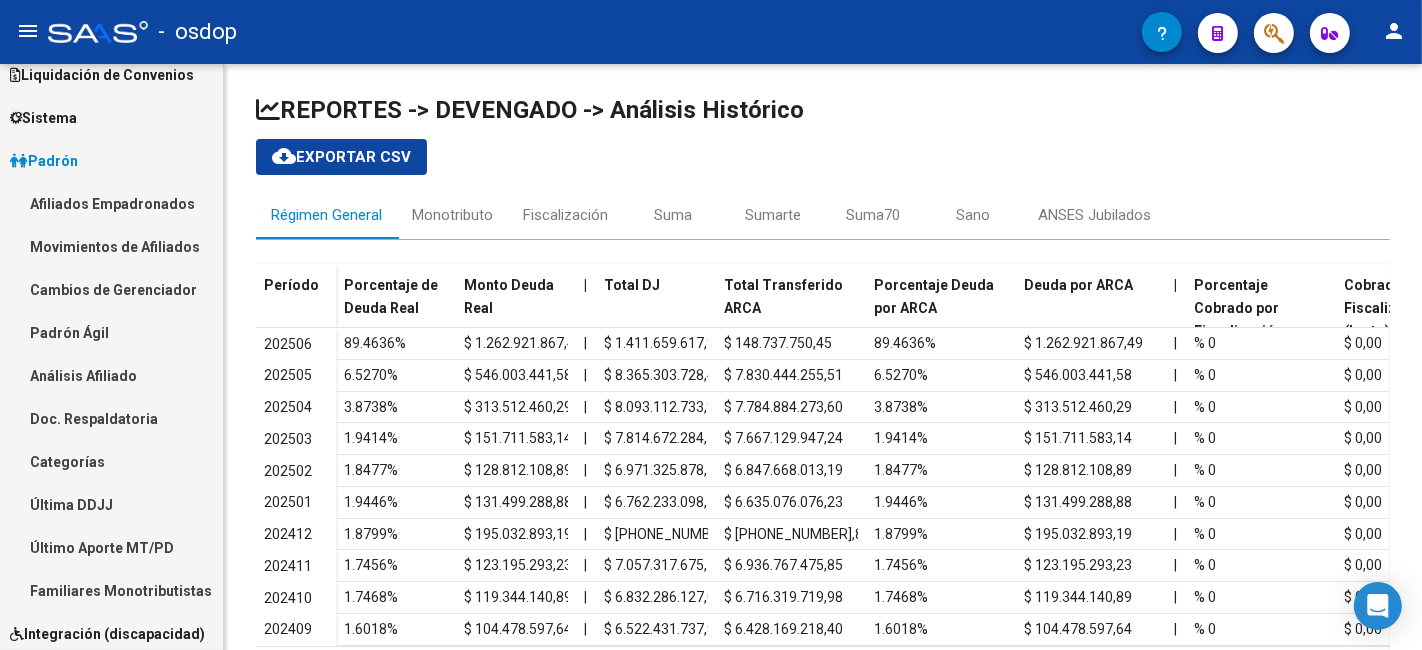 scroll, scrollTop: 111, scrollLeft: 0, axis: vertical 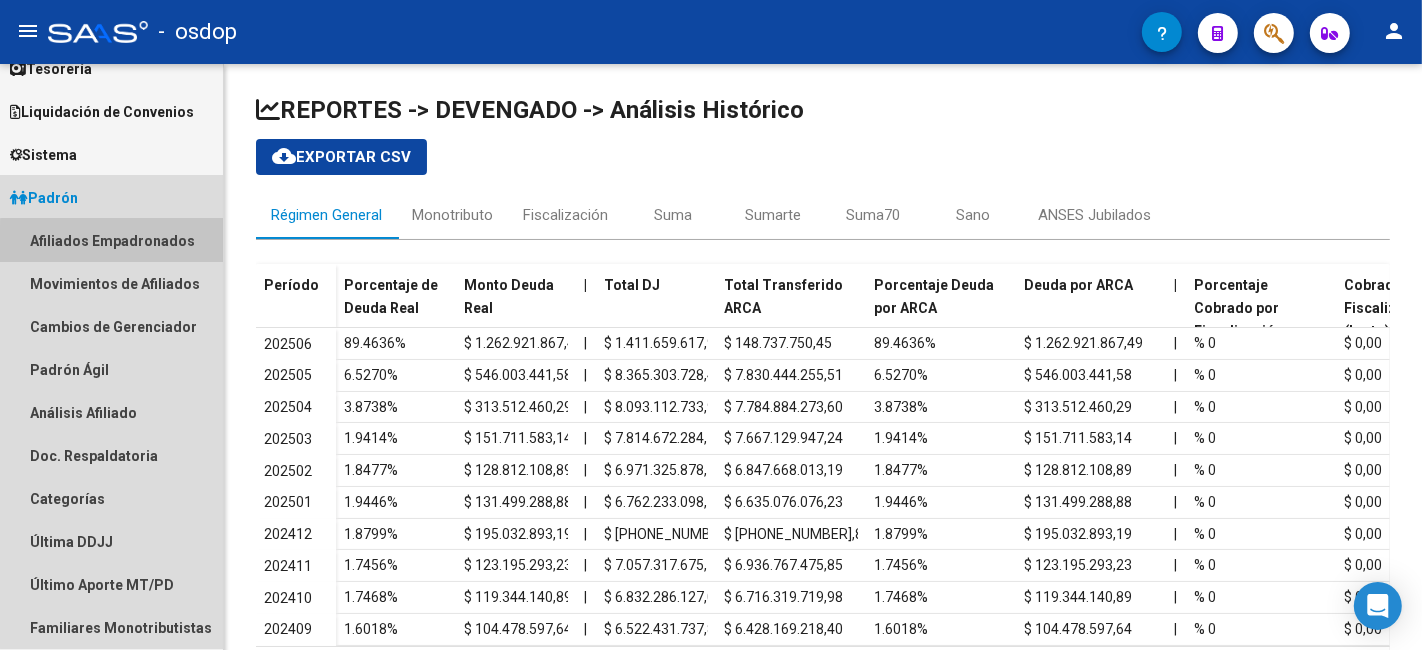 click on "Afiliados Empadronados" at bounding box center (111, 240) 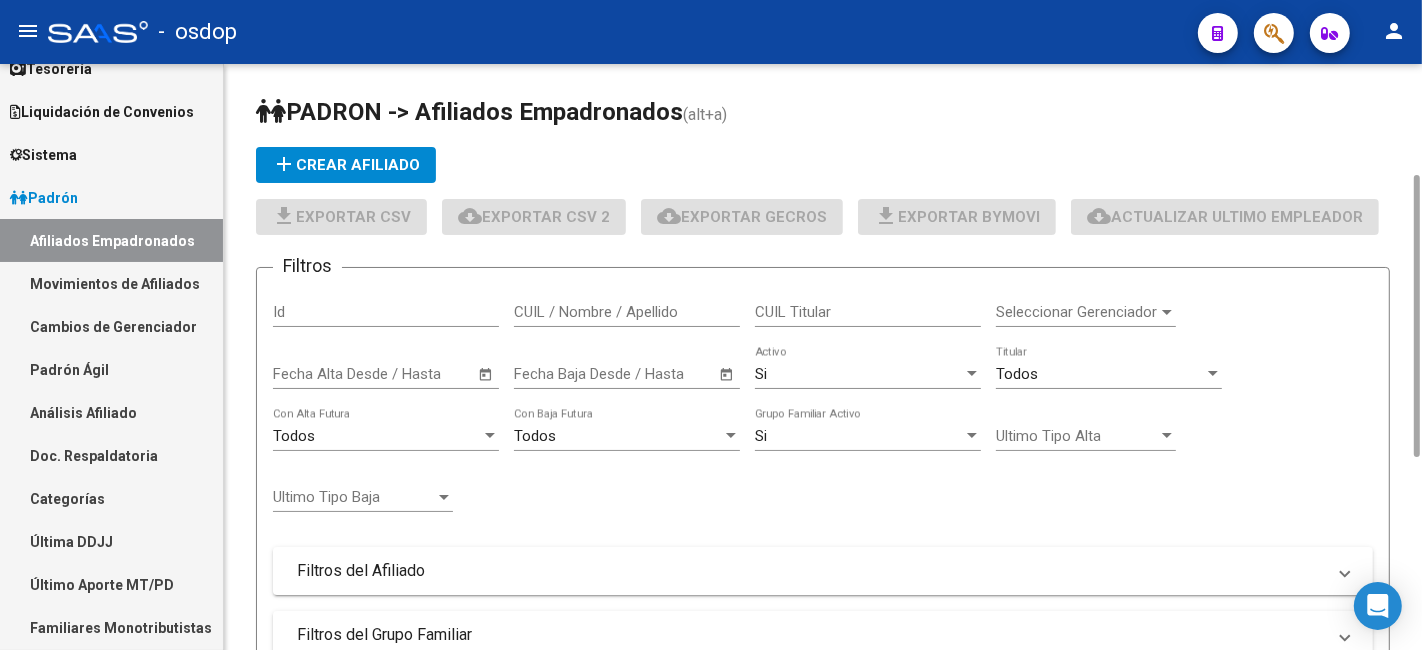 scroll, scrollTop: 108, scrollLeft: 0, axis: vertical 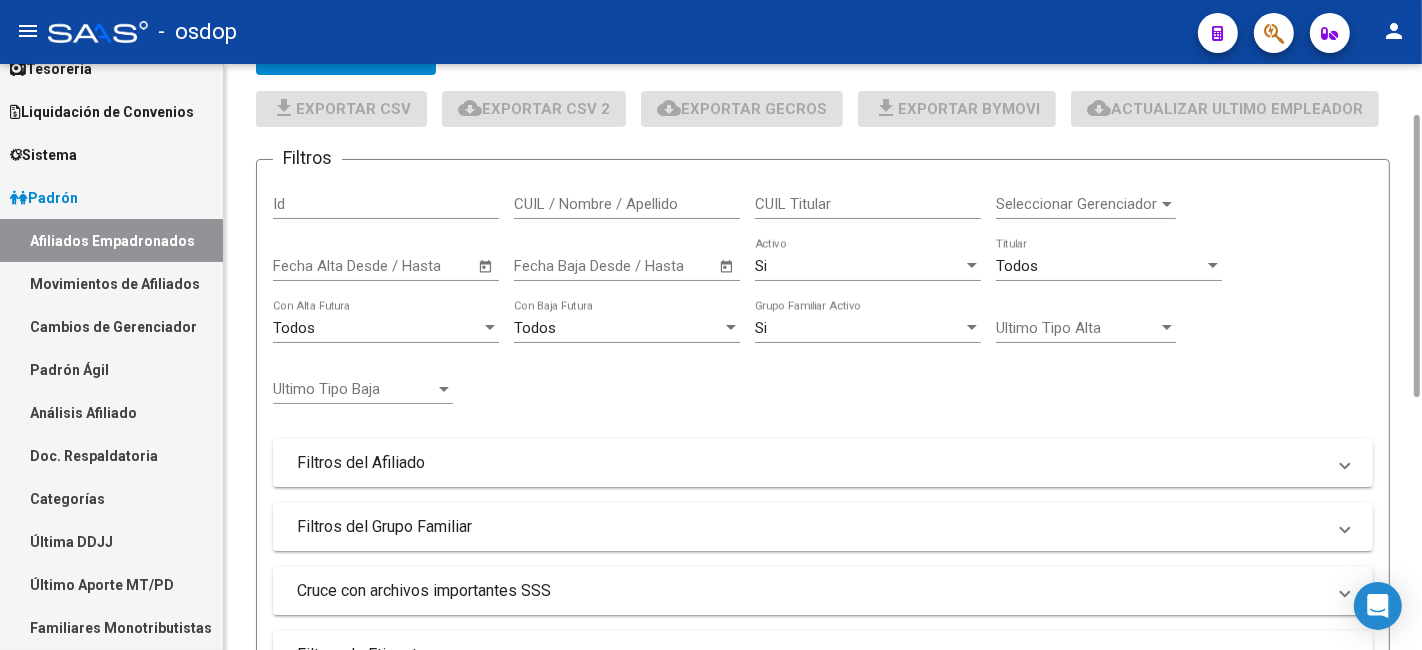 click on "CUIL / Nombre / Apellido" 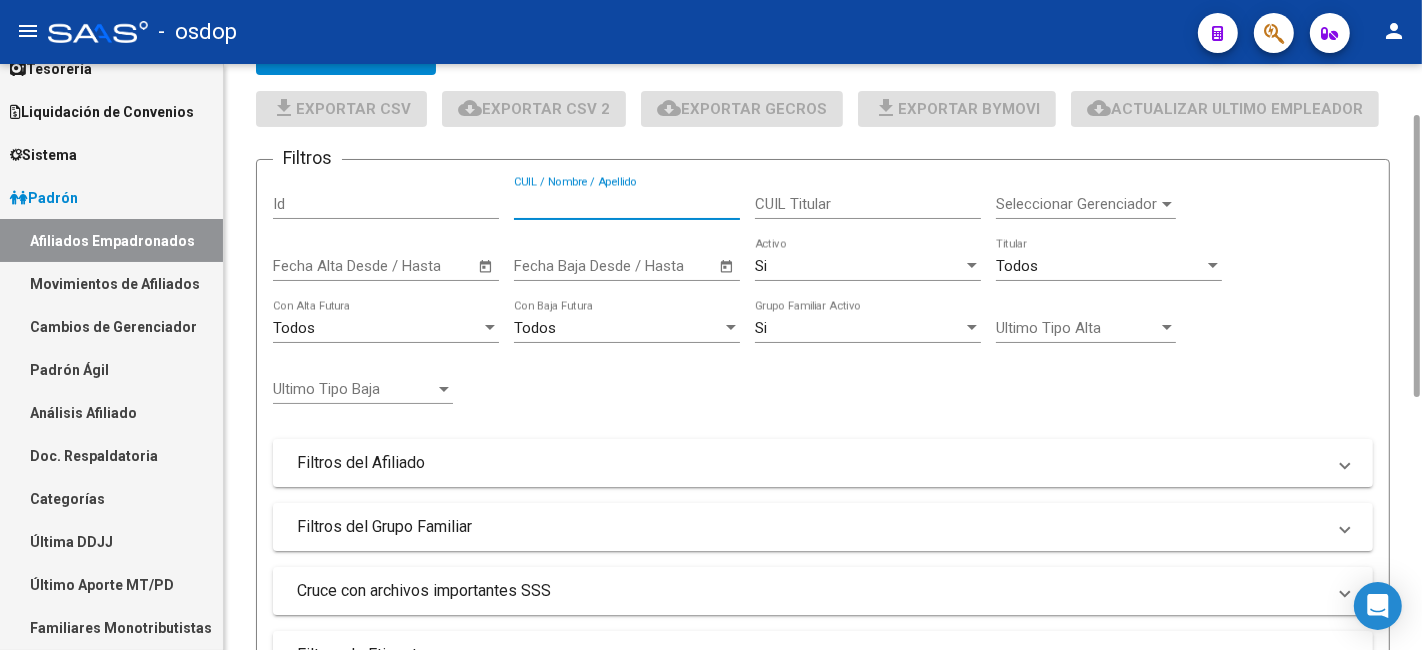 click on "CUIL / Nombre / Apellido" at bounding box center (627, 204) 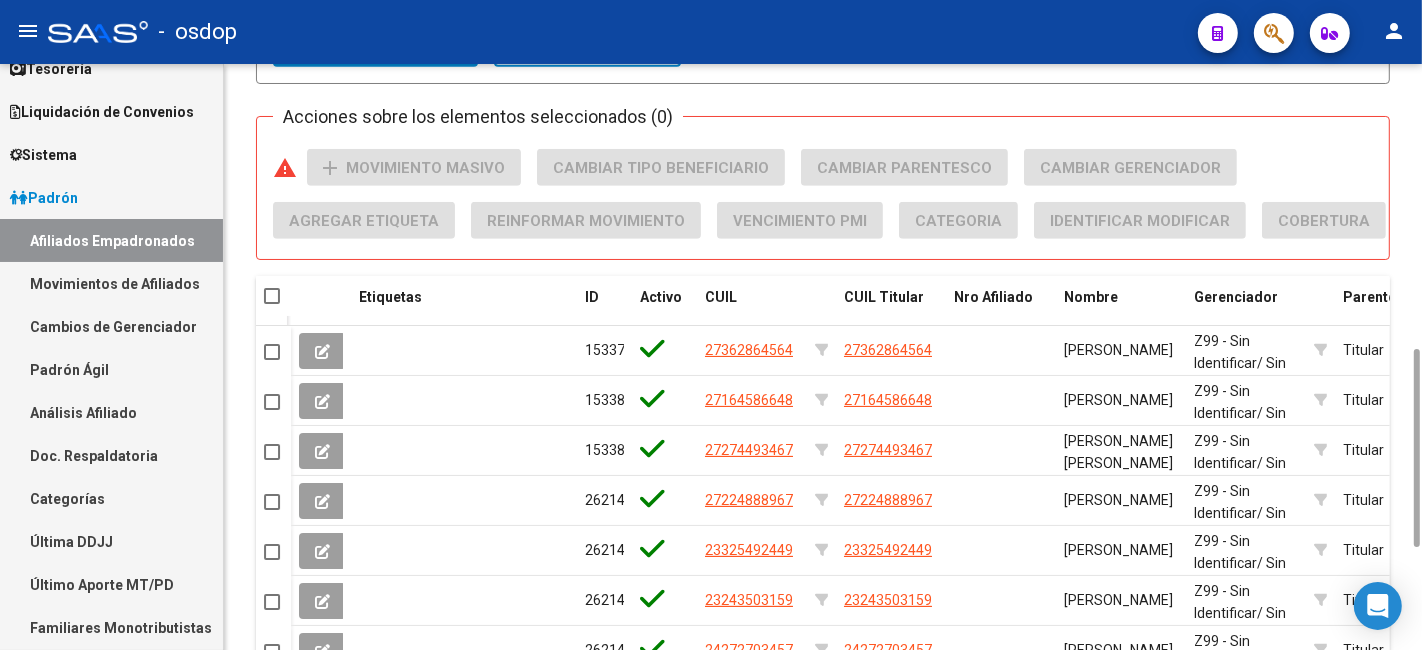 scroll, scrollTop: 842, scrollLeft: 0, axis: vertical 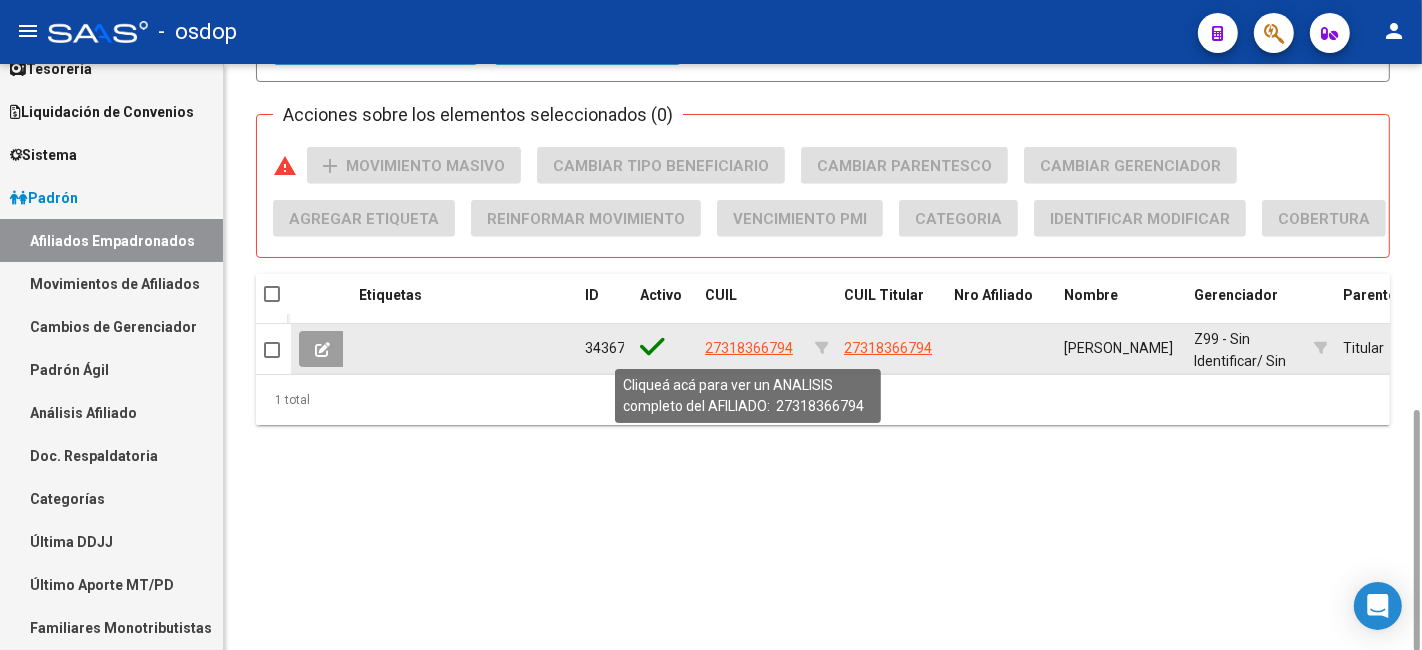 type on "27318366794" 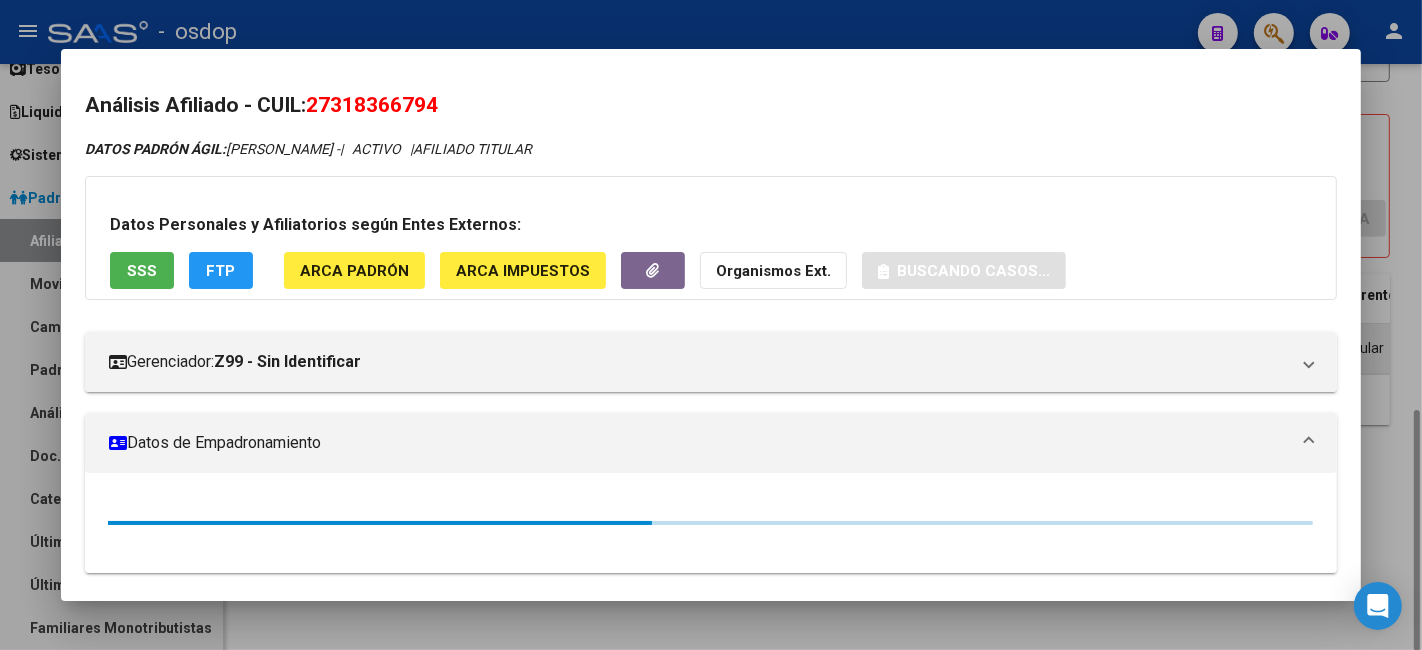 click on "Gerenciador:      Z99 - Sin Identificar" at bounding box center [699, 362] 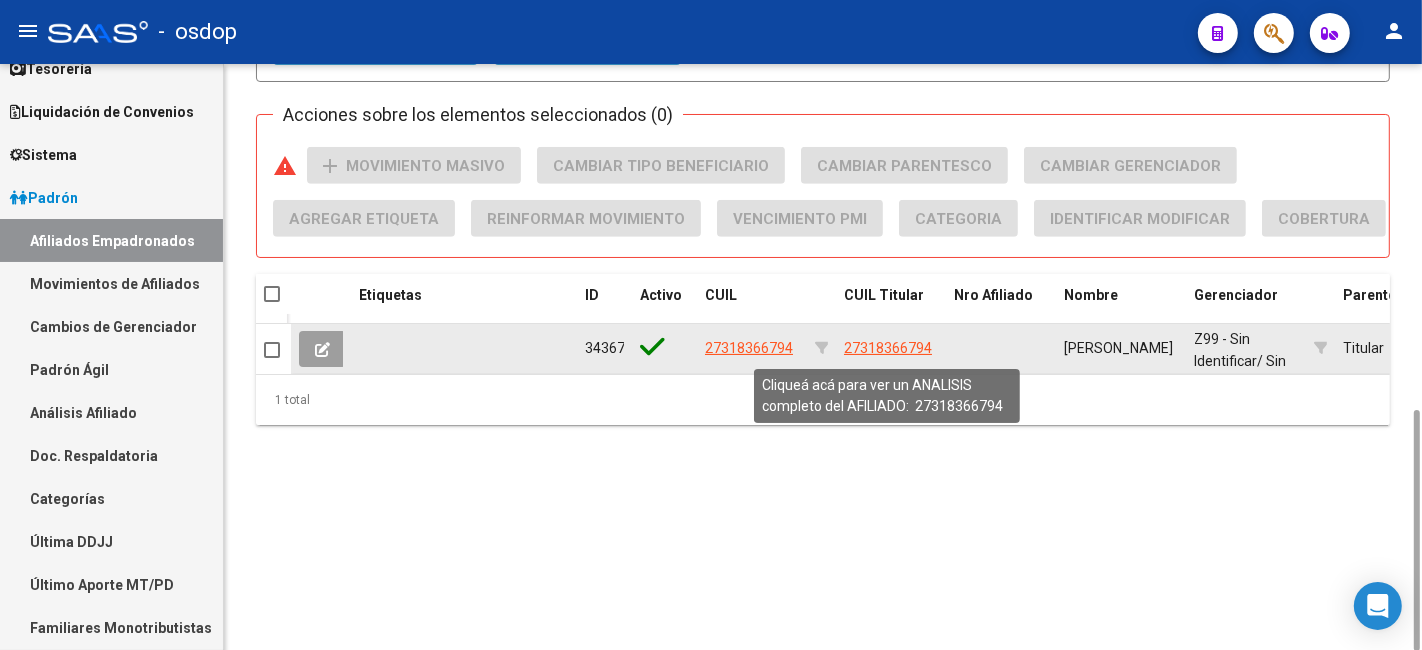 click on "27318366794" 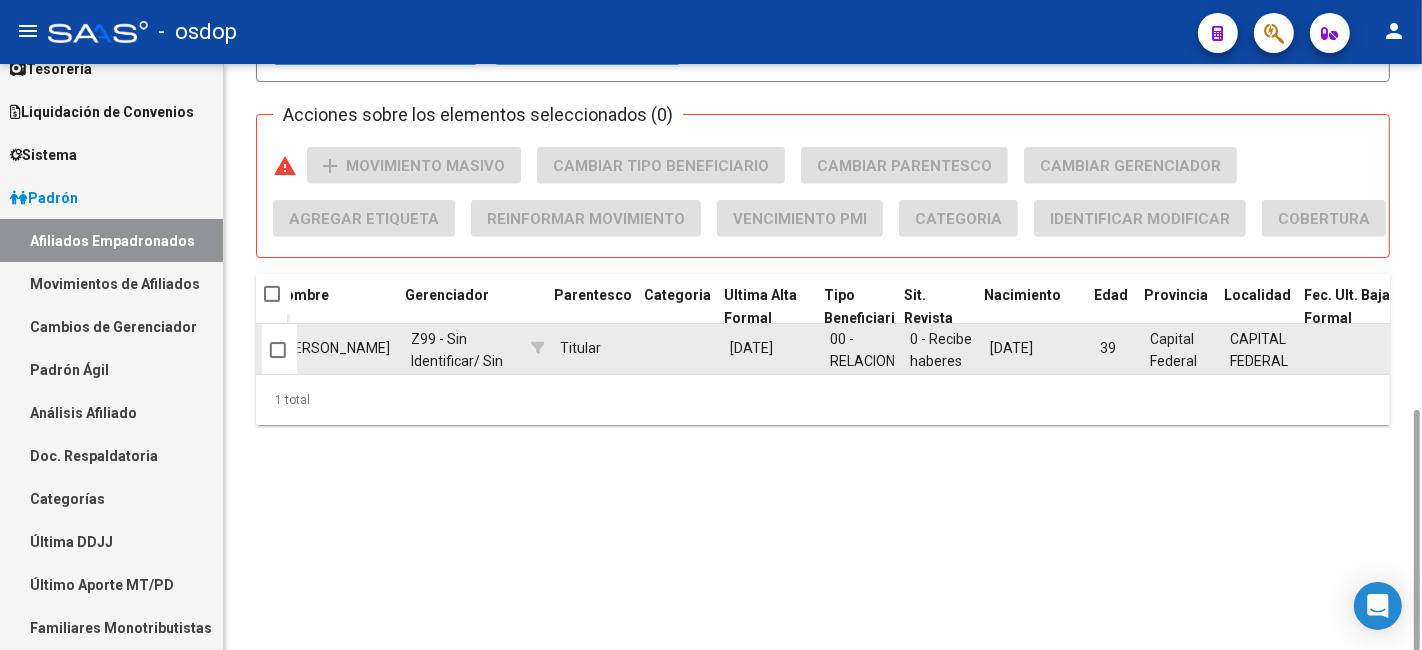 scroll, scrollTop: 0, scrollLeft: 788, axis: horizontal 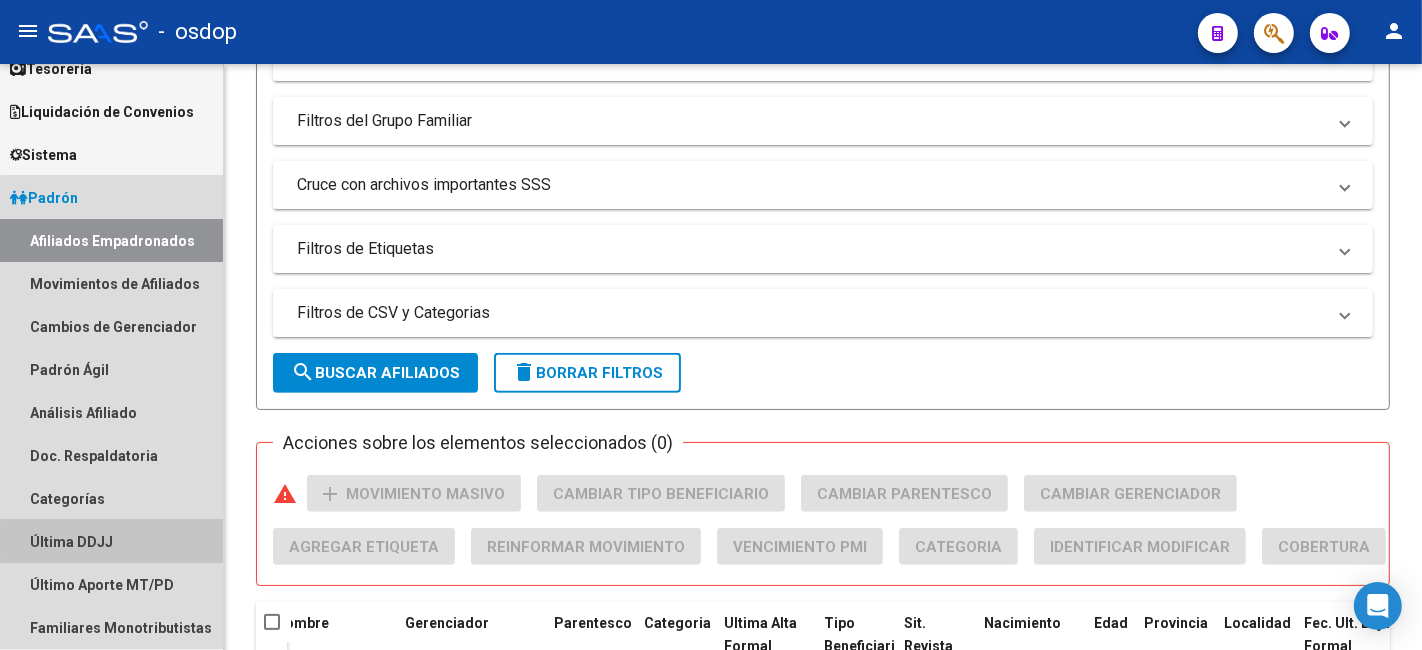 click on "Última DDJJ" at bounding box center [111, 541] 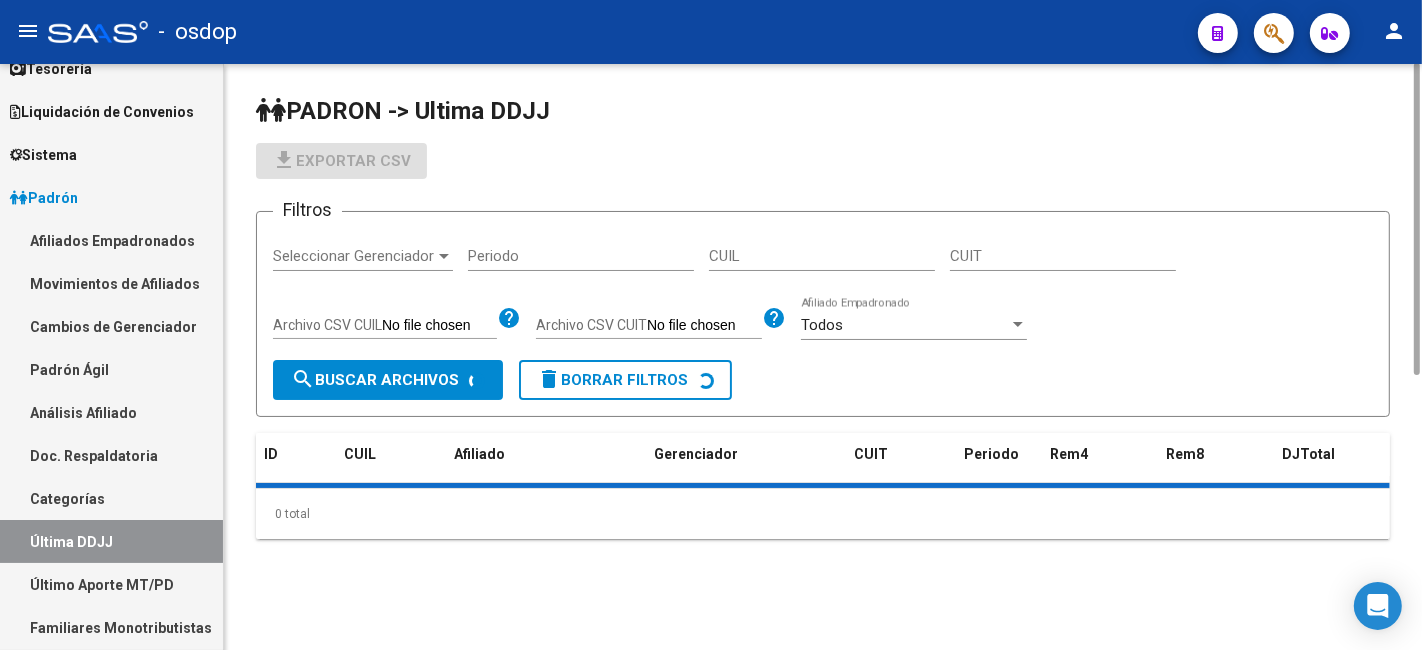 scroll, scrollTop: 0, scrollLeft: 0, axis: both 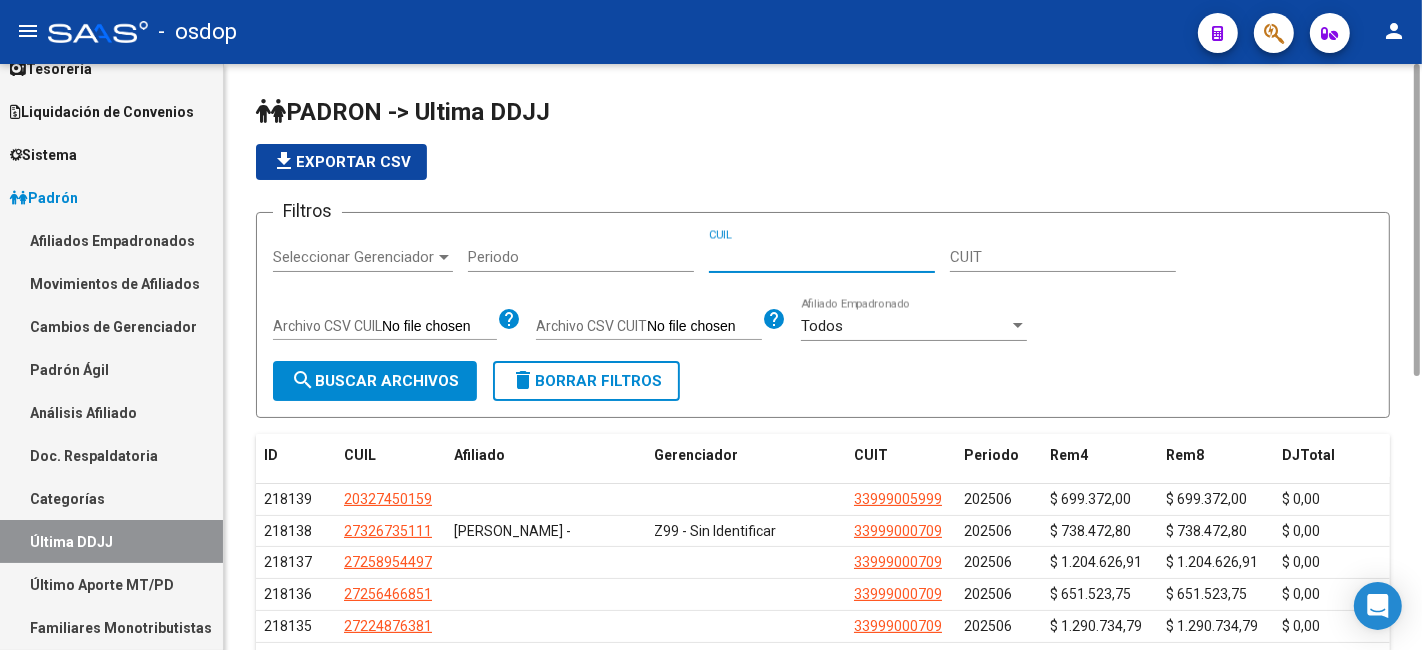 click on "CUIL" at bounding box center (822, 257) 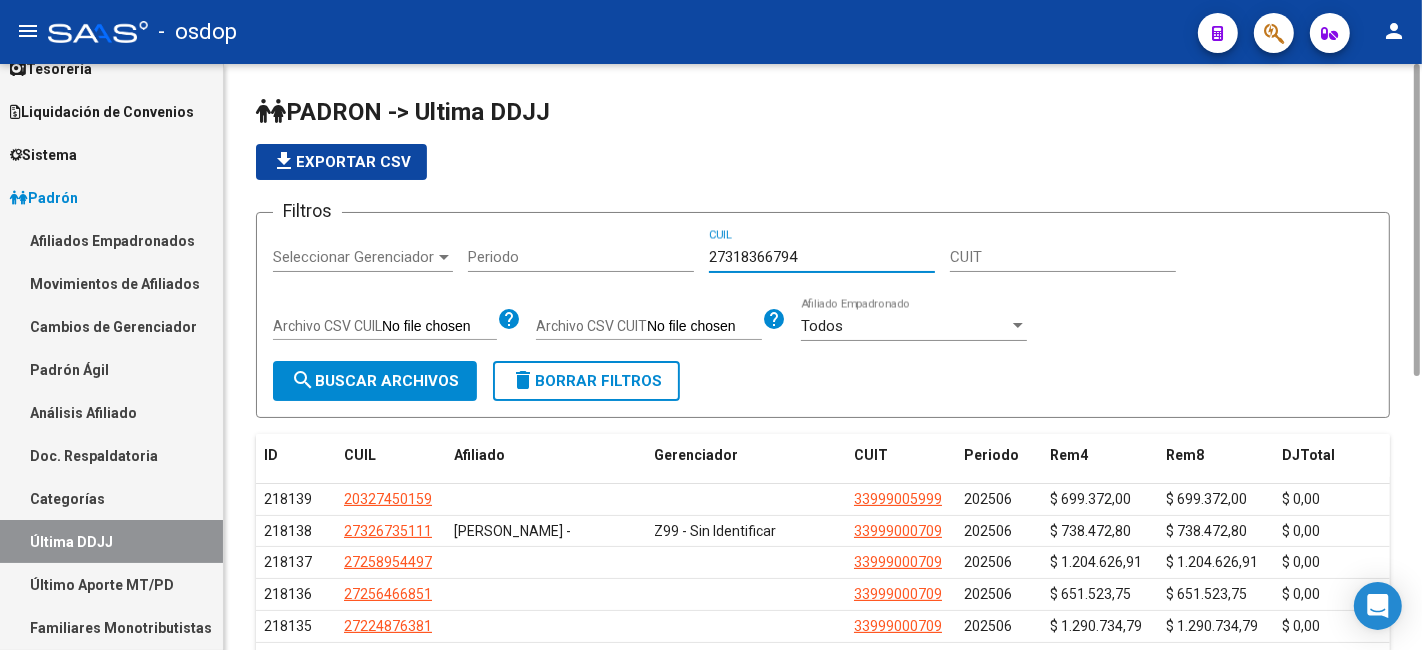 type on "27318366794" 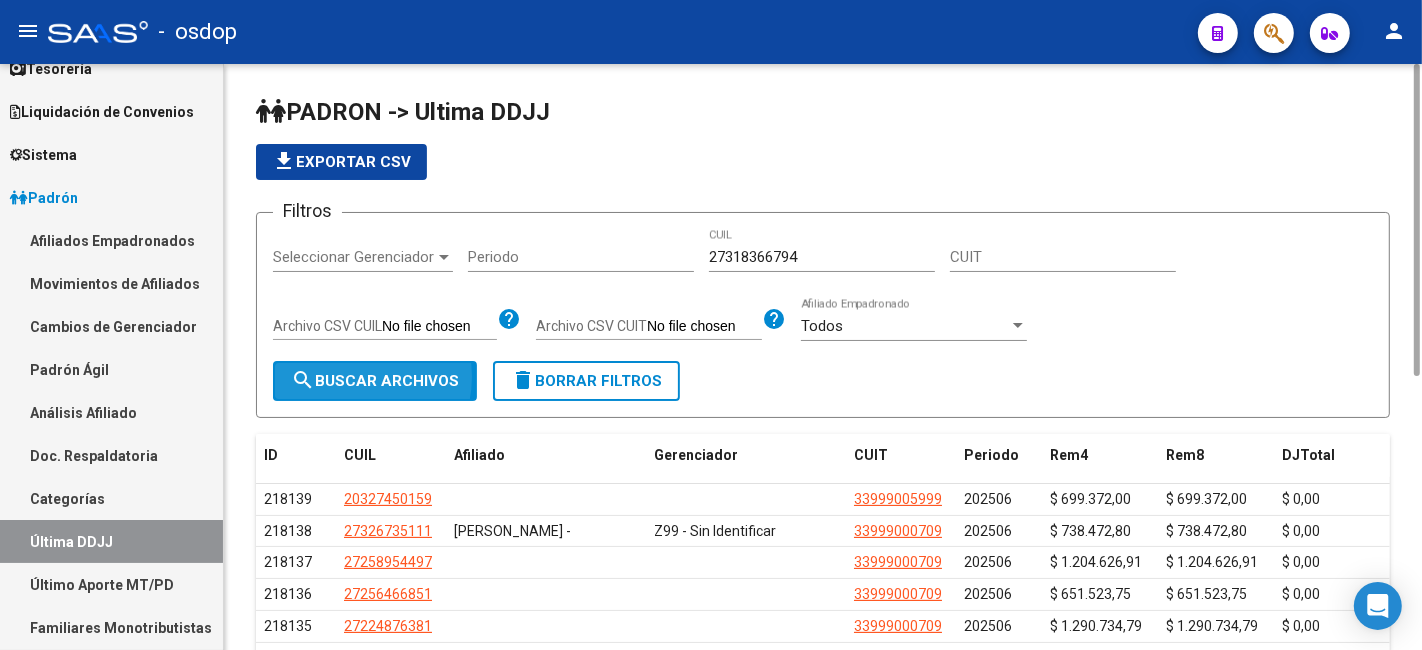 click on "search  Buscar Archivos" 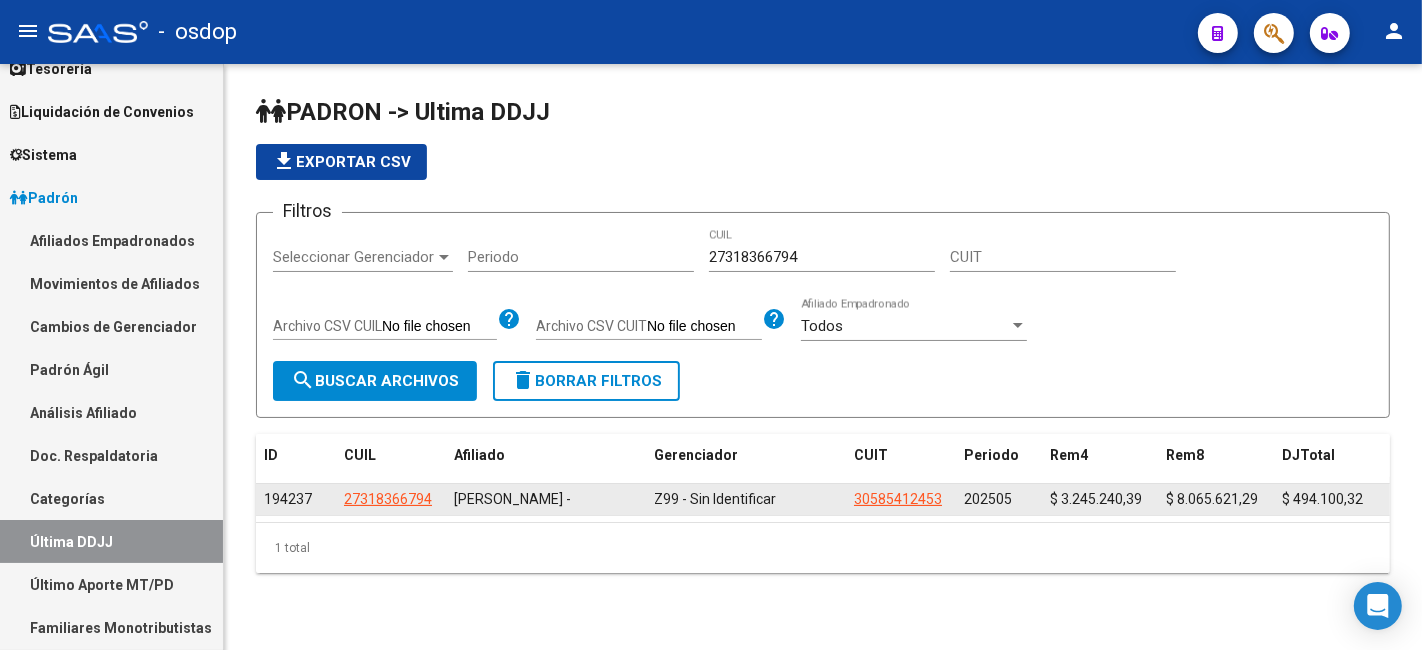 click on "$ 494.100,32" 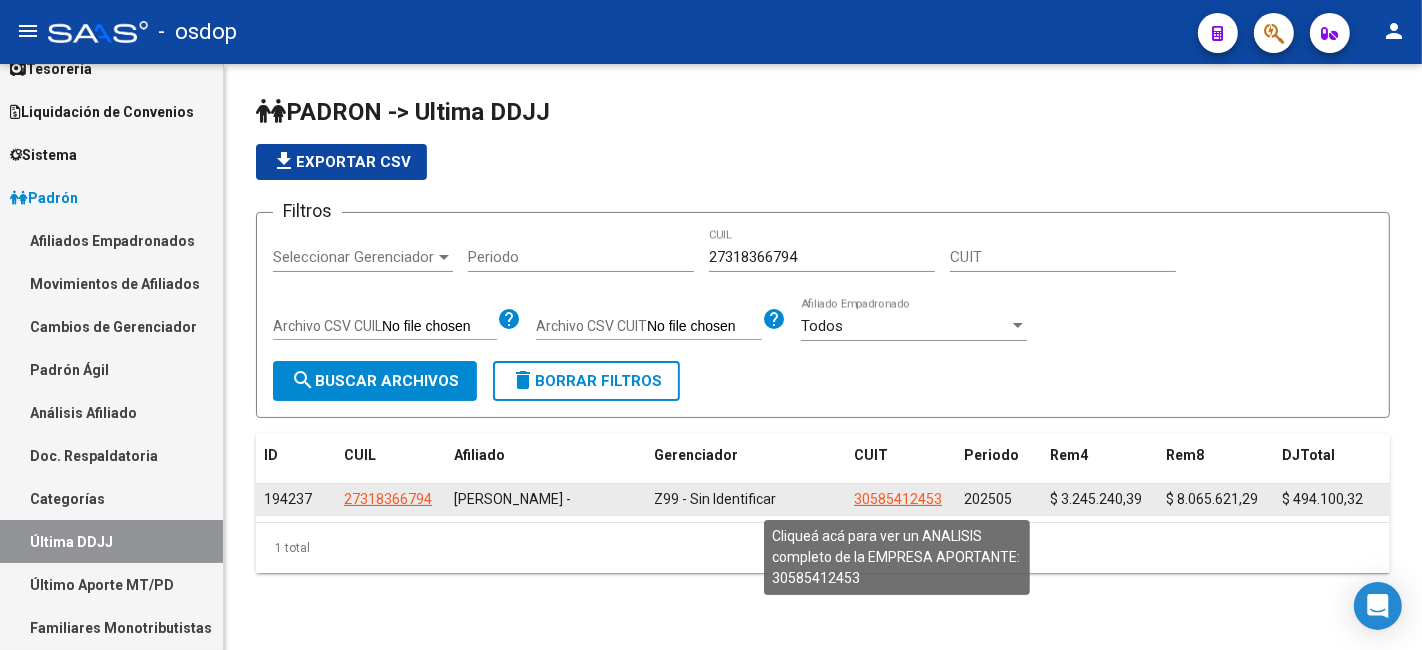 click on "30585412453" 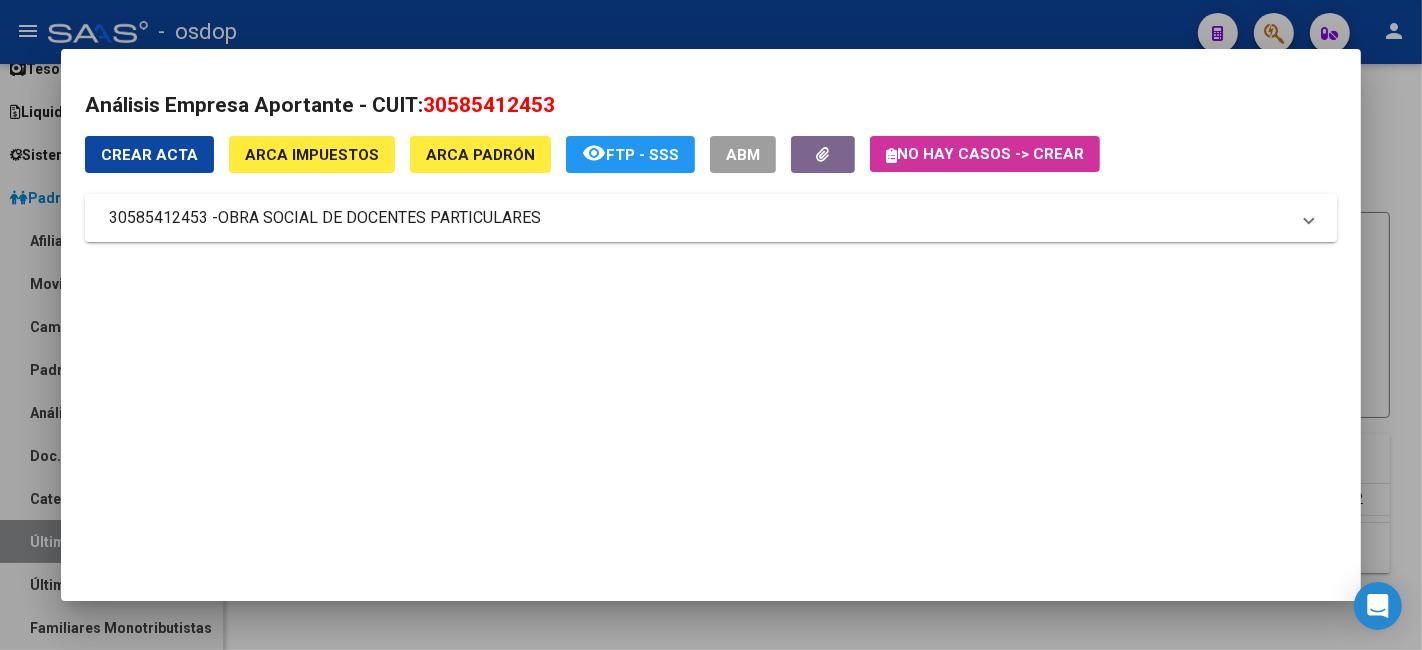 click on "30585412453 -   OBRA SOCIAL DE DOCENTES PARTICULARES" at bounding box center (699, 218) 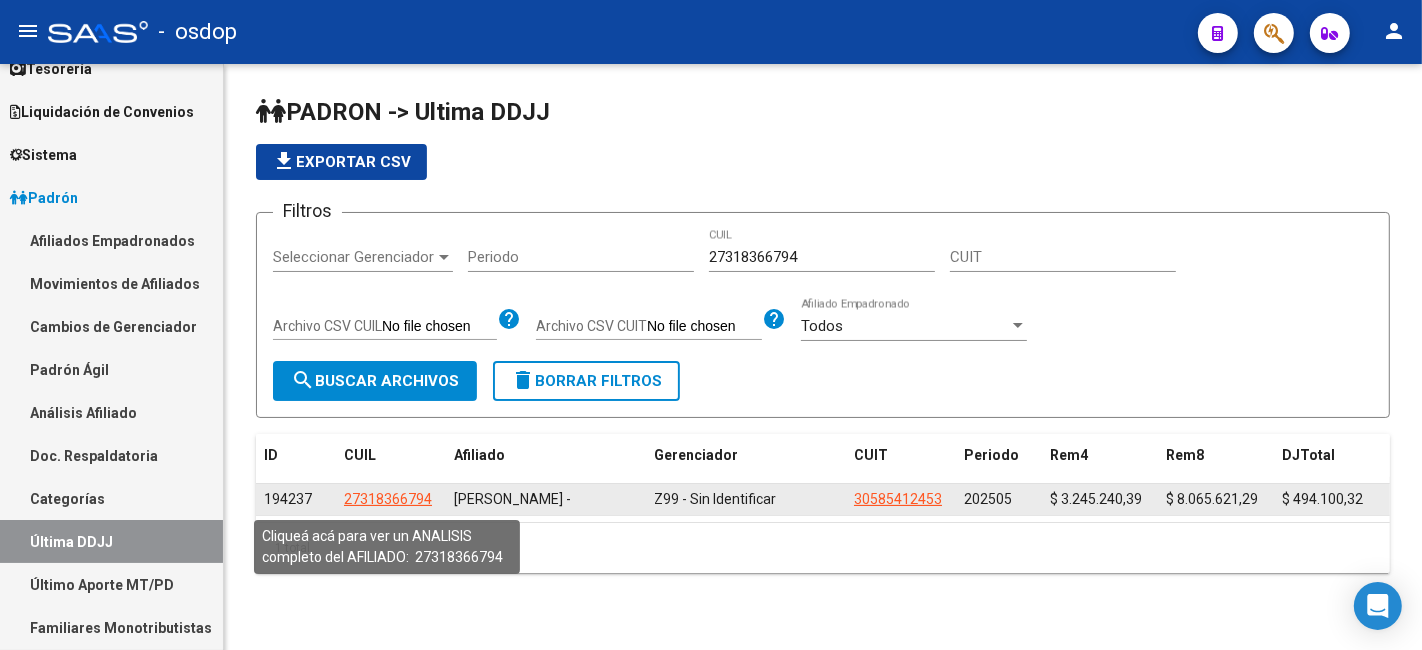 click on "27318366794" 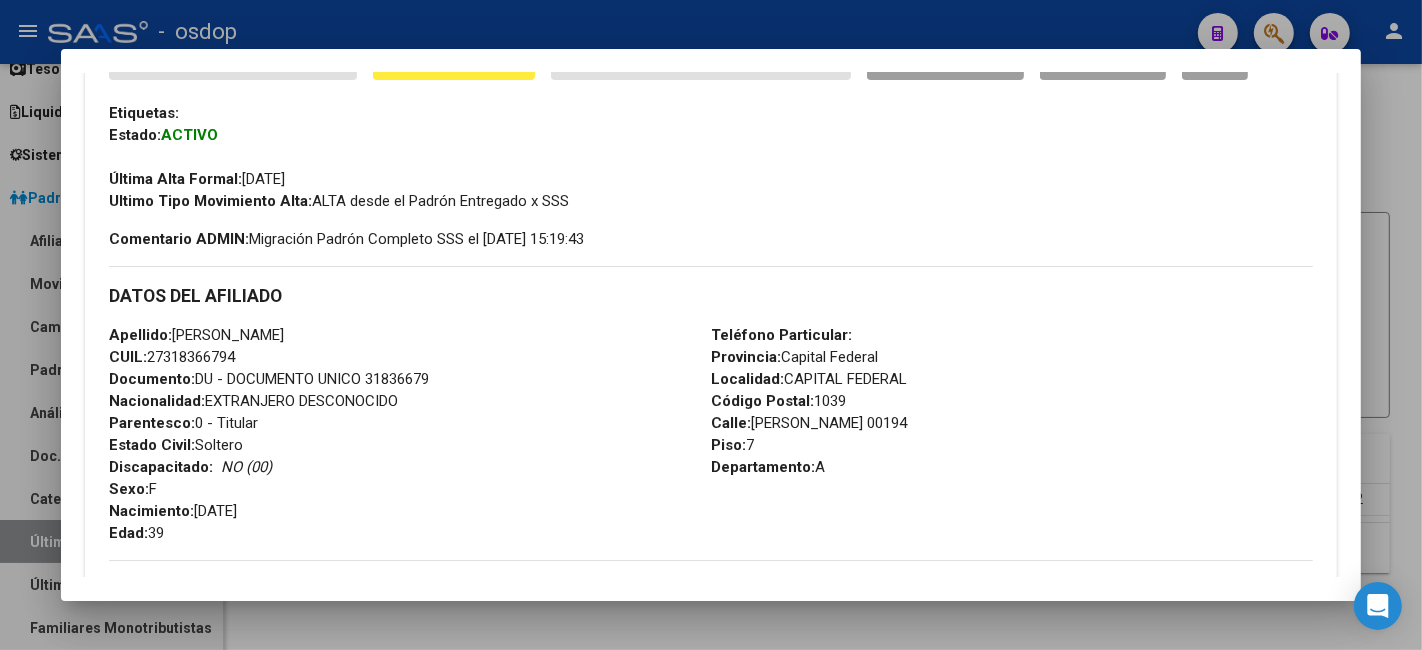 scroll, scrollTop: 967, scrollLeft: 0, axis: vertical 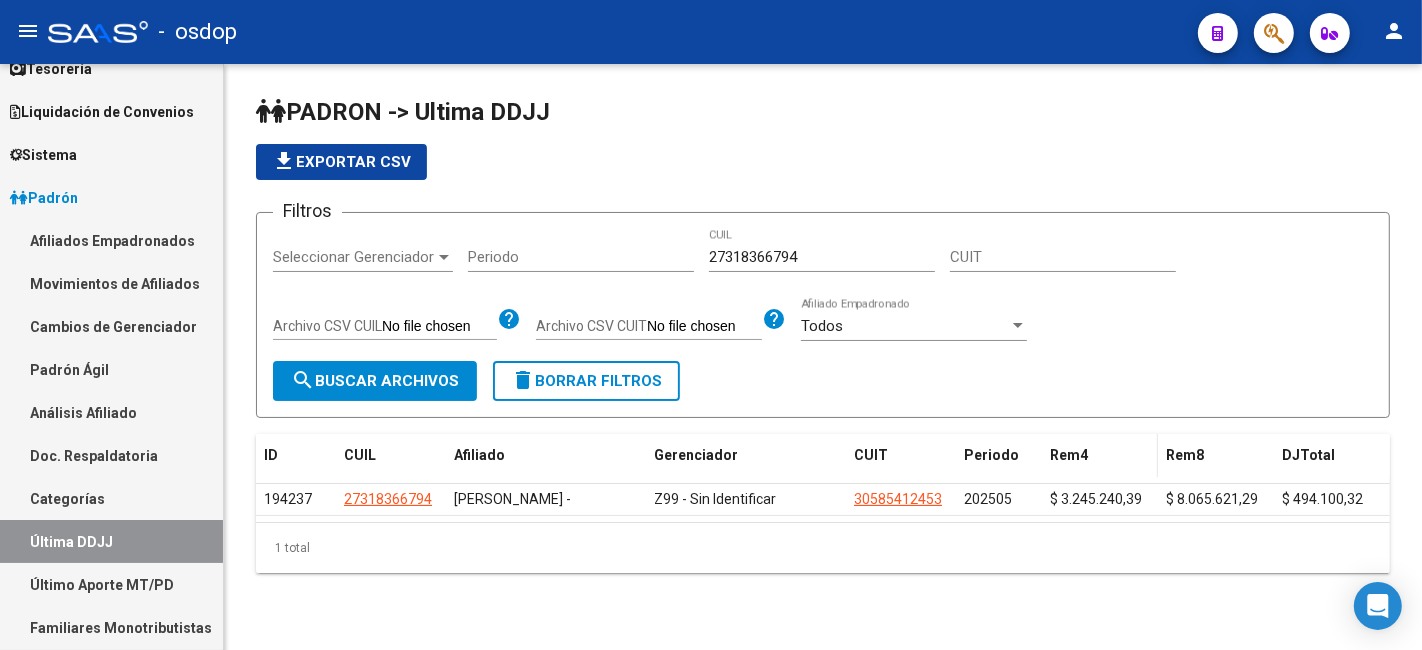 click on "Rem4" 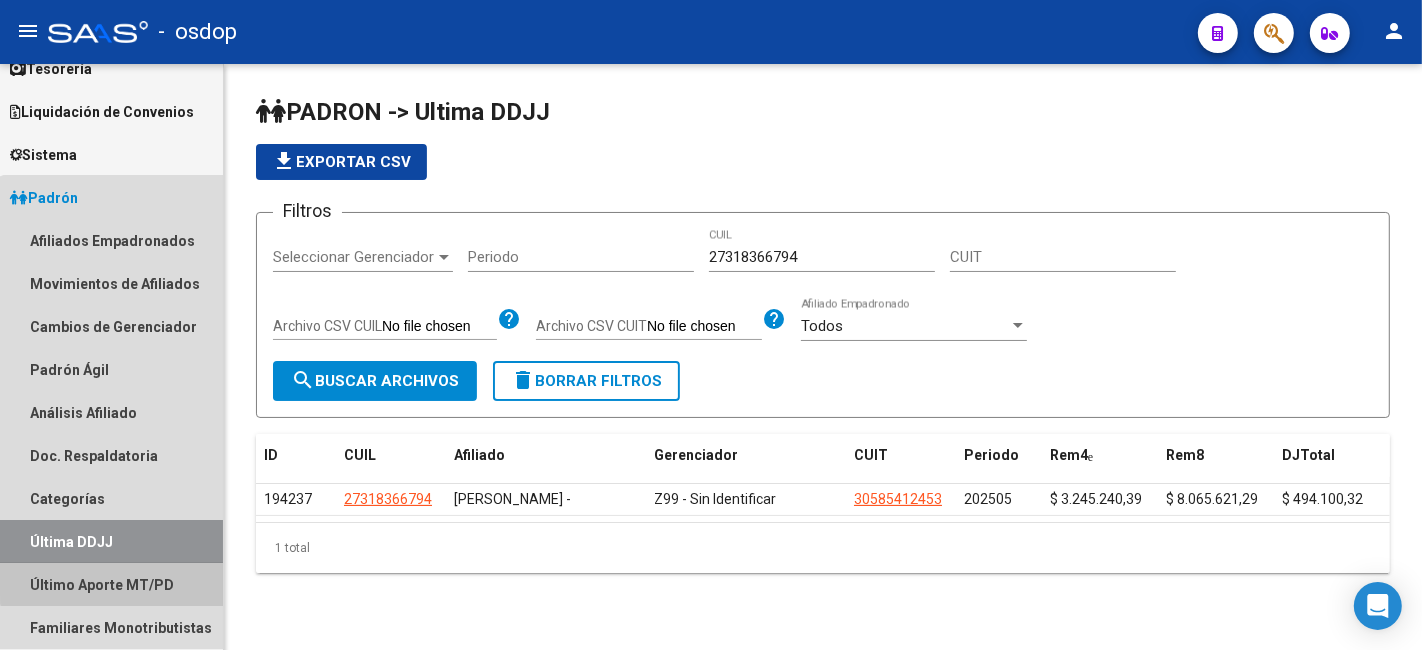 click on "Último Aporte MT/PD" at bounding box center (111, 584) 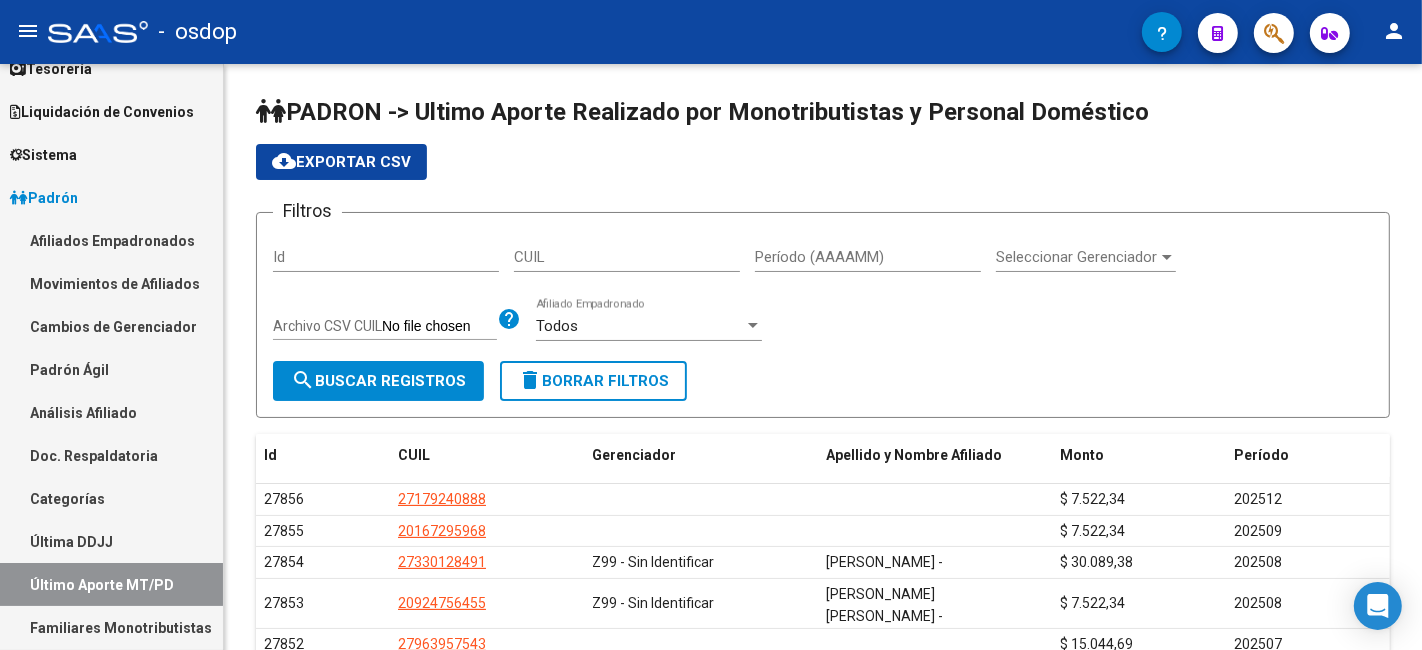 click on "CUIL" 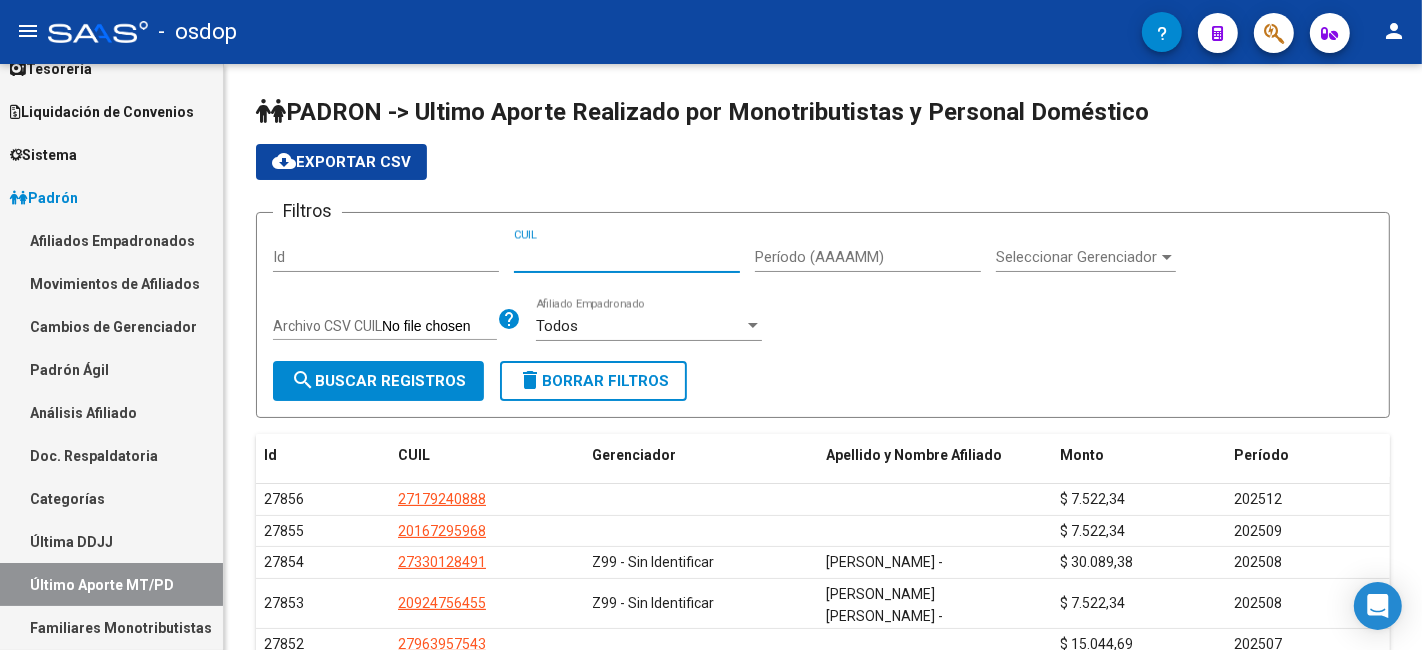 paste on "27-31836679-4" 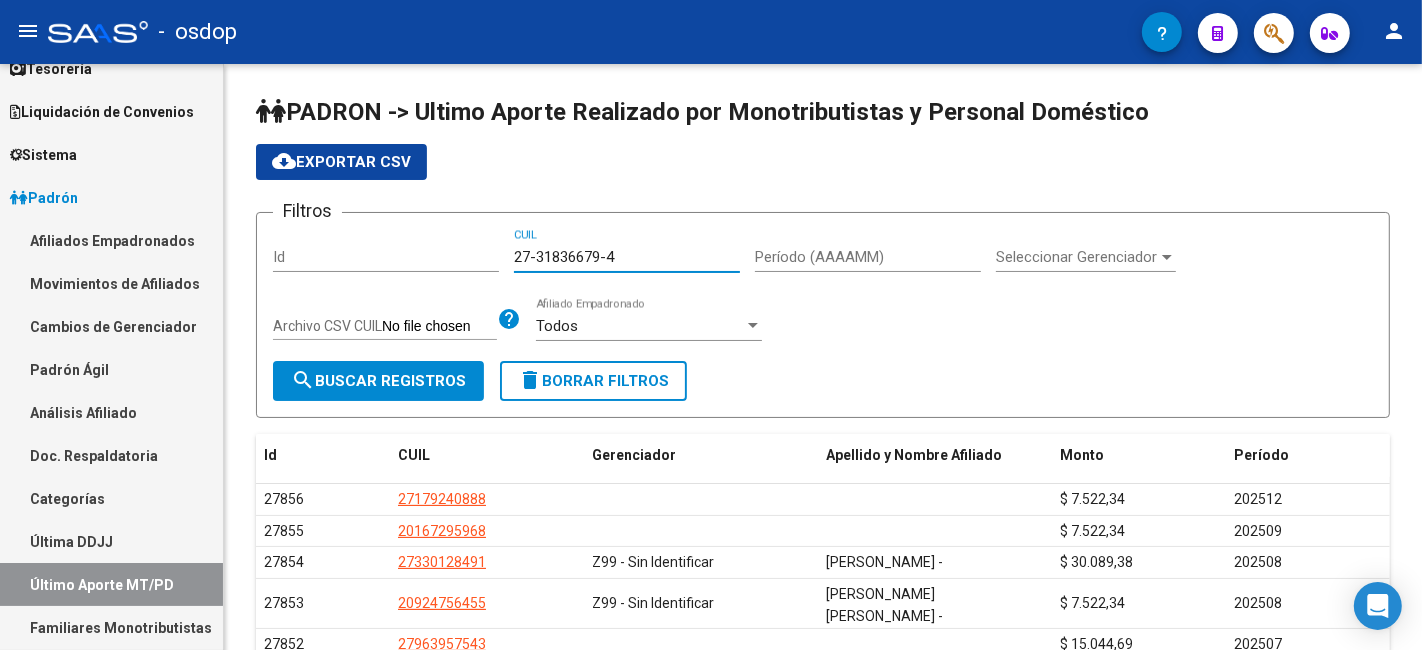type on "27-31836679-4" 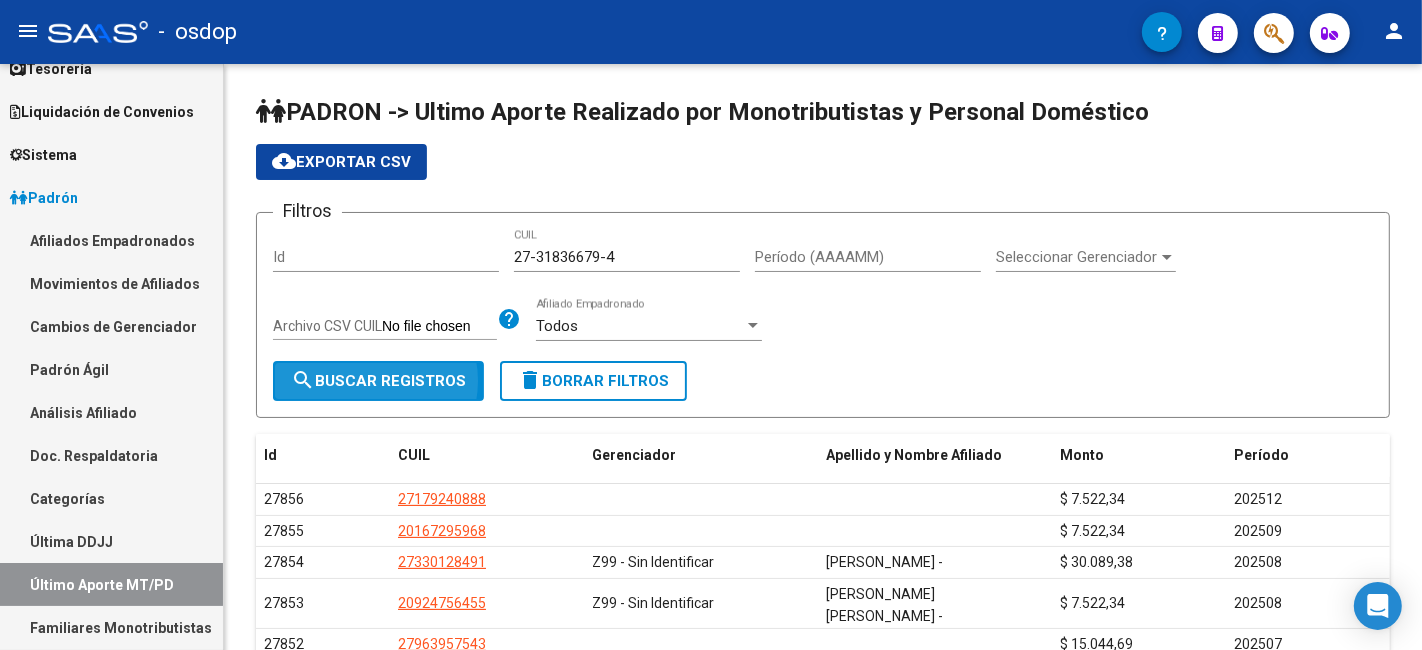 click on "search  Buscar Registros" 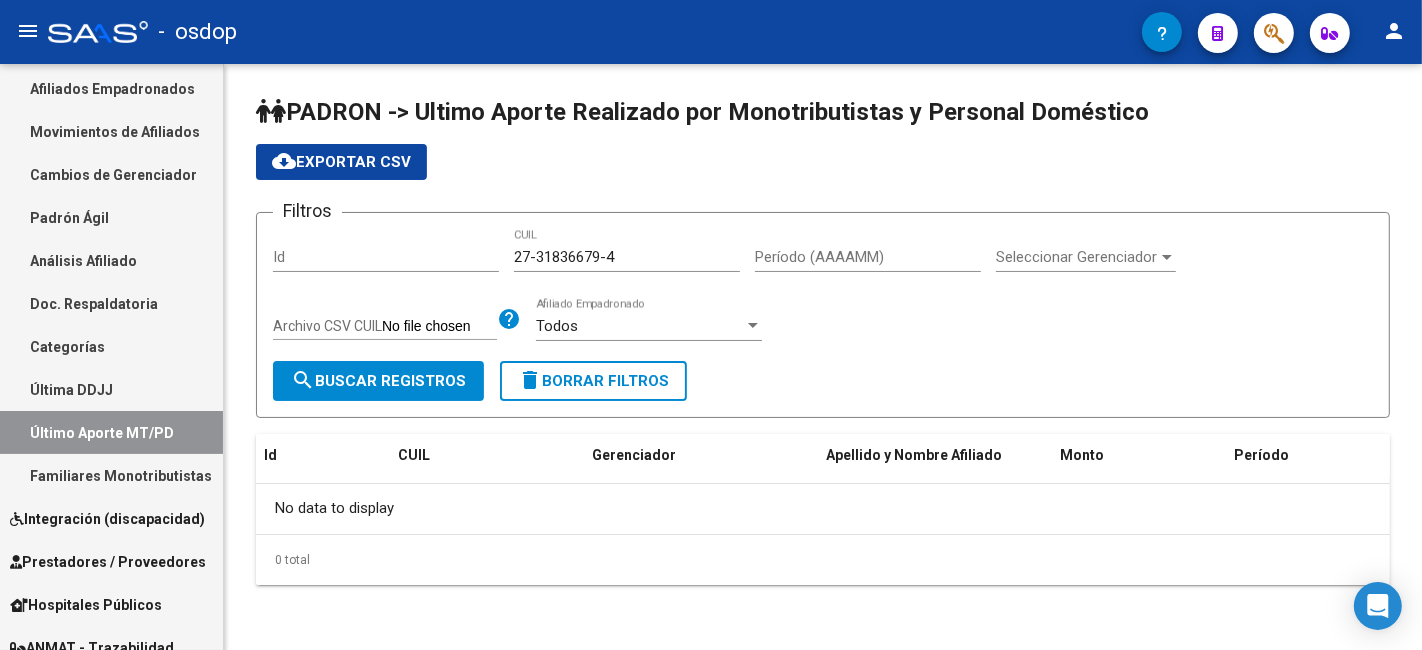 scroll, scrollTop: 267, scrollLeft: 0, axis: vertical 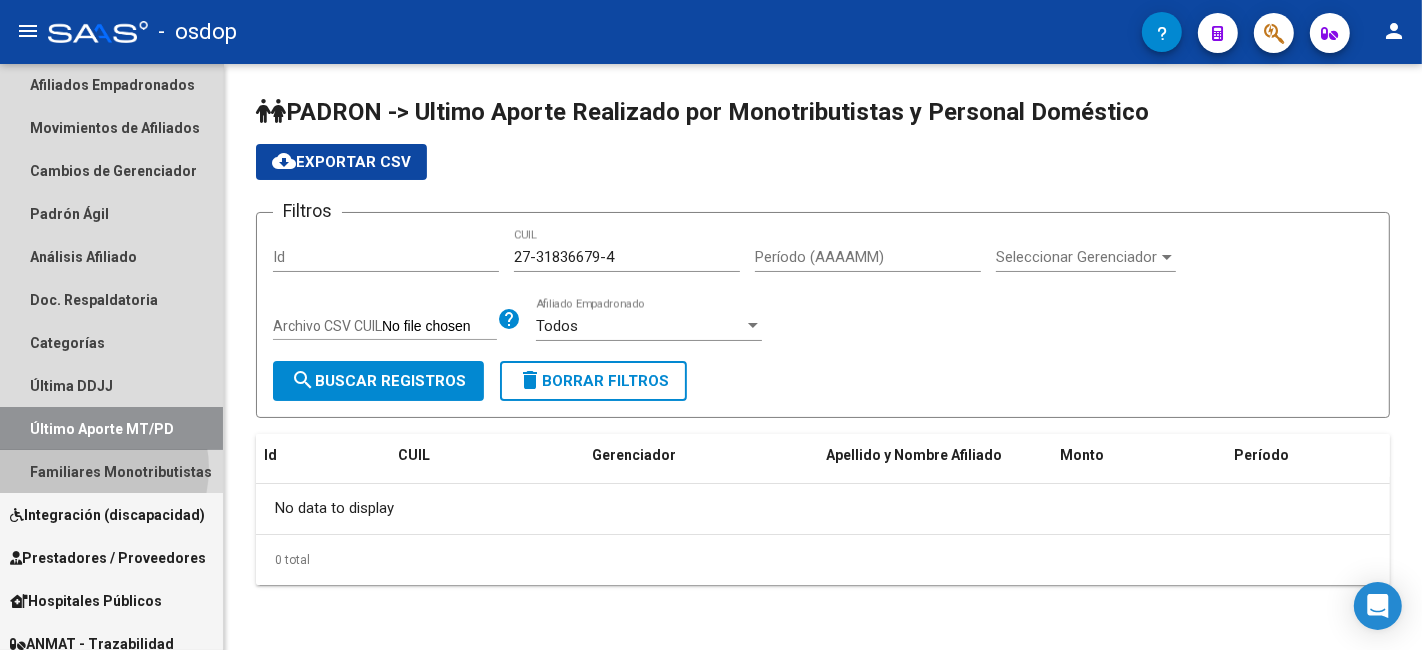 click on "Familiares Monotributistas" at bounding box center (111, 471) 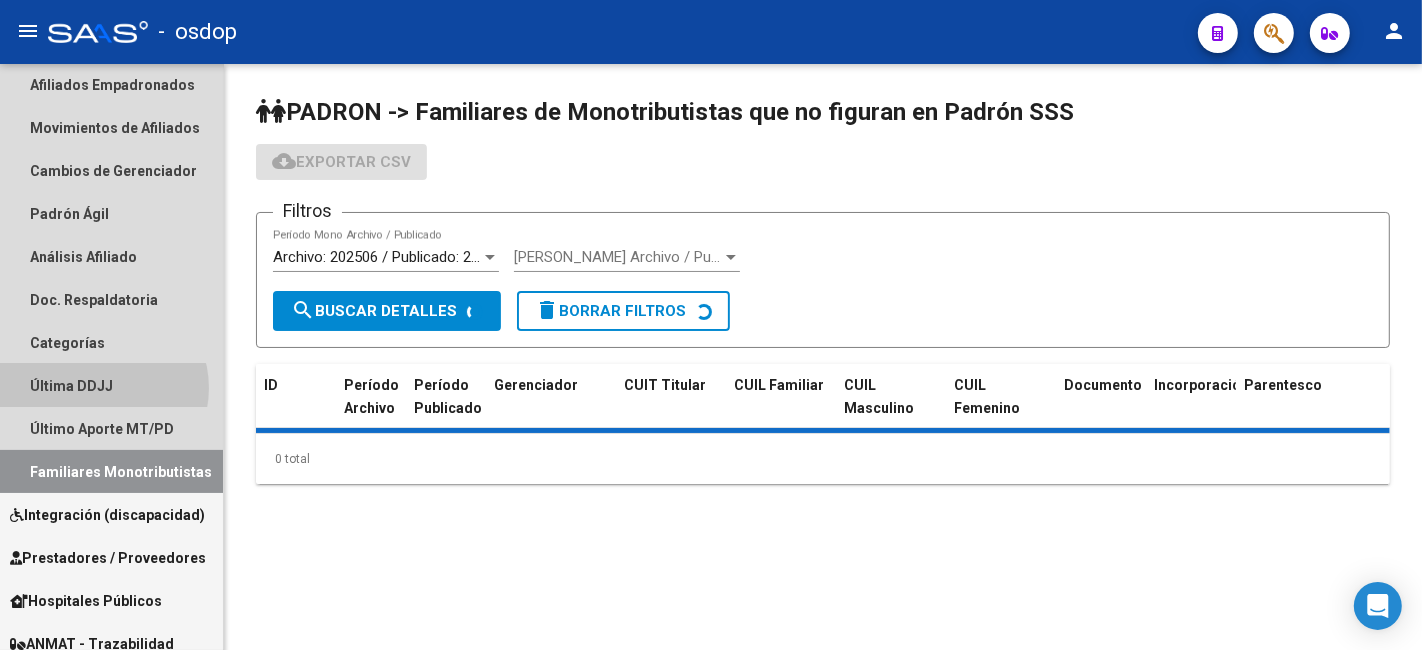 click on "Última DDJJ" at bounding box center [111, 385] 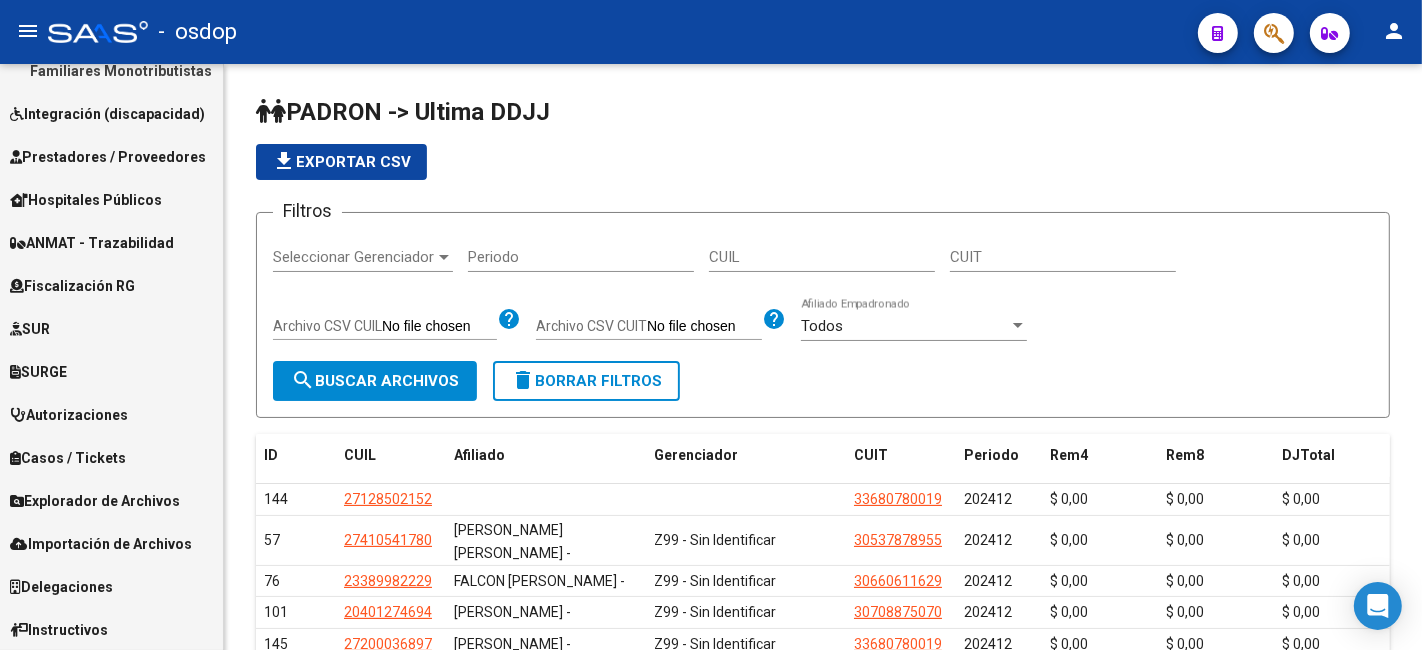 scroll, scrollTop: 0, scrollLeft: 0, axis: both 